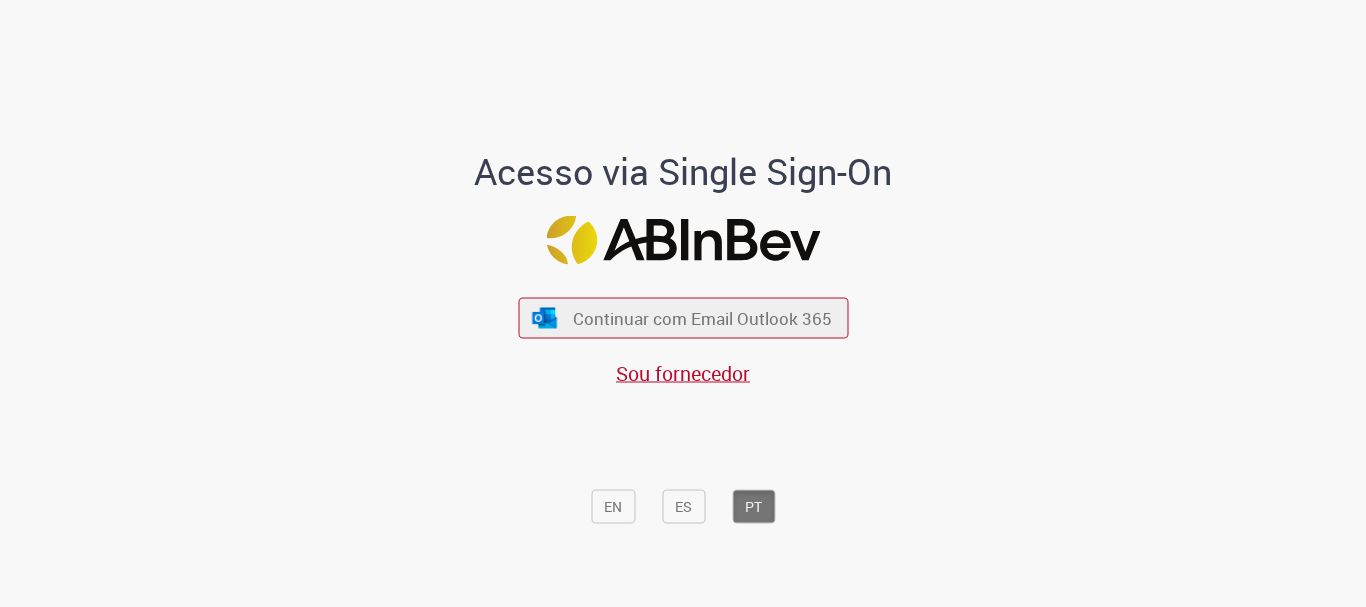 scroll, scrollTop: 0, scrollLeft: 0, axis: both 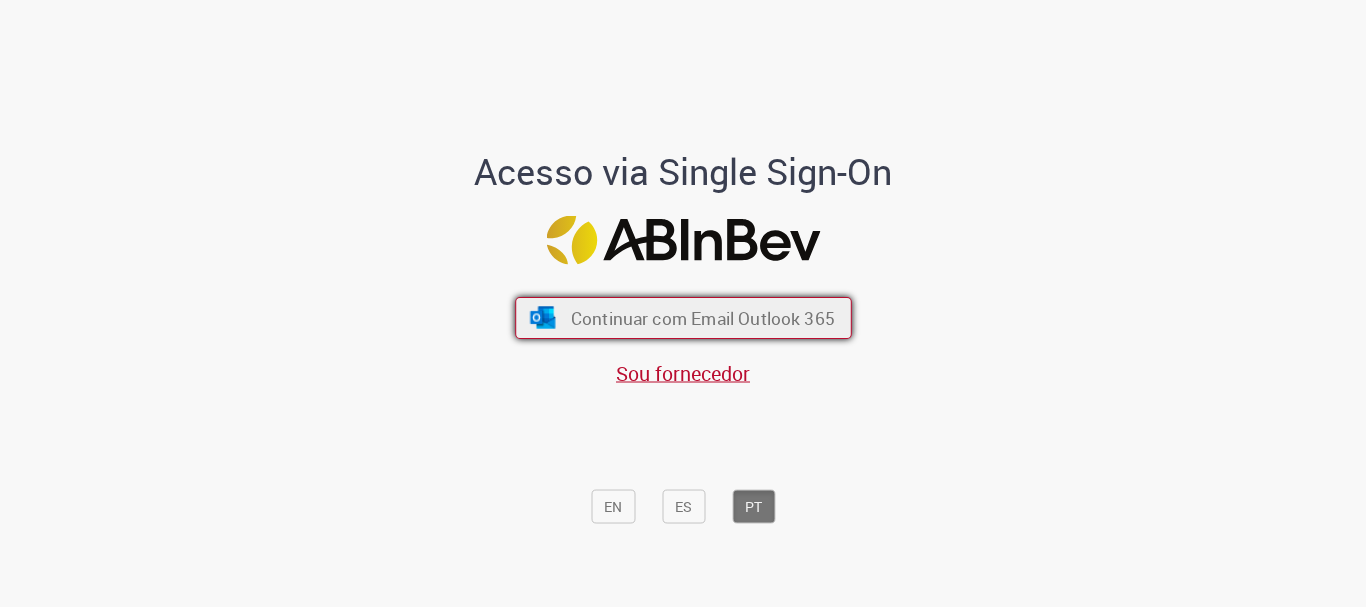 click on "Continuar com Email Outlook 365" at bounding box center [683, 318] 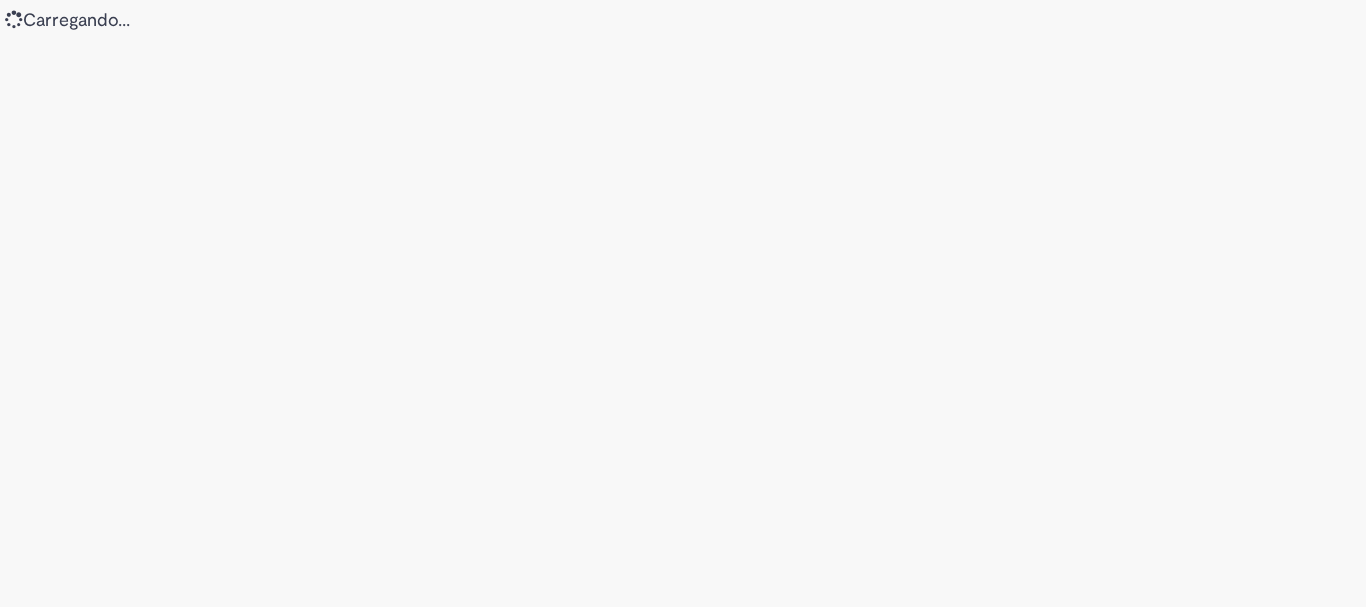 scroll, scrollTop: 0, scrollLeft: 0, axis: both 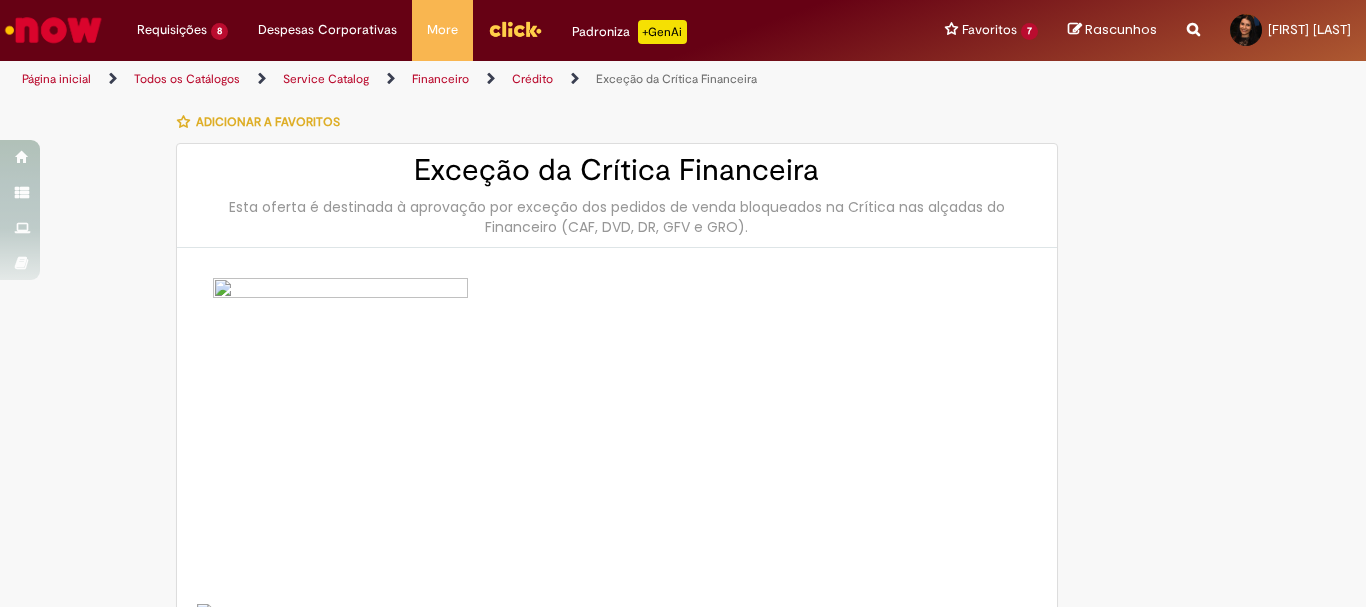 type on "********" 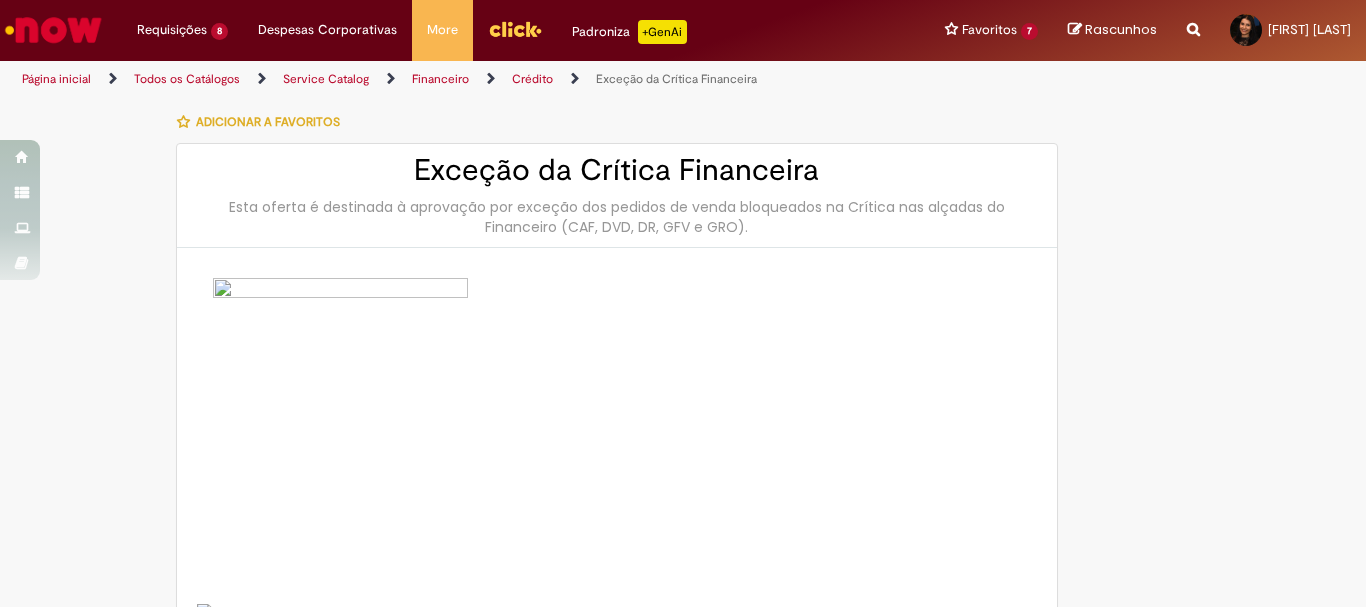 click at bounding box center [617, 612] 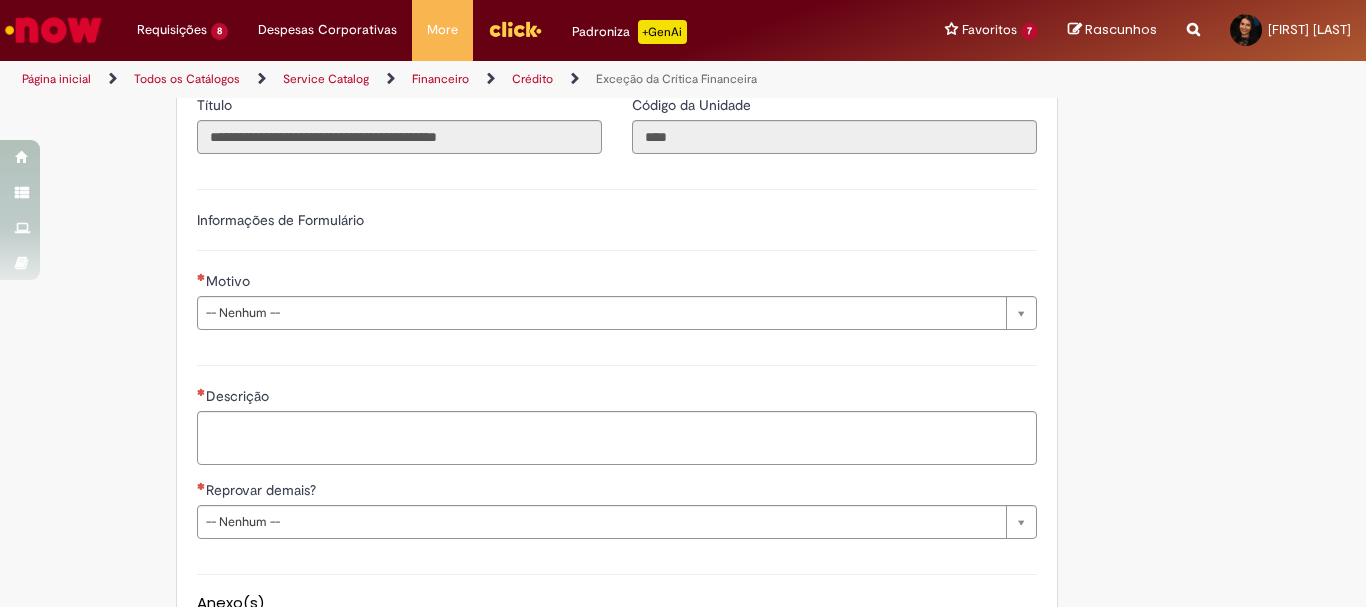 scroll, scrollTop: 1300, scrollLeft: 0, axis: vertical 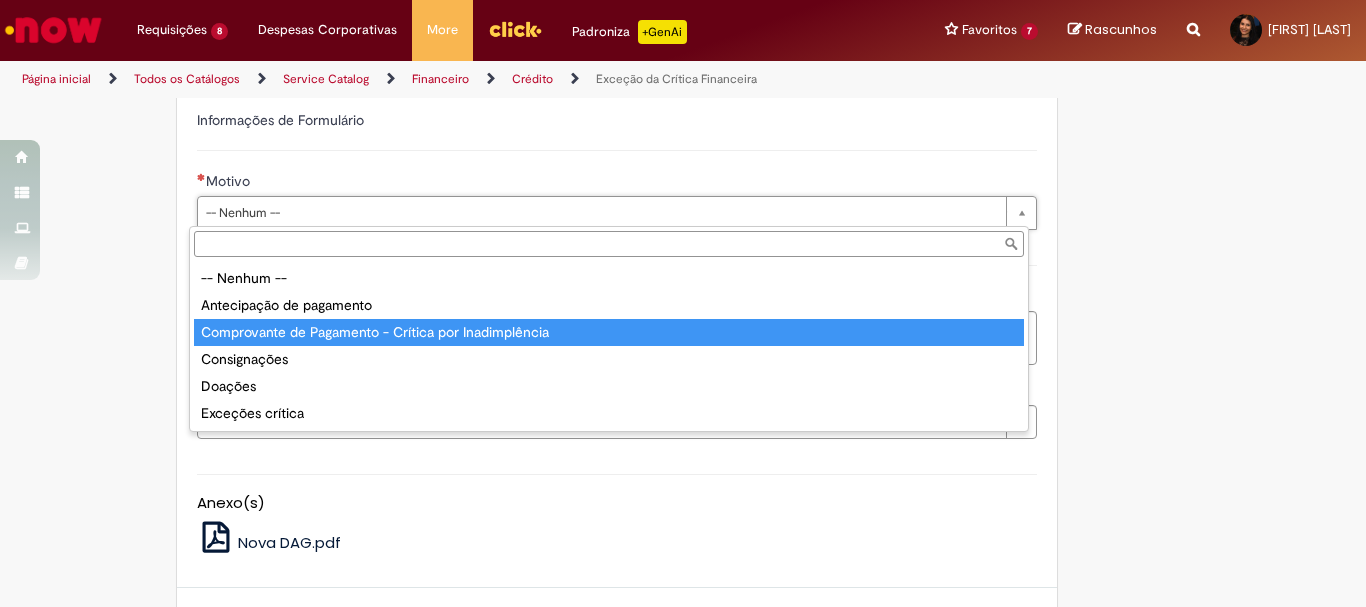type on "**********" 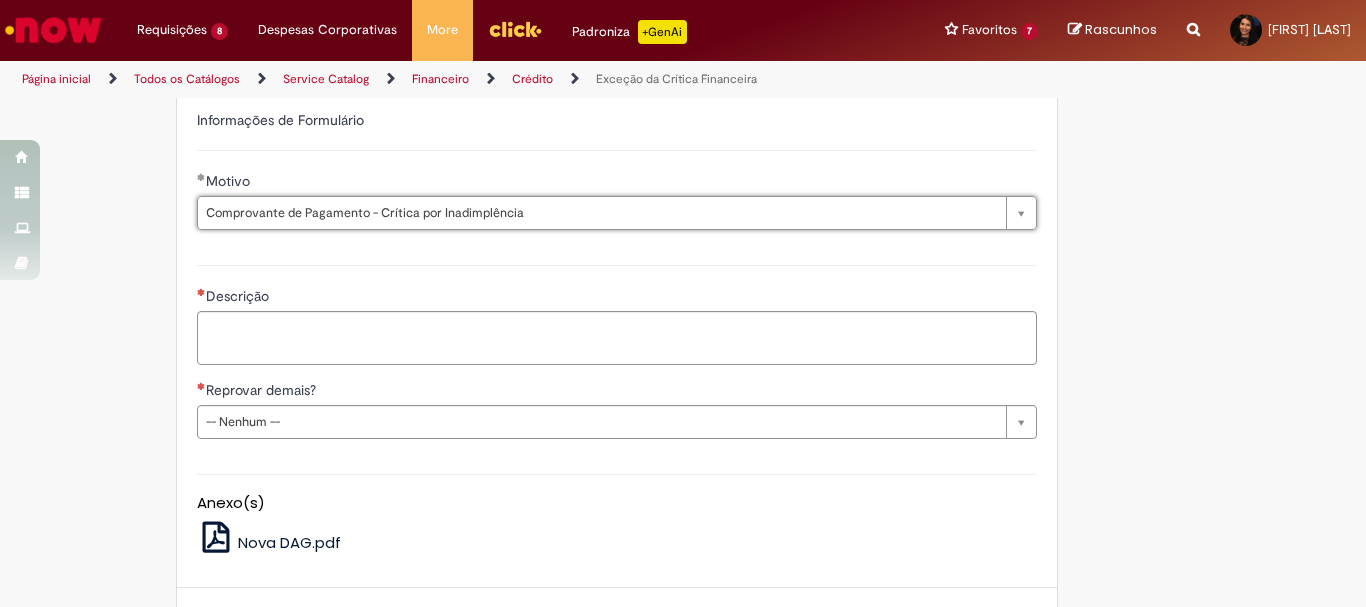 drag, startPoint x: 581, startPoint y: 375, endPoint x: 588, endPoint y: 350, distance: 25.96151 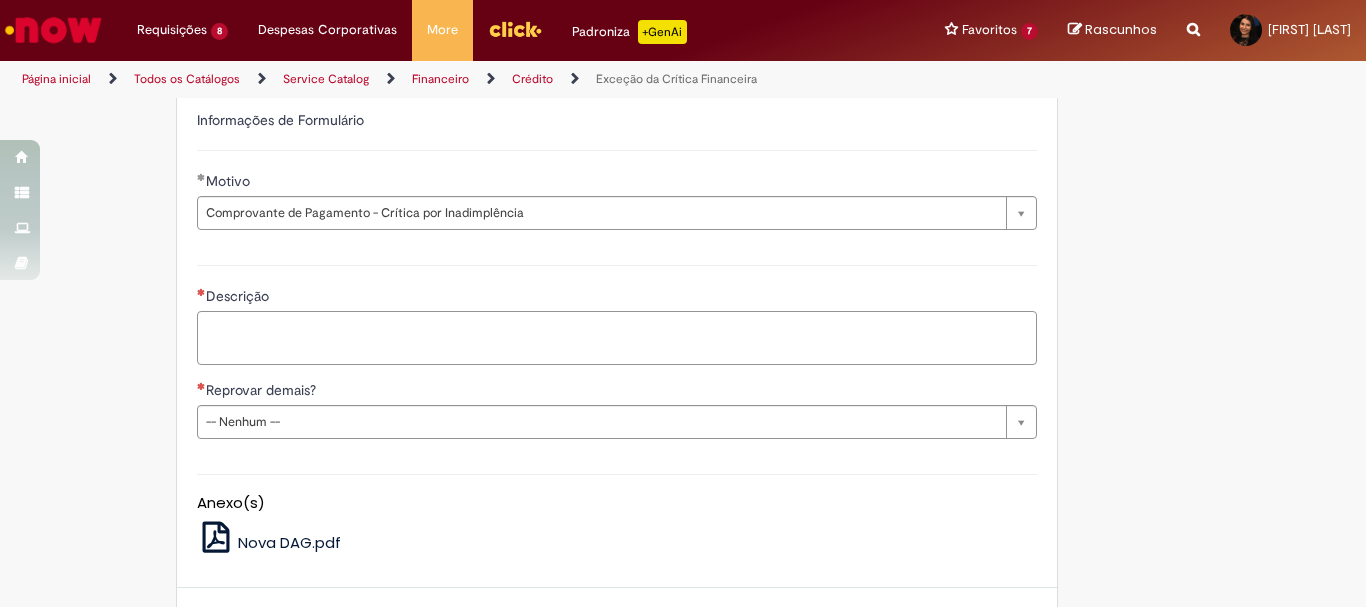 click on "Descrição" at bounding box center (617, 338) 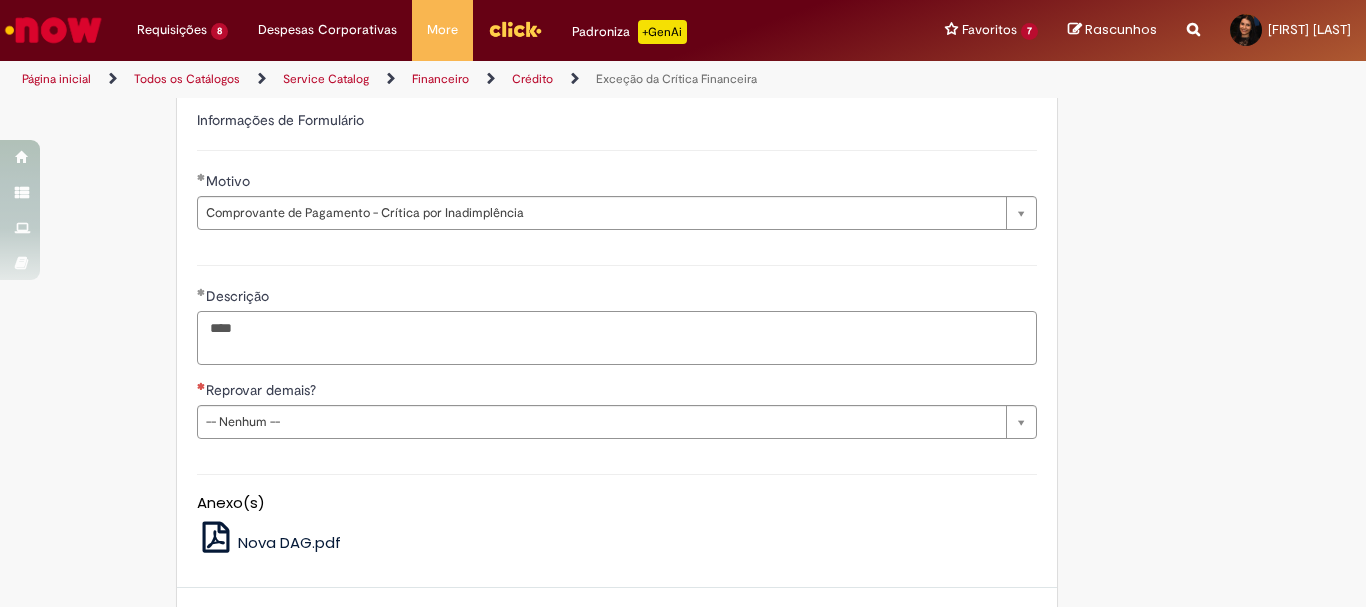 paste on "******" 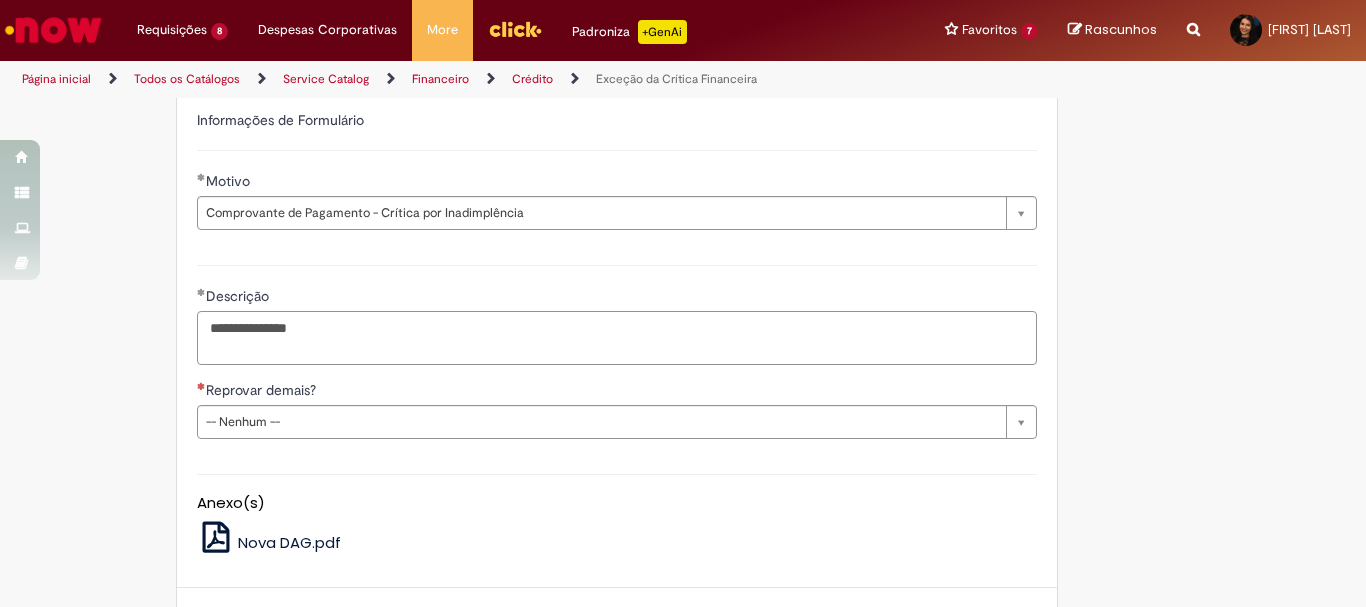type on "**********" 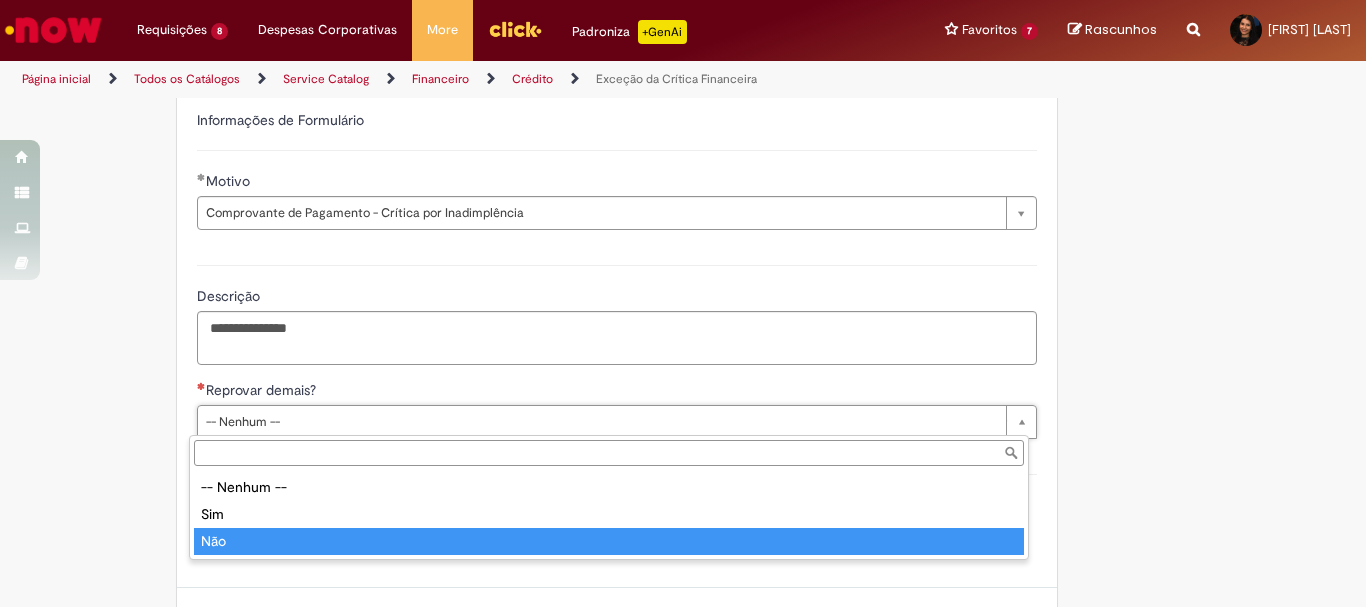 type on "***" 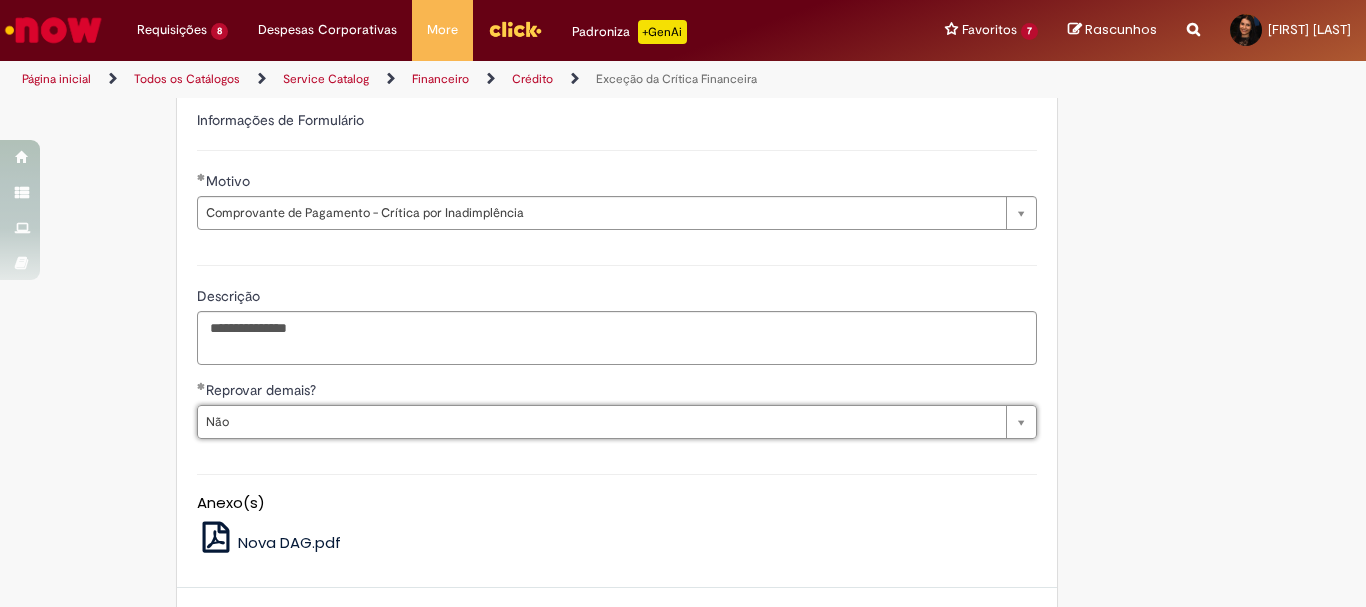 scroll, scrollTop: 1466, scrollLeft: 0, axis: vertical 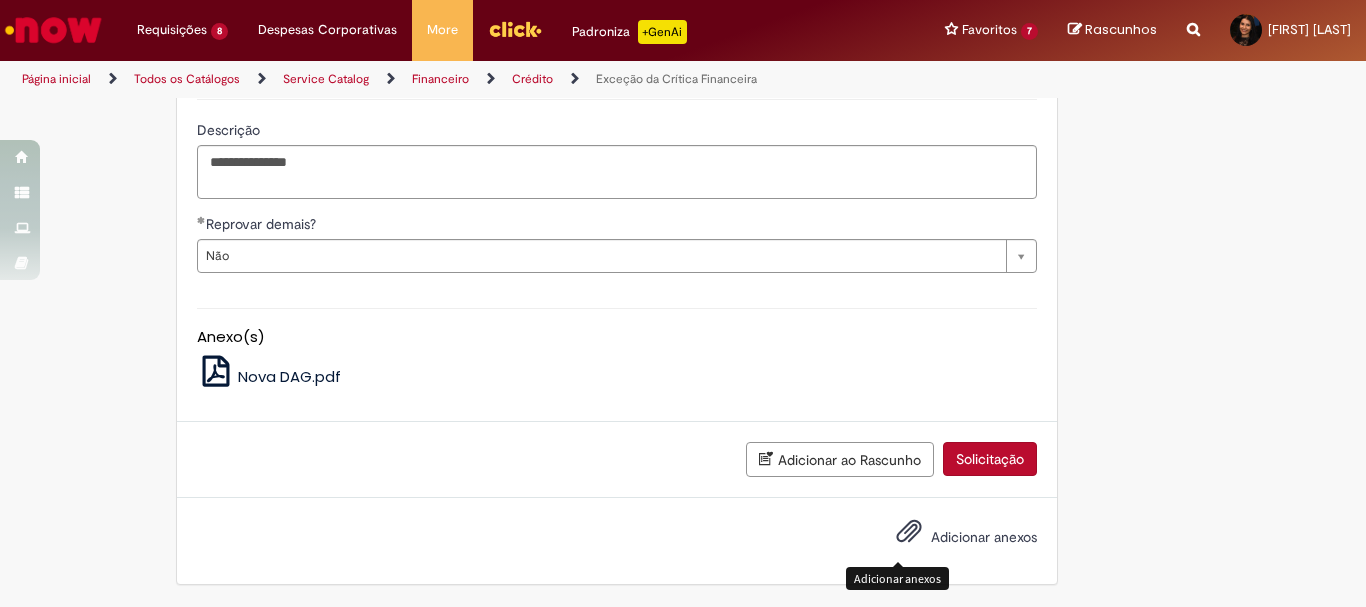 click at bounding box center (909, 532) 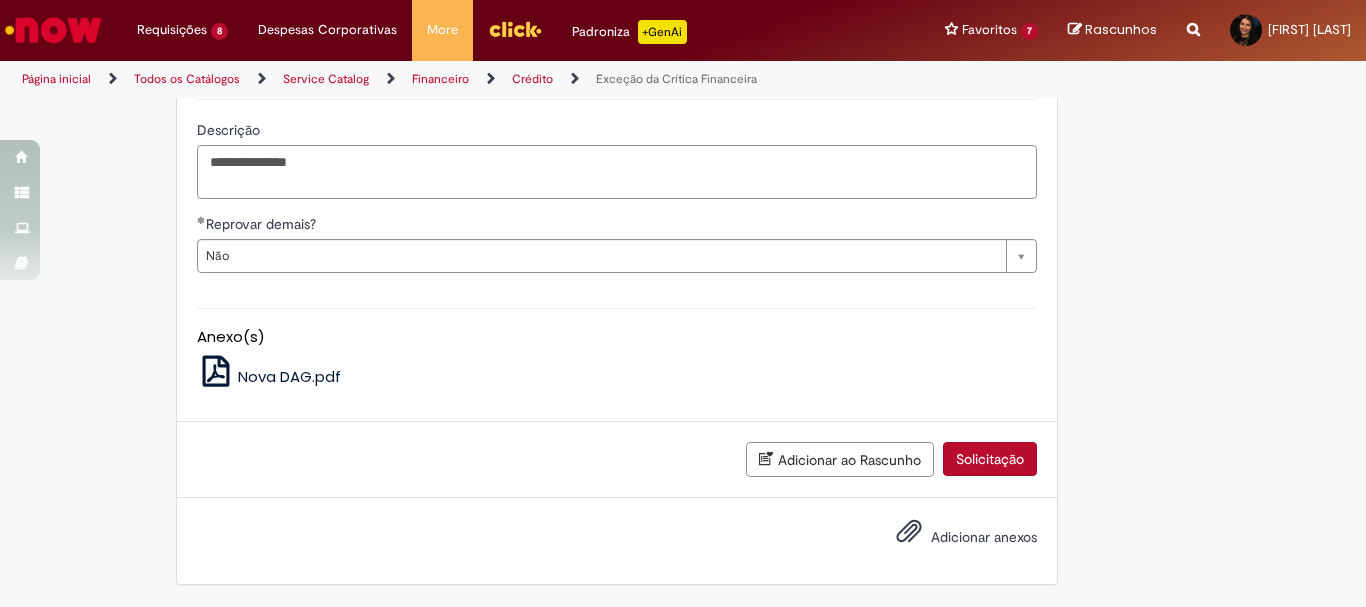 drag, startPoint x: 261, startPoint y: 161, endPoint x: 238, endPoint y: 159, distance: 23.086792 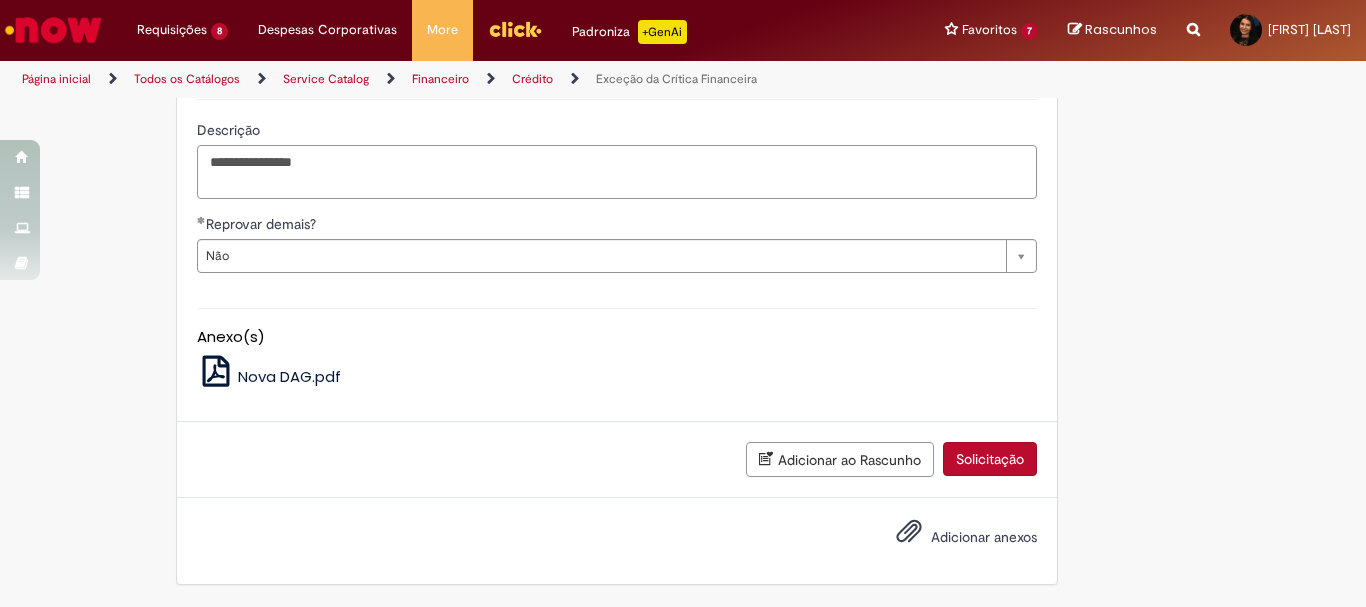 type on "**********" 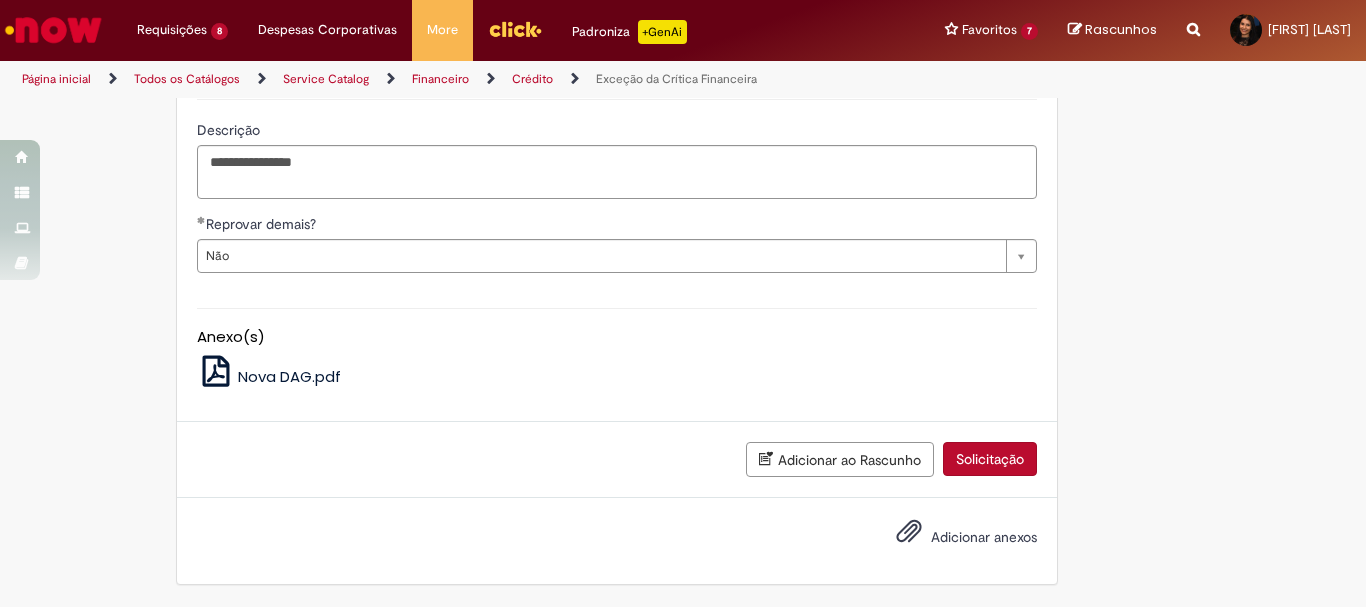 click on "Adicionar anexos" at bounding box center [984, 537] 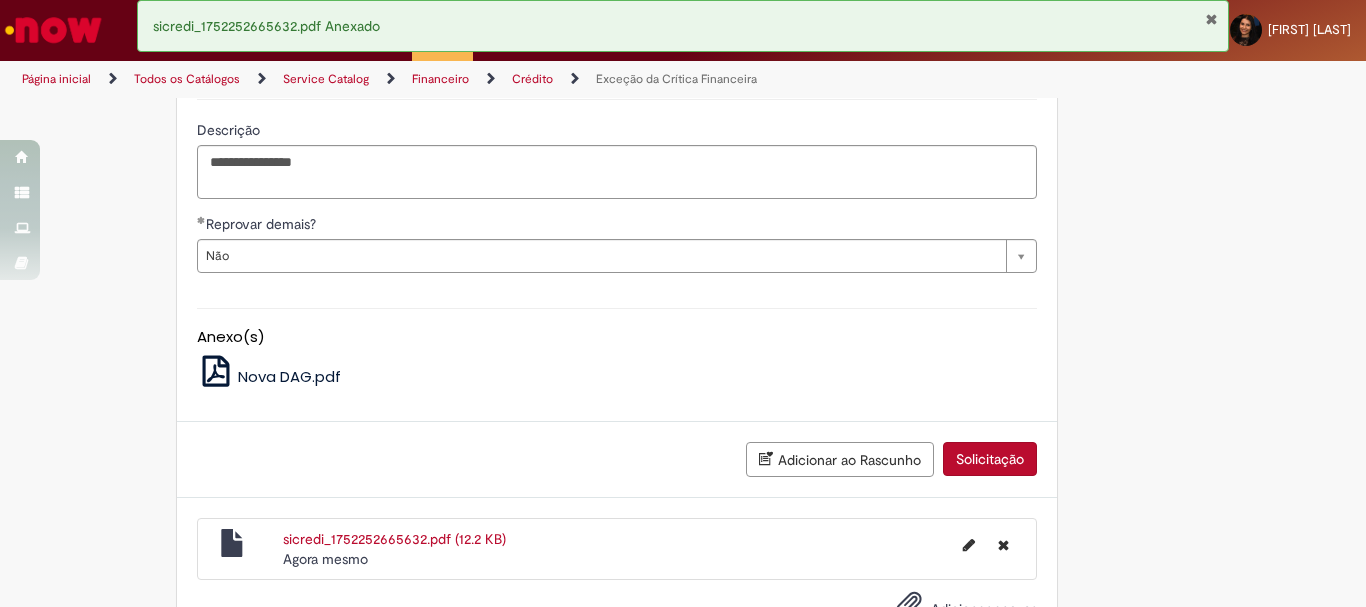 click on "Solicitação" at bounding box center (990, 459) 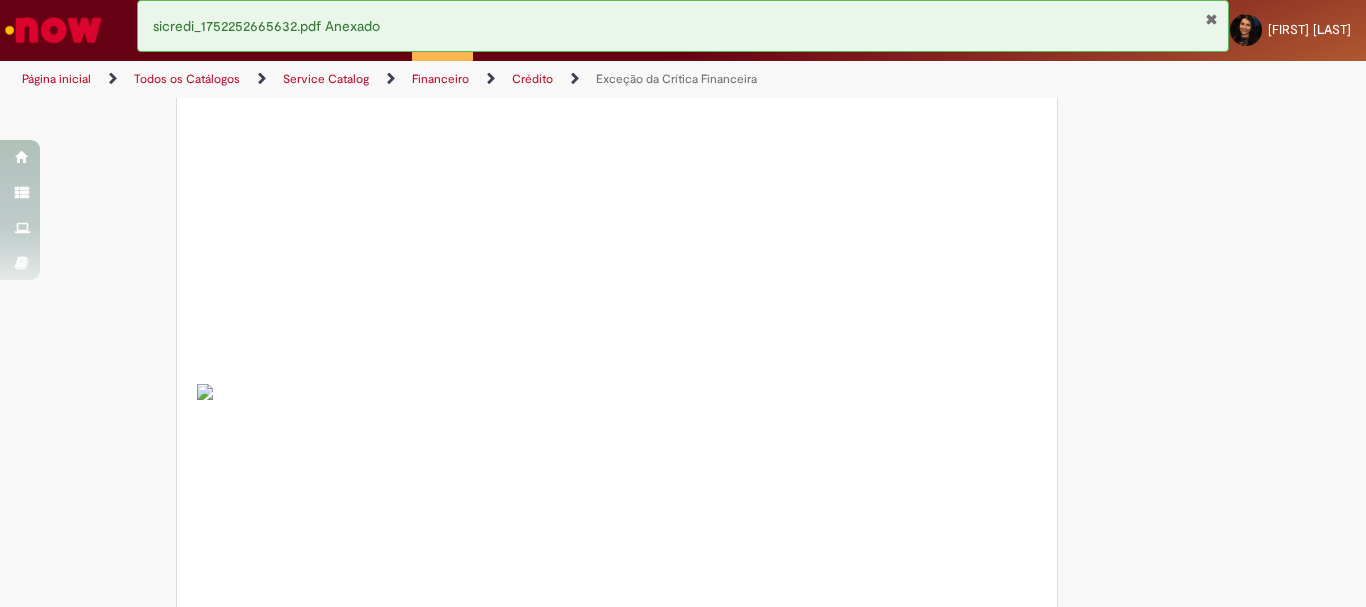 scroll, scrollTop: 0, scrollLeft: 0, axis: both 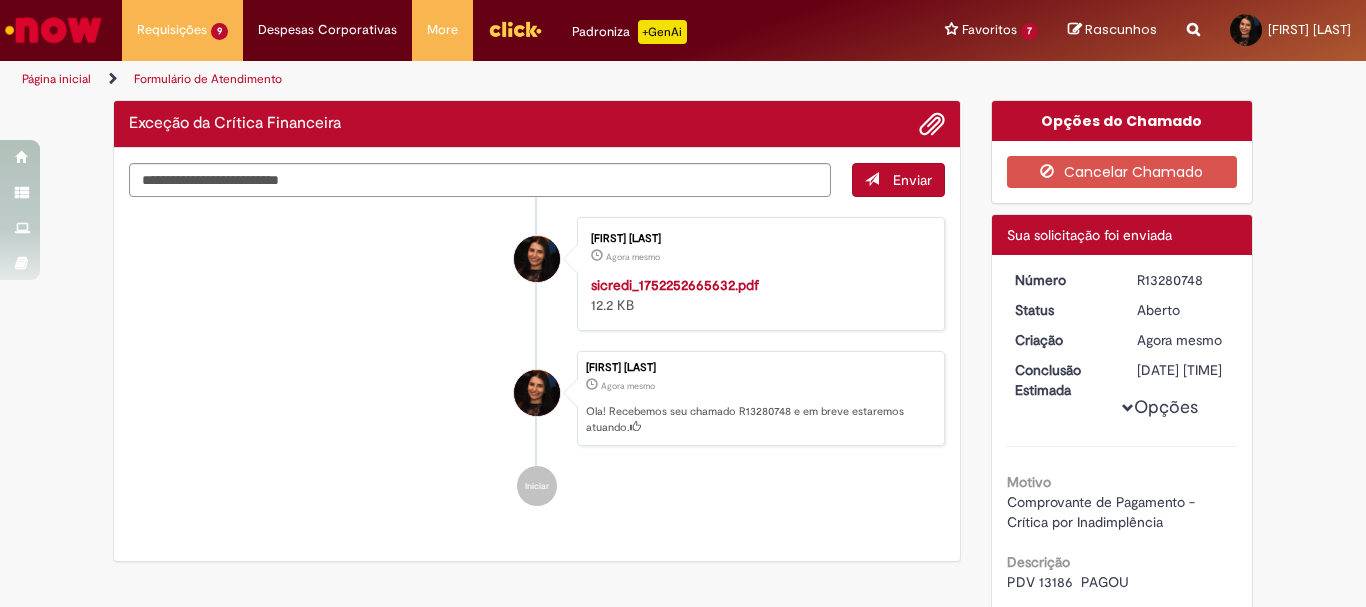 click on "R13280748" at bounding box center (1183, 280) 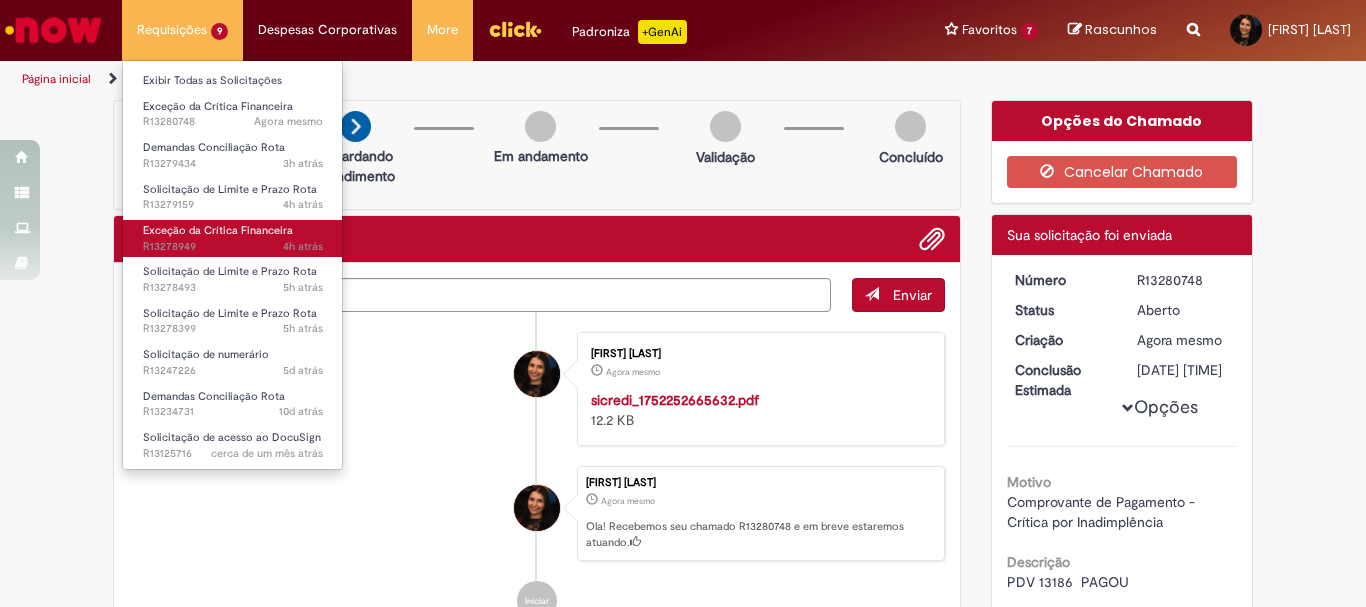 click on "4h atrás 4 horas atrás  R13278949" at bounding box center (233, 247) 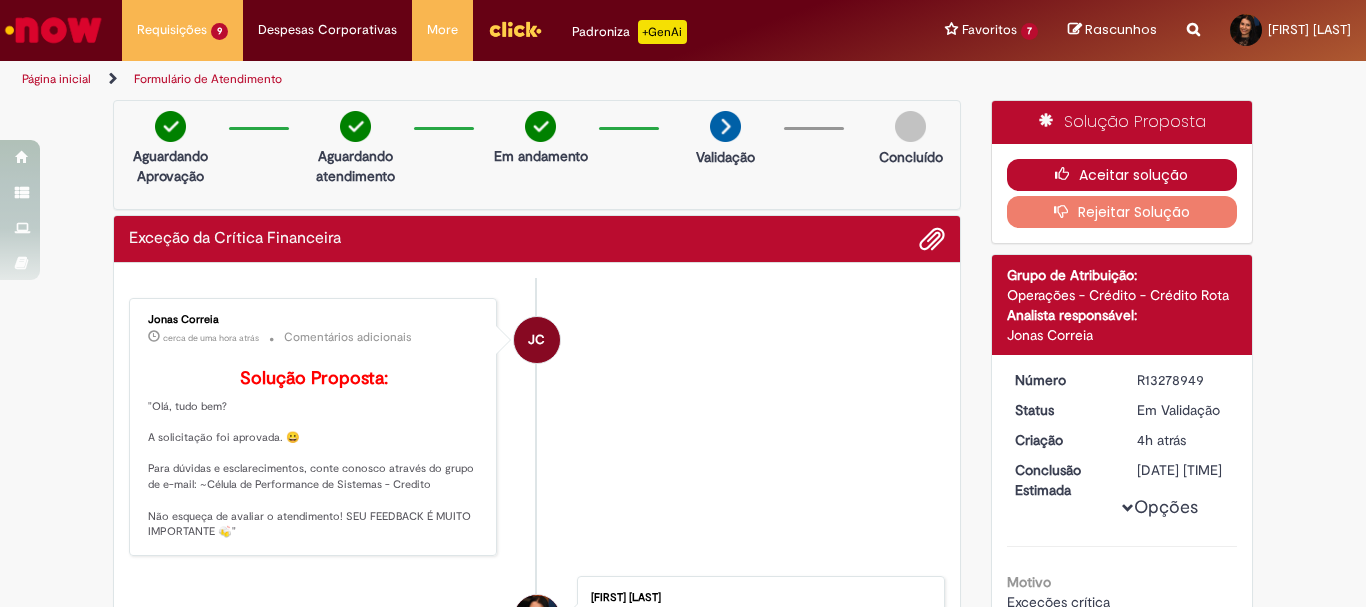 click on "Aceitar solução" at bounding box center (1122, 175) 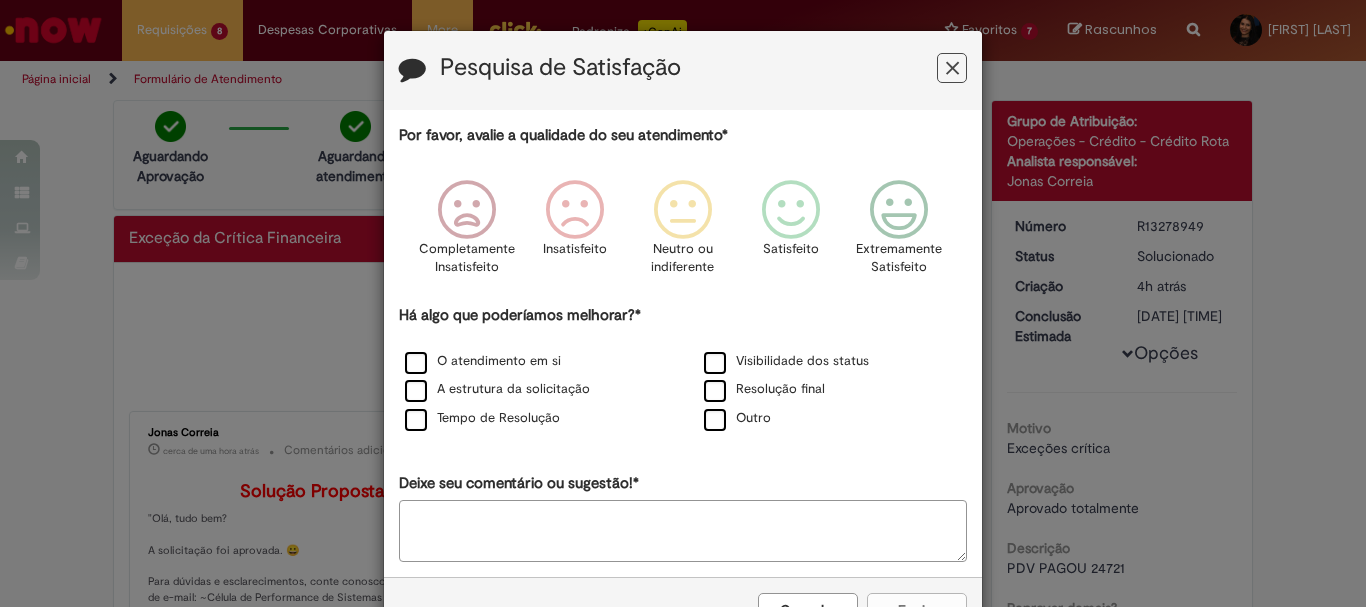 click at bounding box center (952, 68) 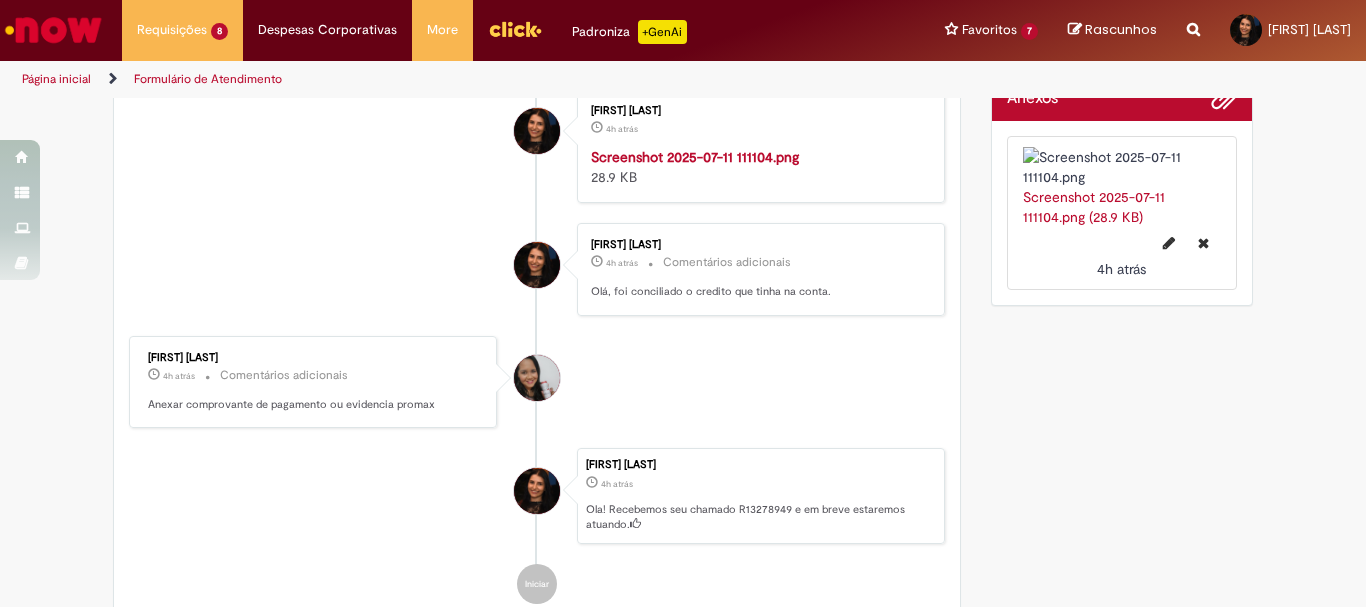 scroll, scrollTop: 400, scrollLeft: 0, axis: vertical 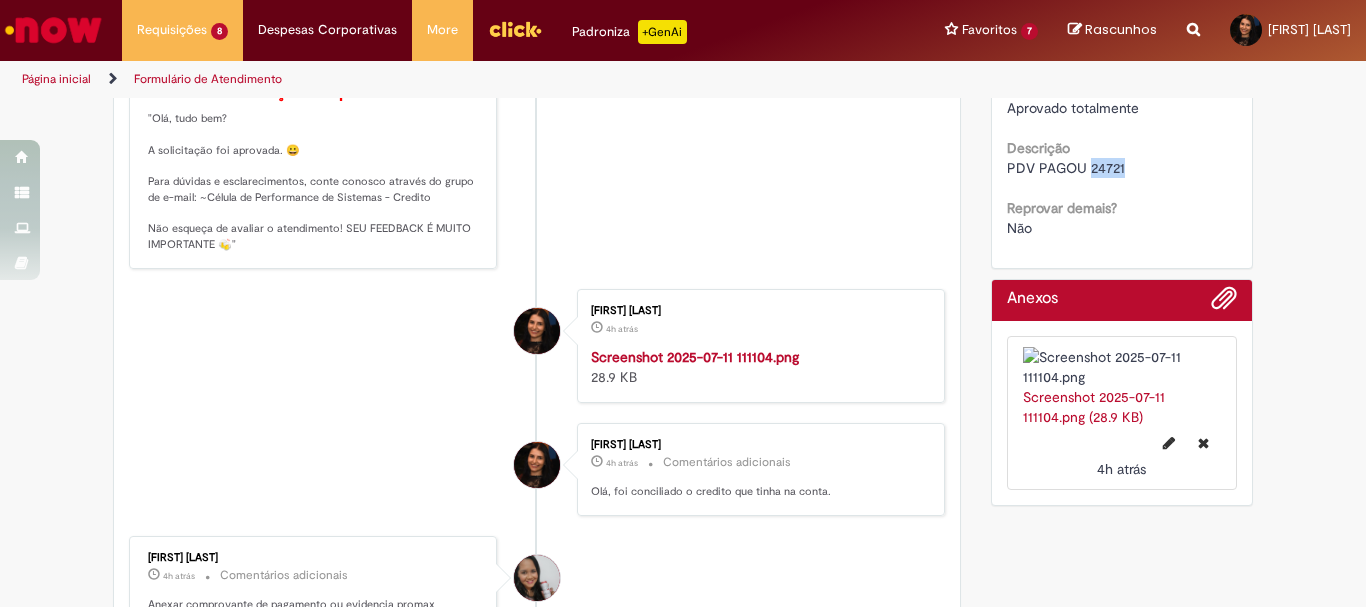 drag, startPoint x: 1129, startPoint y: 189, endPoint x: 1079, endPoint y: 180, distance: 50.803543 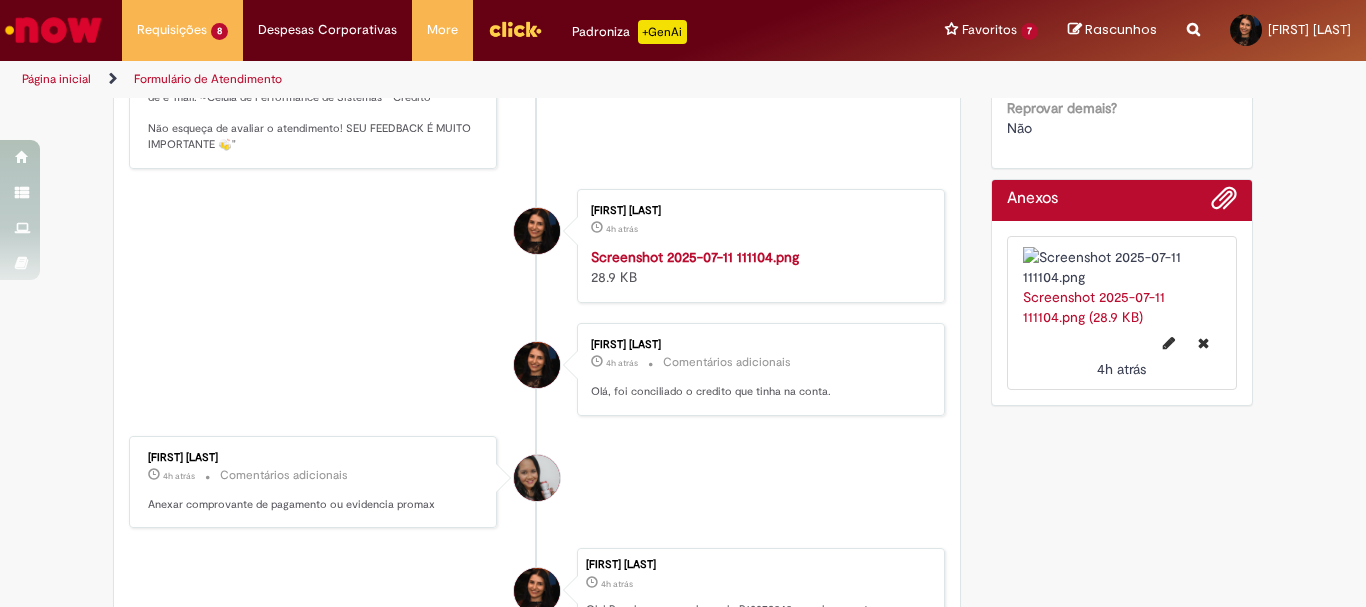 scroll, scrollTop: 0, scrollLeft: 0, axis: both 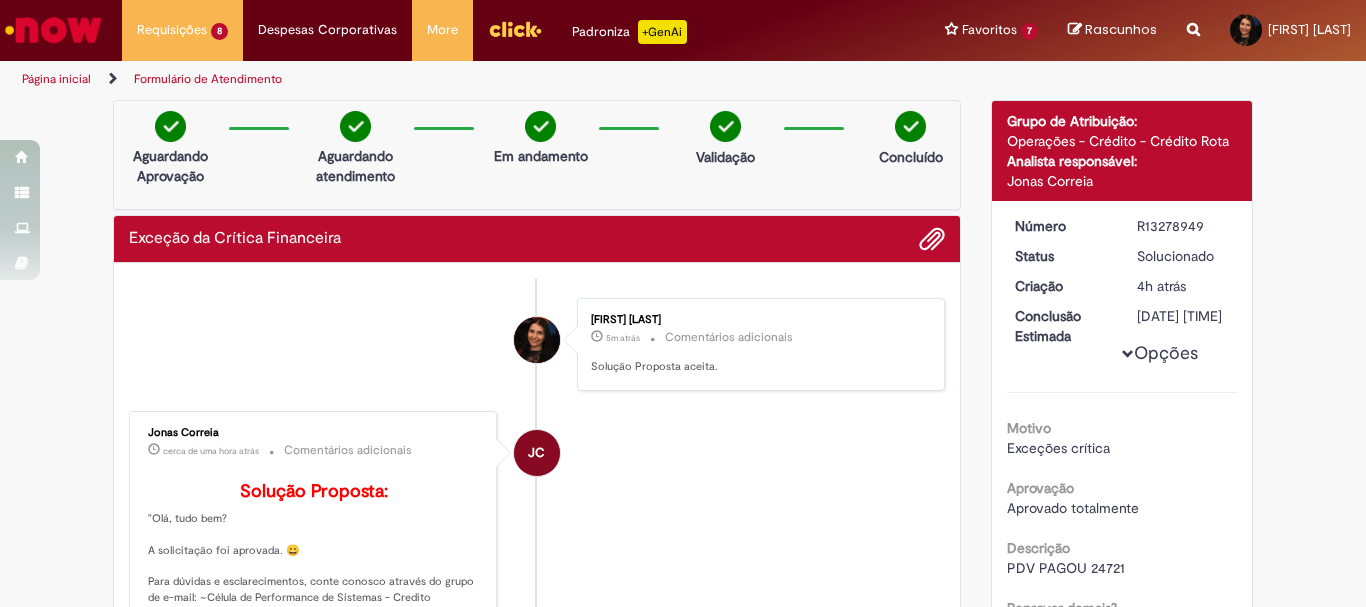 click on "Solução Proposta aceita." at bounding box center (757, 367) 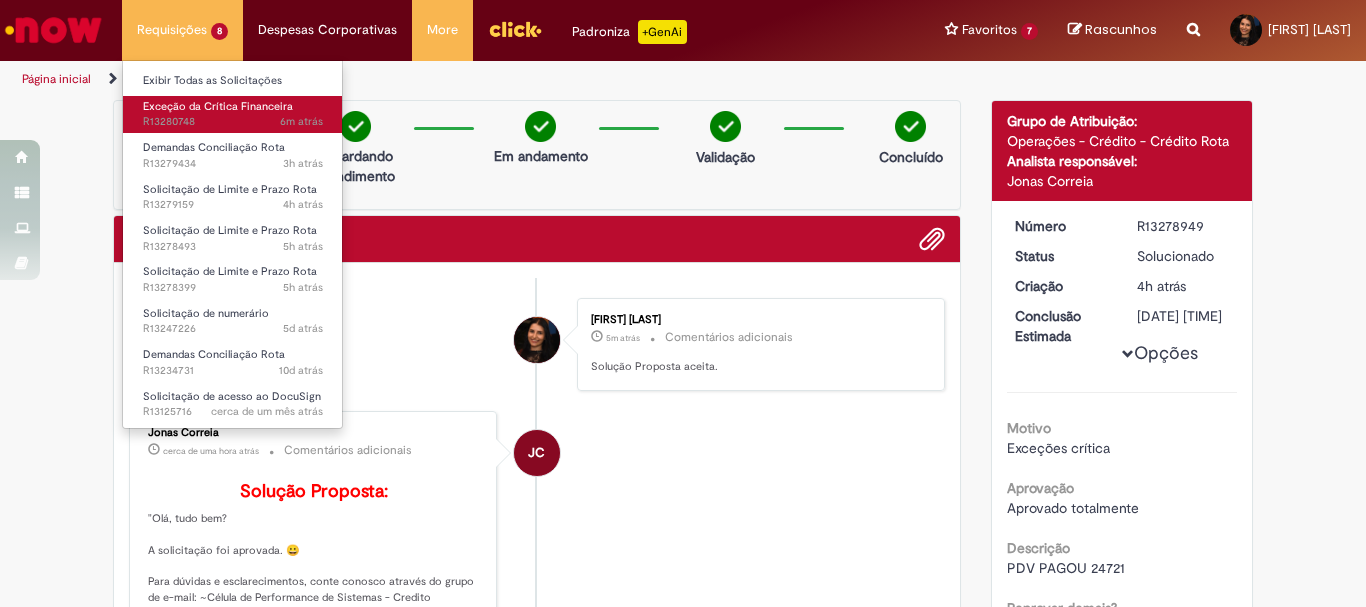 click on "6m atrás 6 minutos atrás  R13280748" at bounding box center (233, 122) 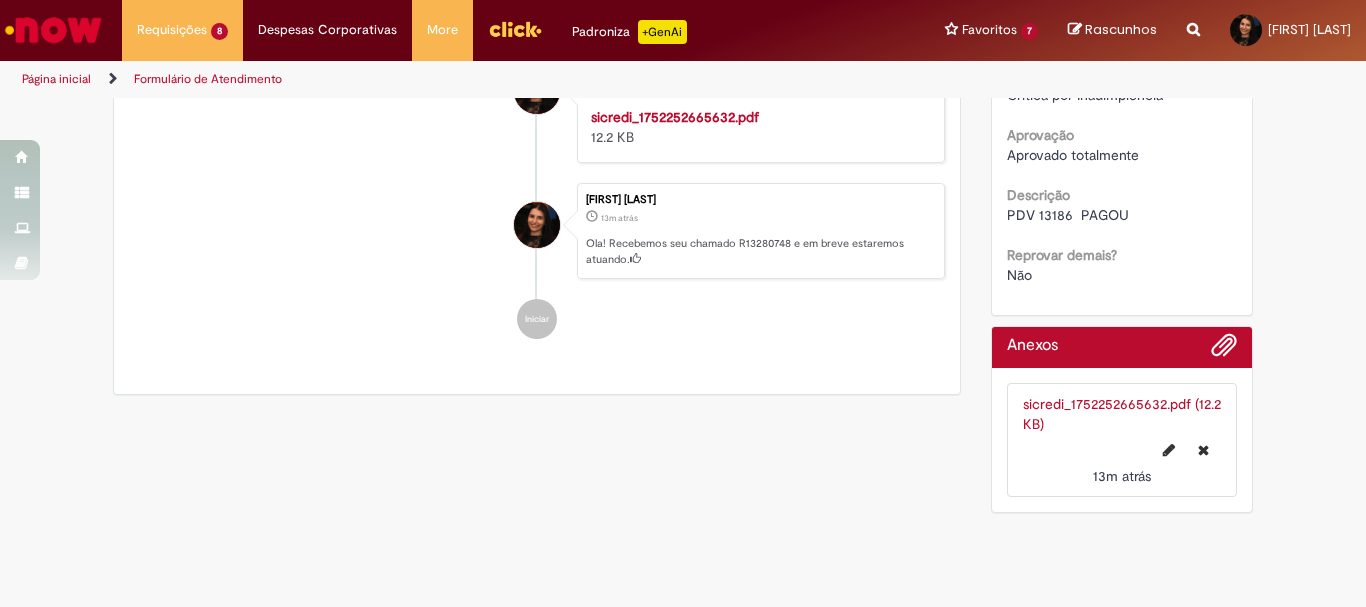 scroll, scrollTop: 0, scrollLeft: 0, axis: both 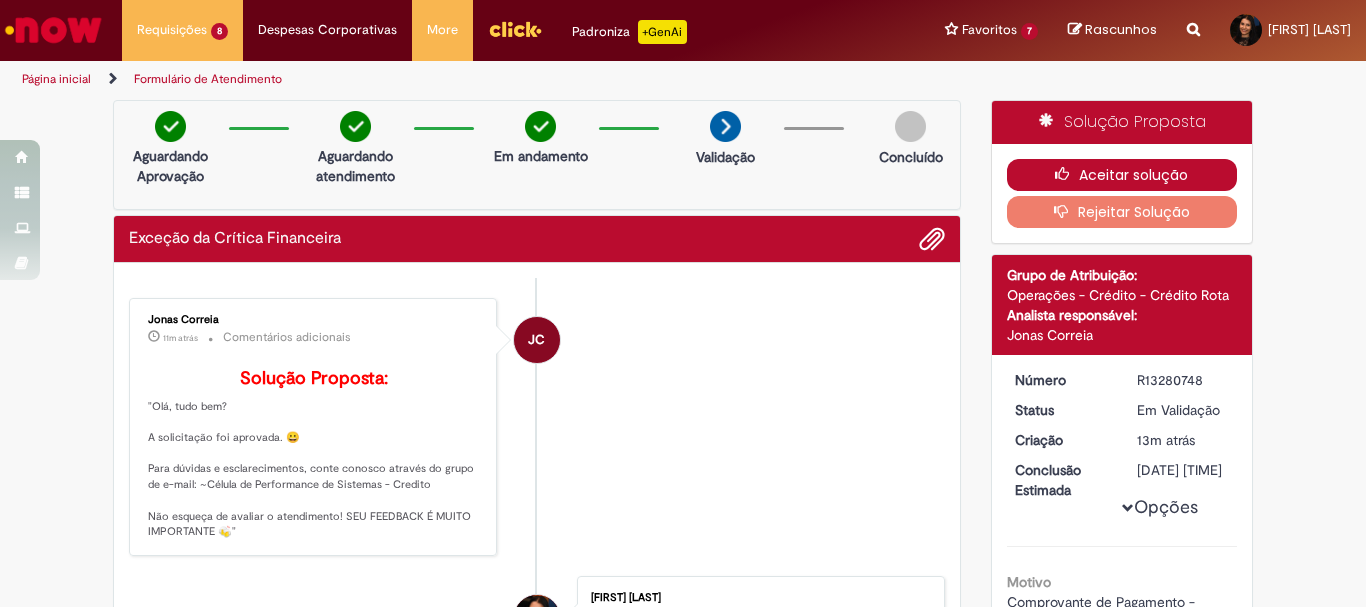 click on "Aceitar solução" at bounding box center (1122, 175) 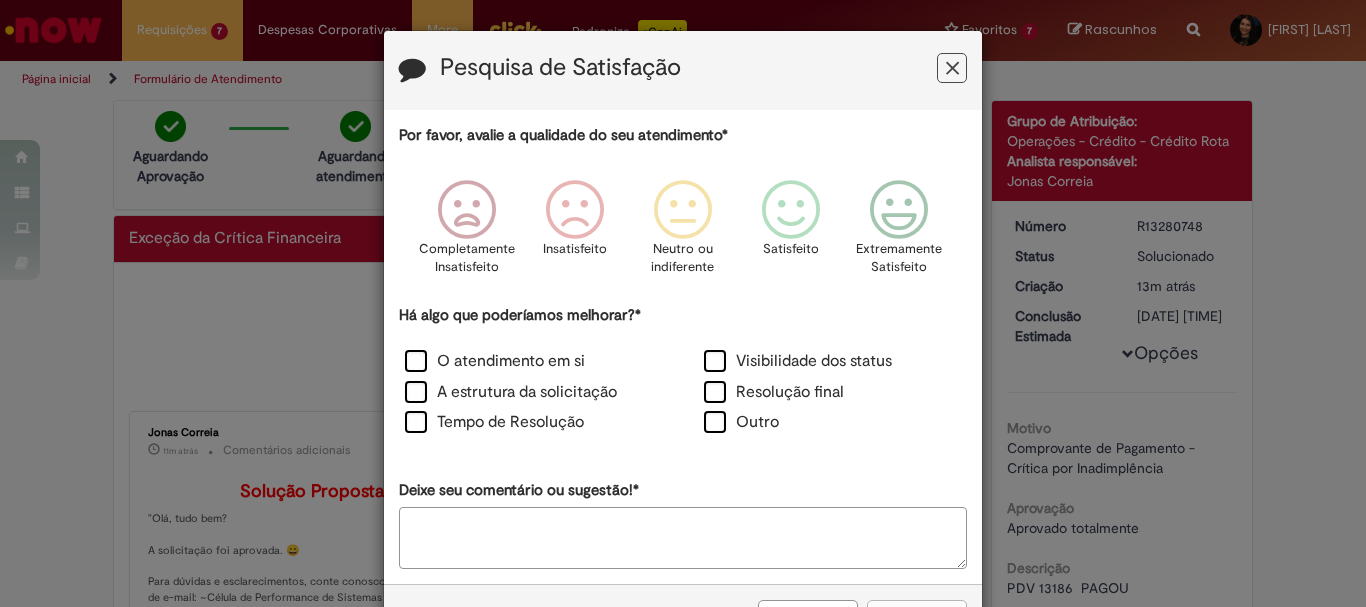 click at bounding box center (952, 68) 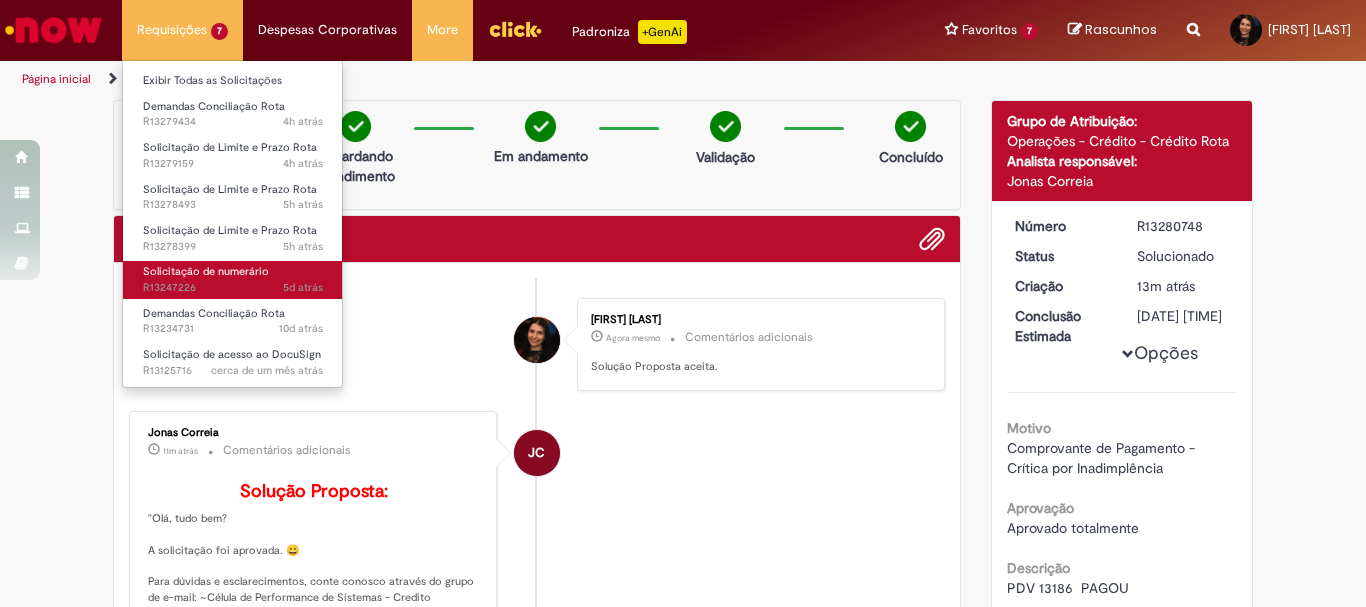 click on "Solicitação de numerário" at bounding box center [206, 271] 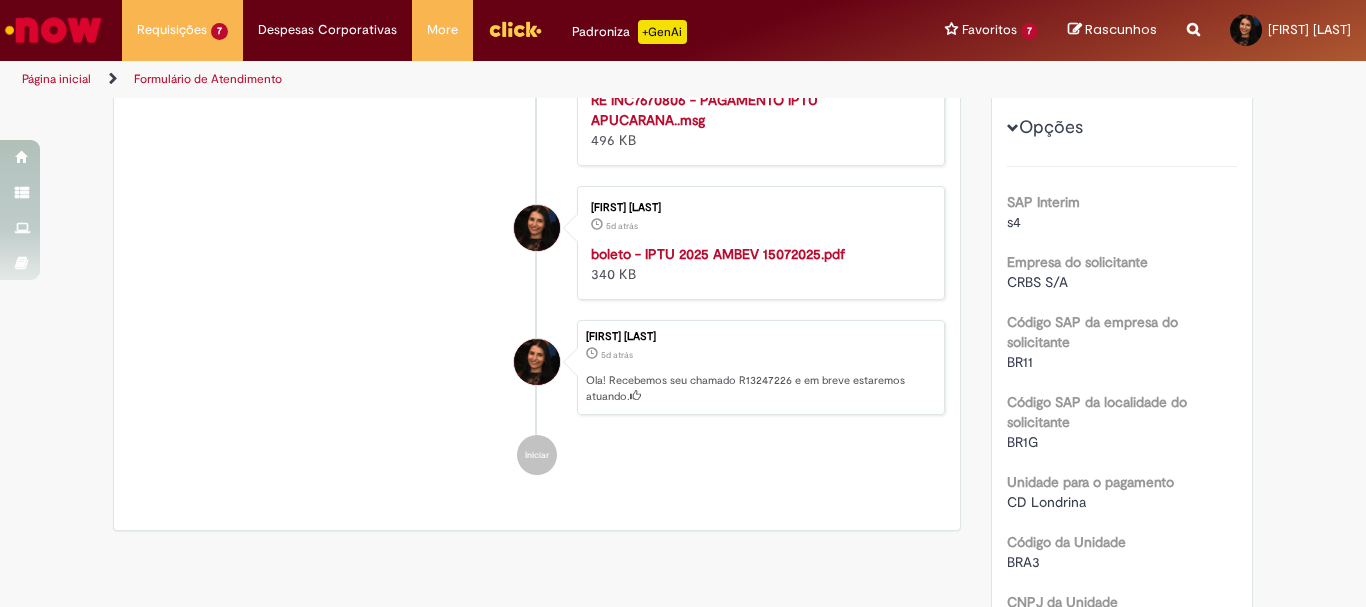 scroll, scrollTop: 0, scrollLeft: 0, axis: both 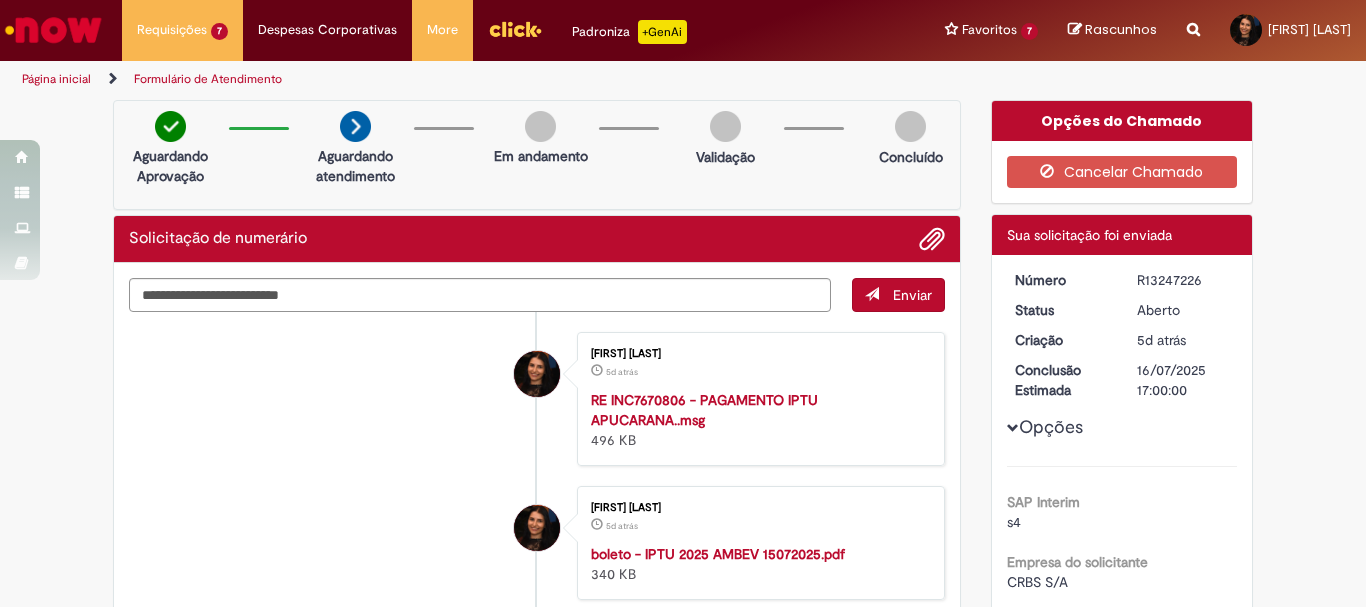 click on "R13247226" at bounding box center [1183, 280] 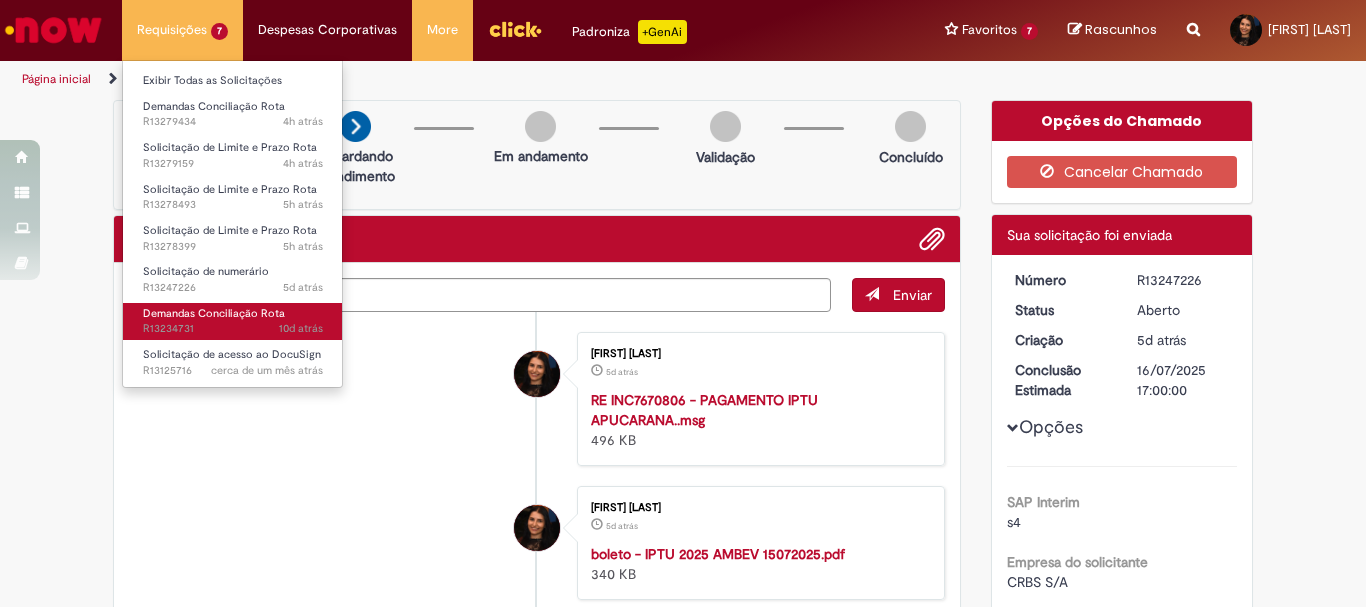click on "[NUMBER]d atrás [NUMBER] dias atrás  R[NUMBER]" at bounding box center [233, 329] 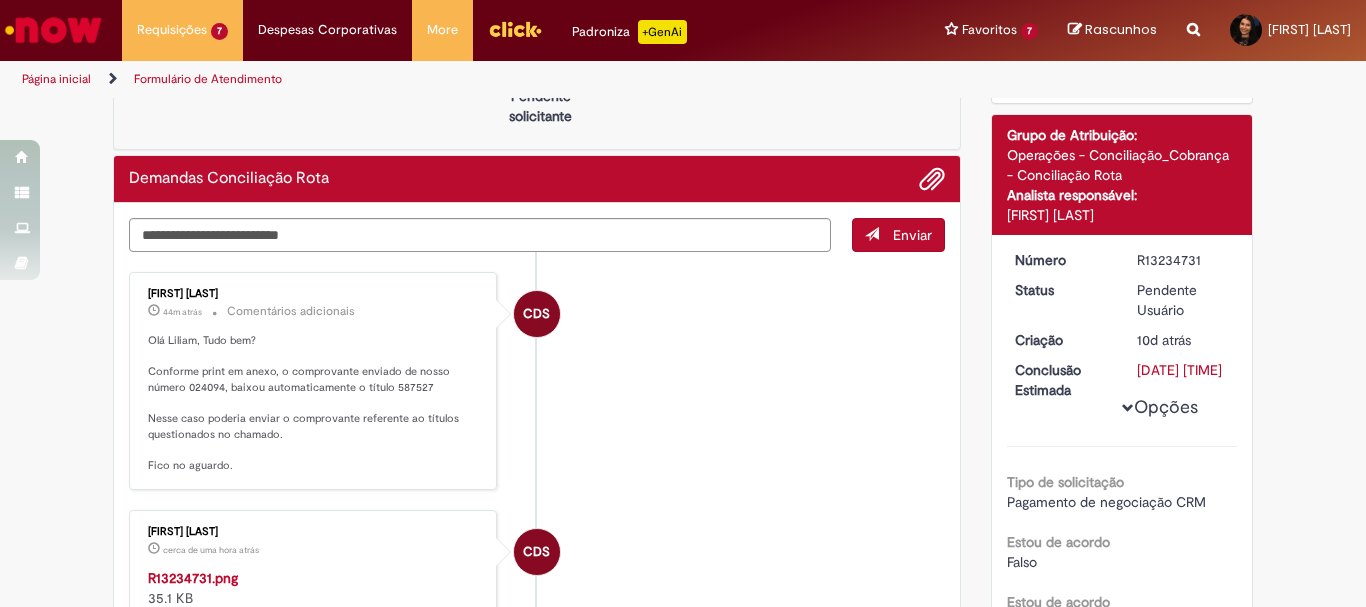 scroll, scrollTop: 200, scrollLeft: 0, axis: vertical 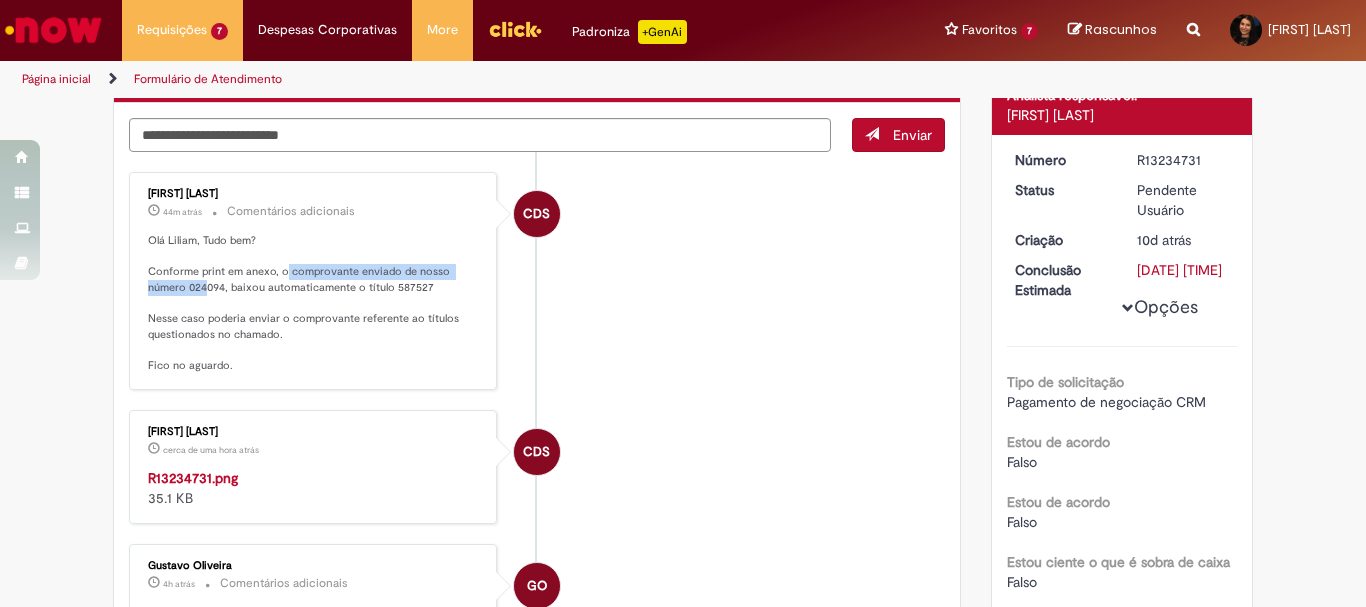drag, startPoint x: 247, startPoint y: 280, endPoint x: 278, endPoint y: 279, distance: 31.016125 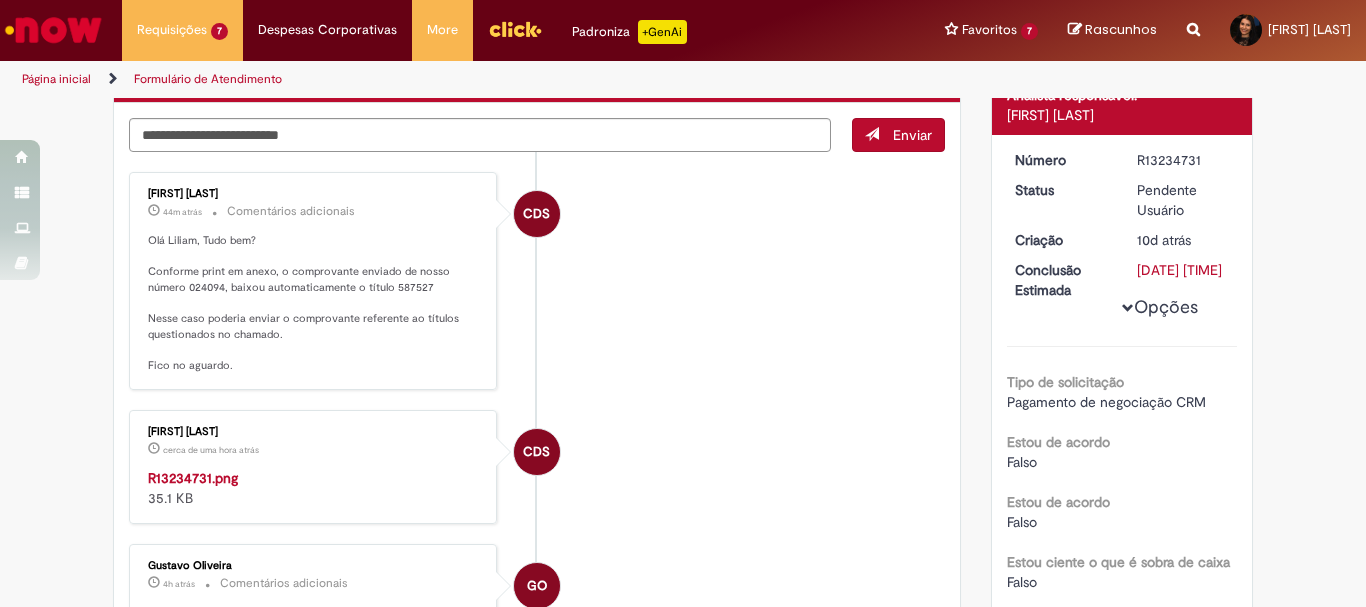 click on "Olá Liliam, Tudo bem?
Conforme print em anexo, o comprovante enviado de nosso número 024094, baixou automaticamente o título 587527
Nesse caso poderia enviar o comprovante referente ao títulos questionados no chamado.
Fico no aguardo." at bounding box center [314, 303] 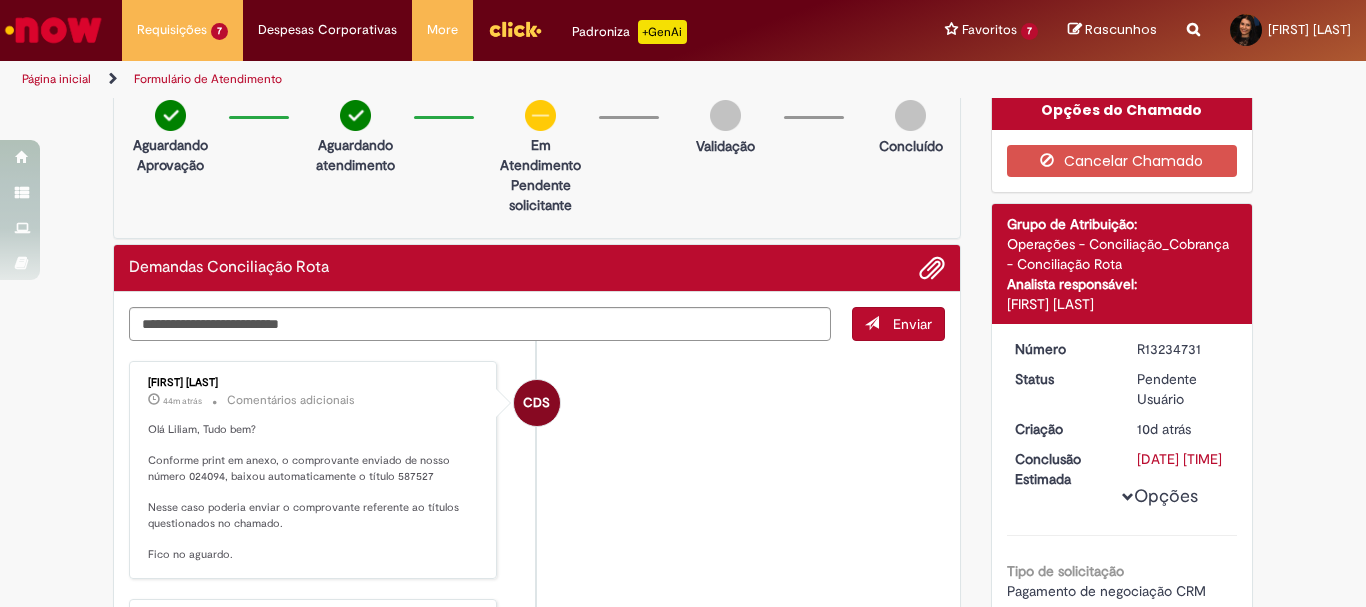 scroll, scrollTop: 211, scrollLeft: 0, axis: vertical 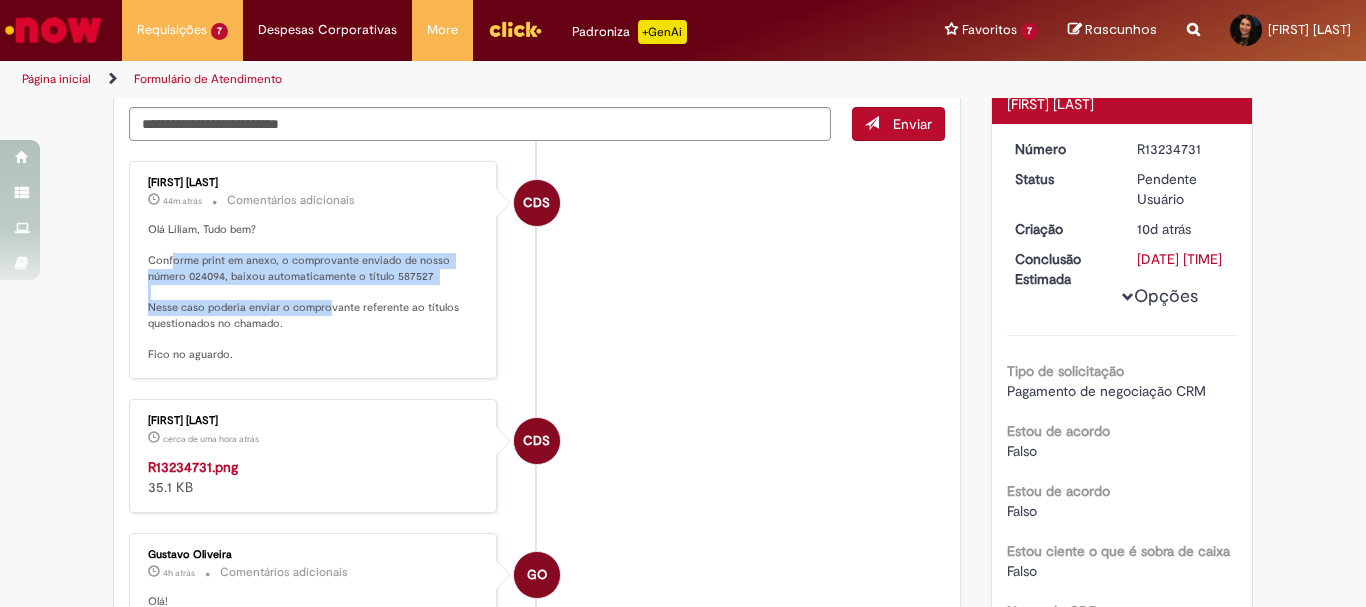 drag, startPoint x: 165, startPoint y: 256, endPoint x: 244, endPoint y: 326, distance: 105.550934 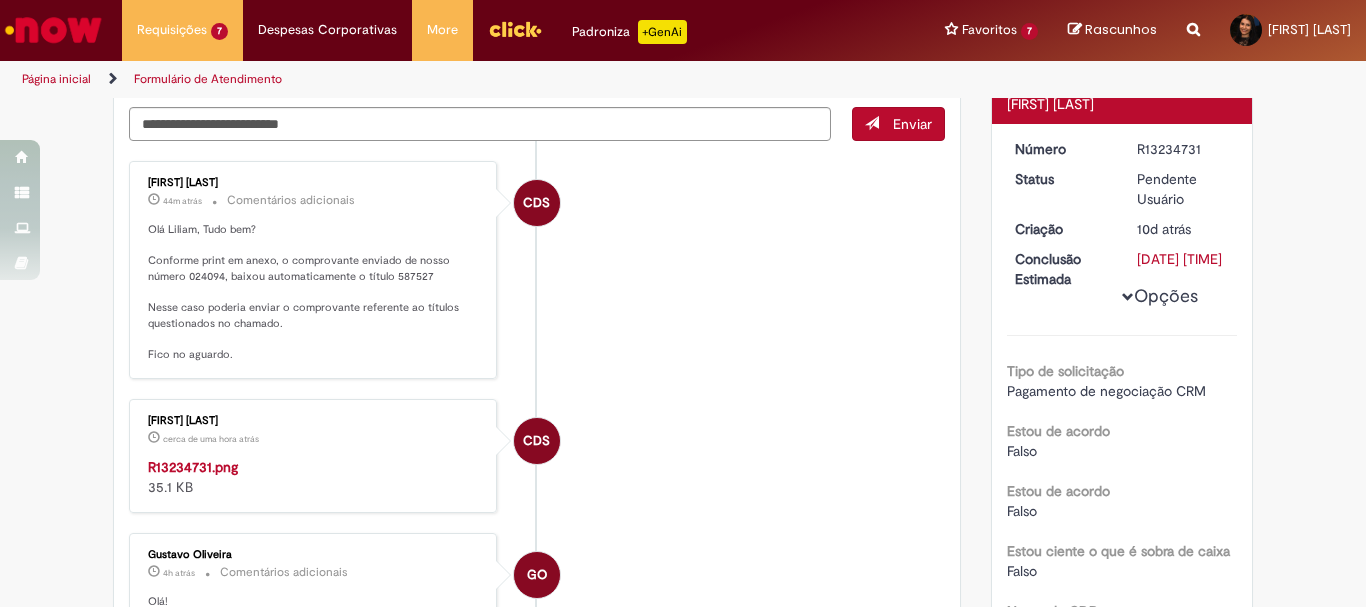 click on "CDS
[FIRST] [LAST]
44m atrás 44 minutos atrás     Comentários adicionais
Olá Liliam, Tudo bem?
Conforme print em anexo, o comprovante enviado de nosso número 024094, baixou automaticamente o título 587527
Nesse caso poderia enviar o comprovante referente ao títulos questionados no chamado.
Fico no aguardo." at bounding box center [537, 270] 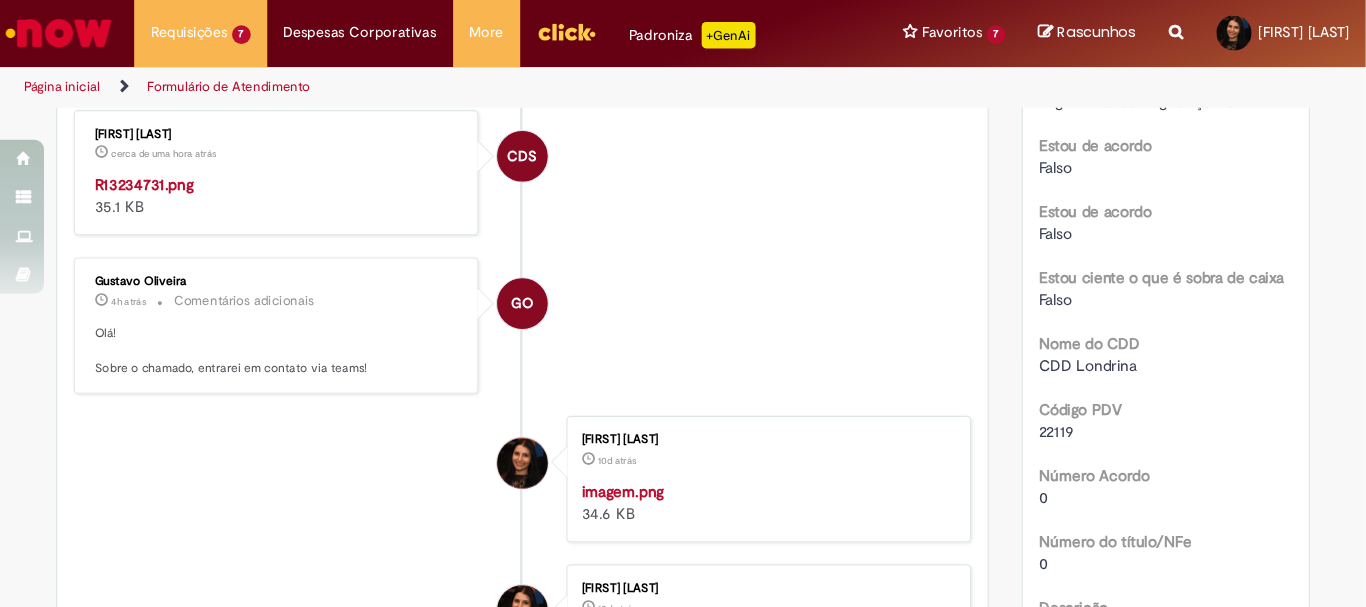scroll, scrollTop: 511, scrollLeft: 0, axis: vertical 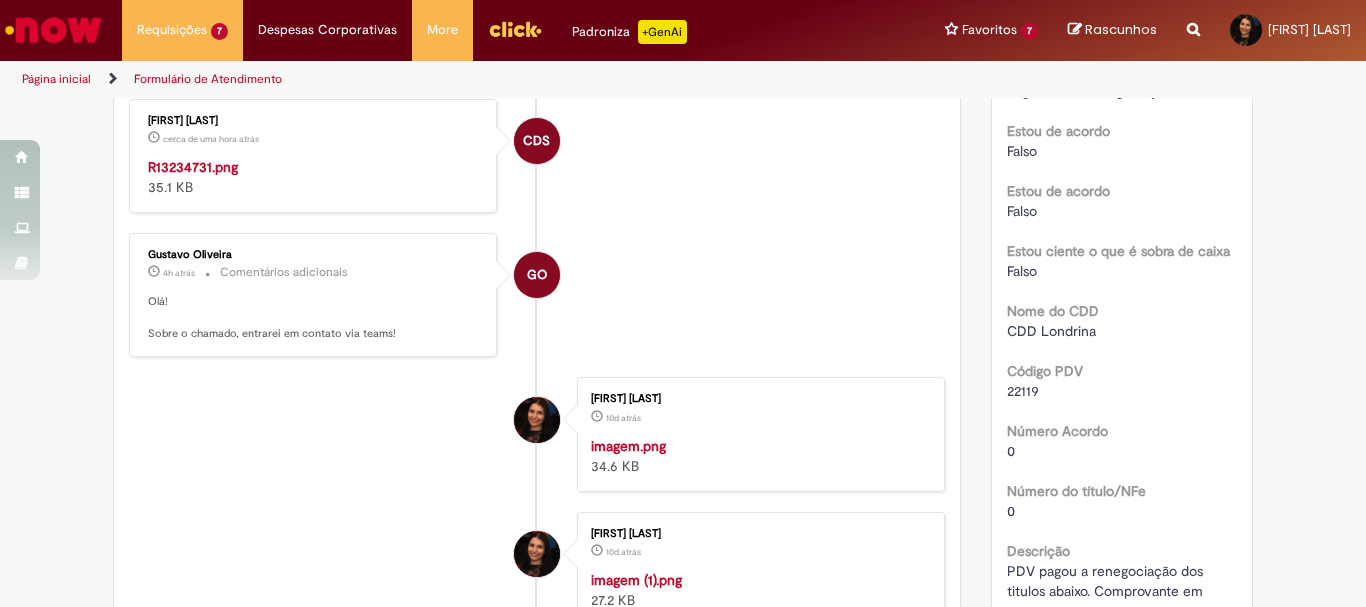 click at bounding box center (314, 157) 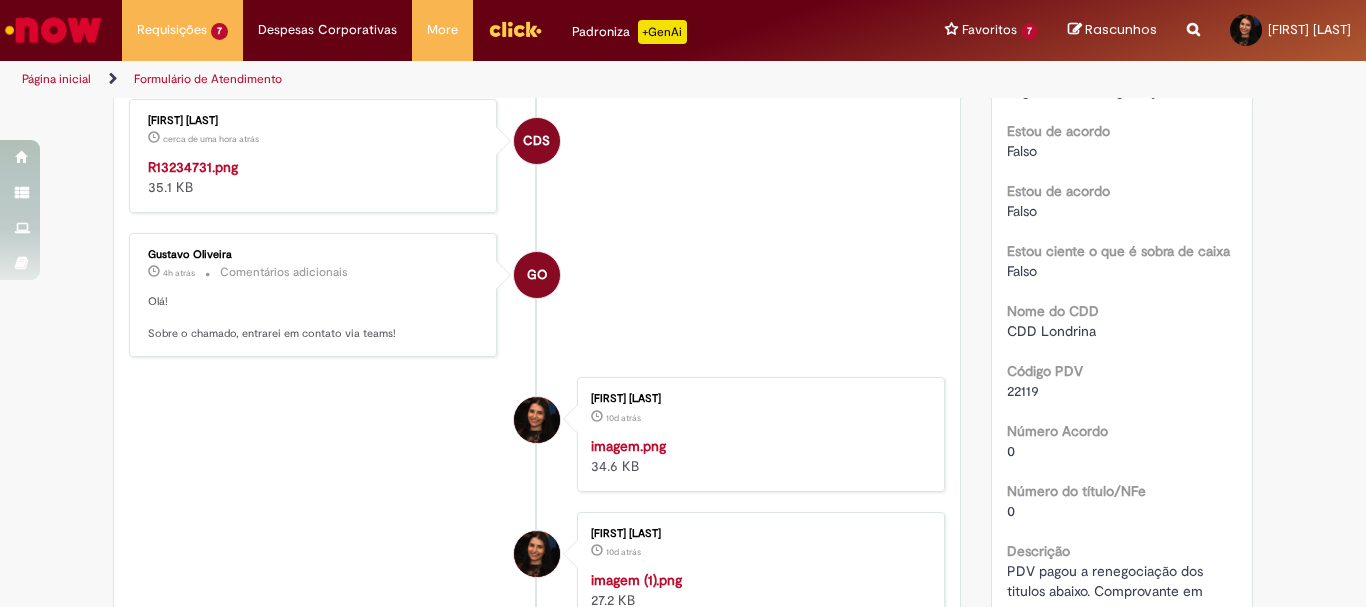 click on "GO
[FIRST] [LAST]
4h atrás 4 horas atrás     Comentários adicionais
Olá!
Sobre o chamado, entrarei em contato via teams!" at bounding box center (537, 295) 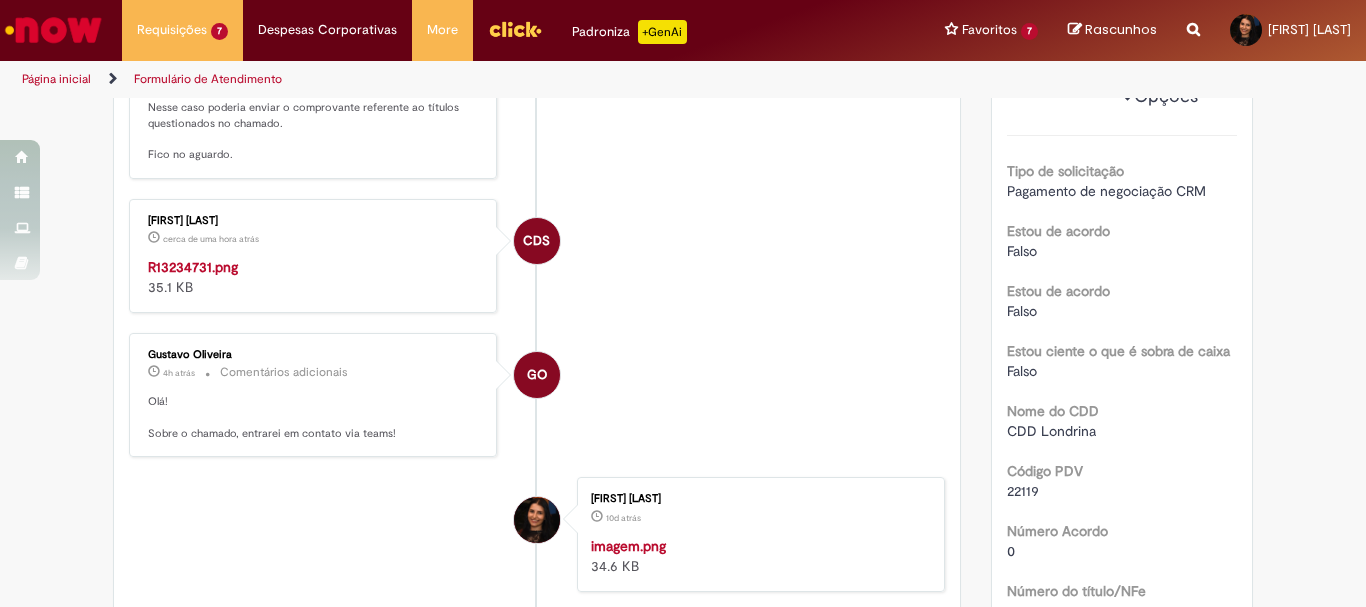 scroll, scrollTop: 311, scrollLeft: 0, axis: vertical 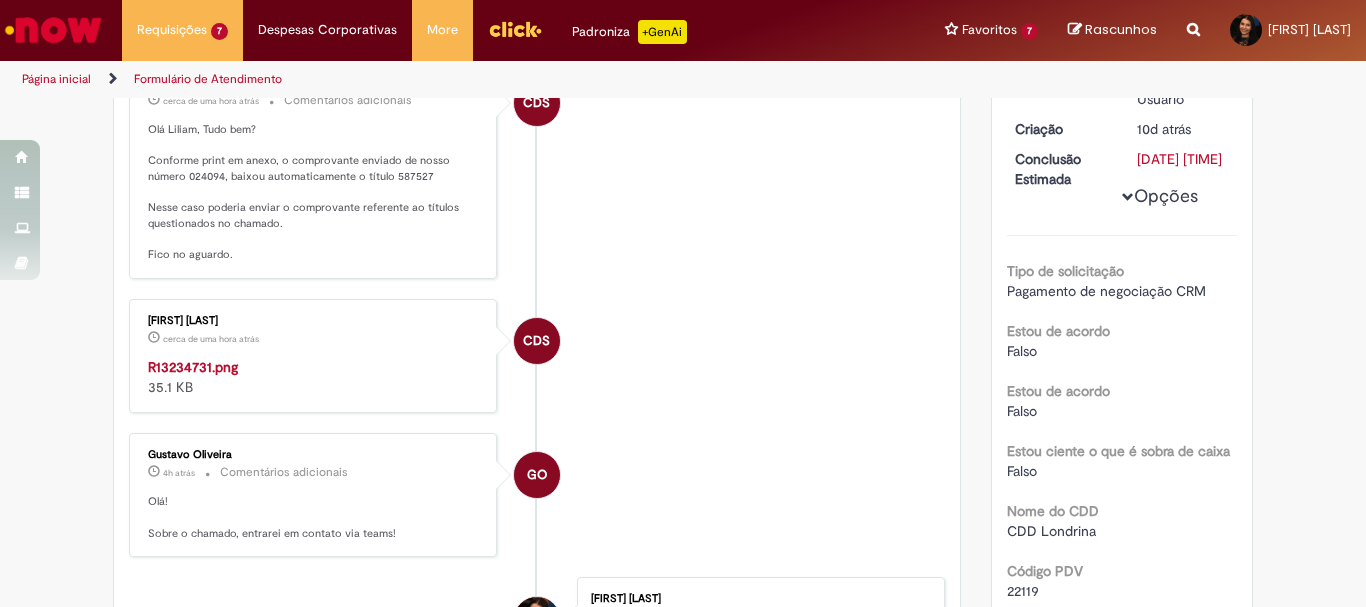 click on "Olá Liliam, Tudo bem?
Conforme print em anexo, o comprovante enviado de nosso número 024094, baixou automaticamente o título 587527
Nesse caso poderia enviar o comprovante referente ao títulos questionados no chamado.
Fico no aguardo." at bounding box center (314, 192) 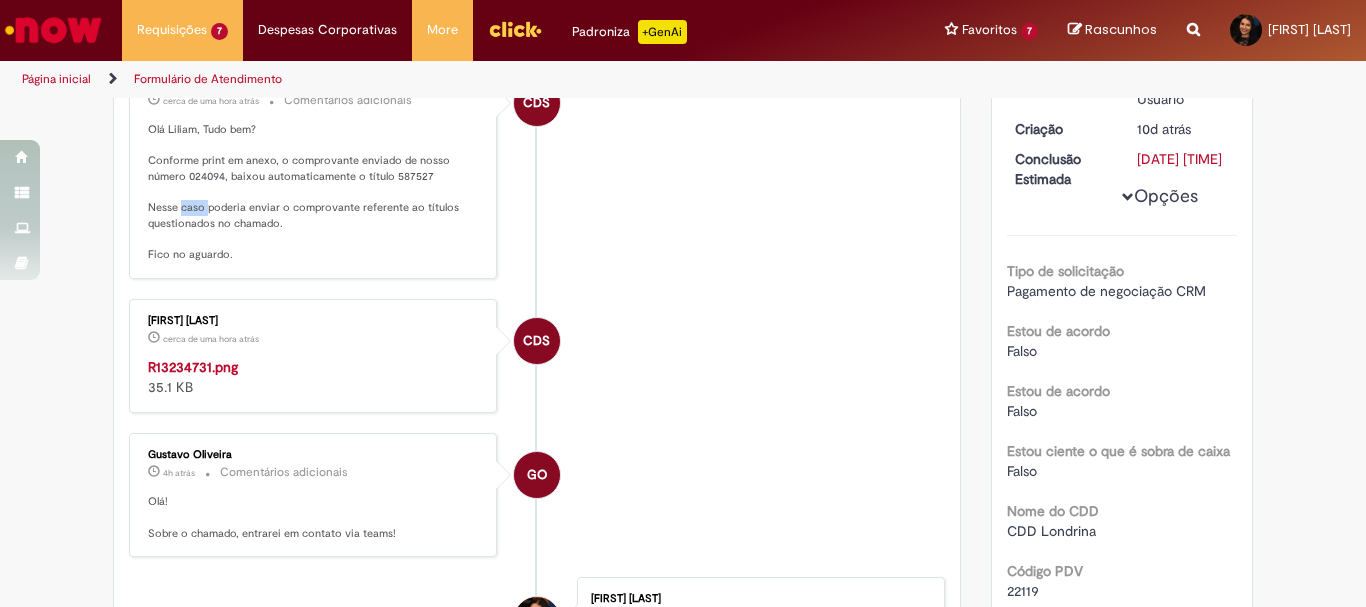 click on "Olá Liliam, Tudo bem?
Conforme print em anexo, o comprovante enviado de nosso número 024094, baixou automaticamente o título 587527
Nesse caso poderia enviar o comprovante referente ao títulos questionados no chamado.
Fico no aguardo." at bounding box center [314, 192] 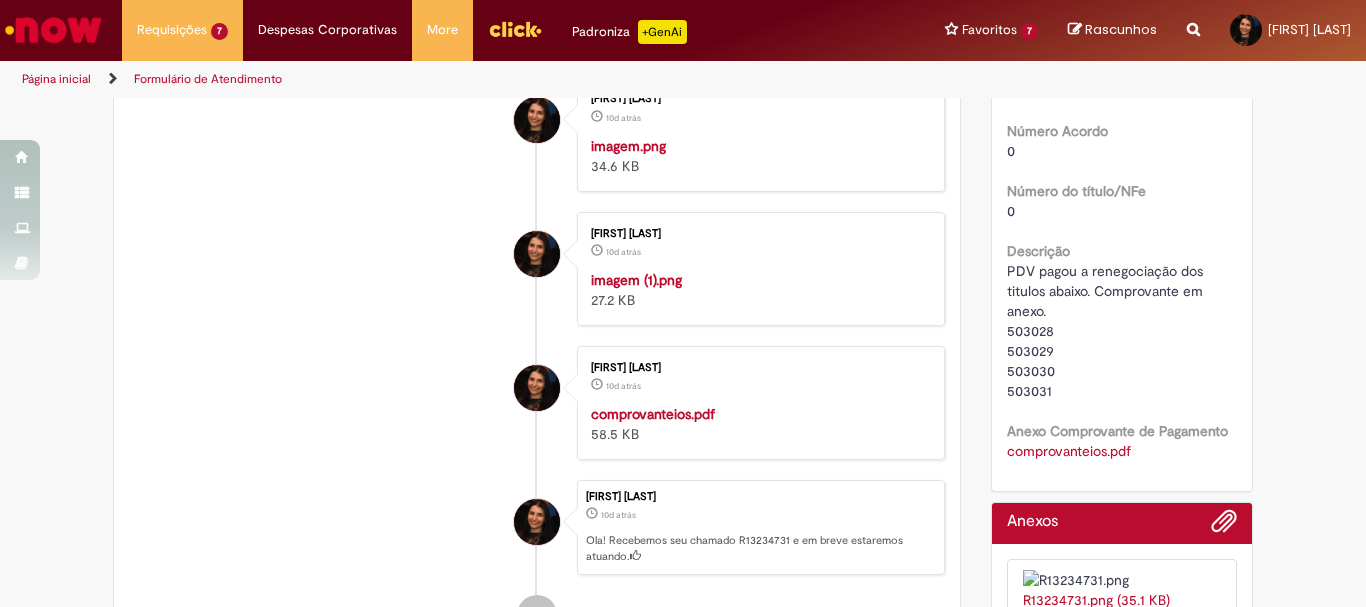 scroll, scrollTop: 911, scrollLeft: 0, axis: vertical 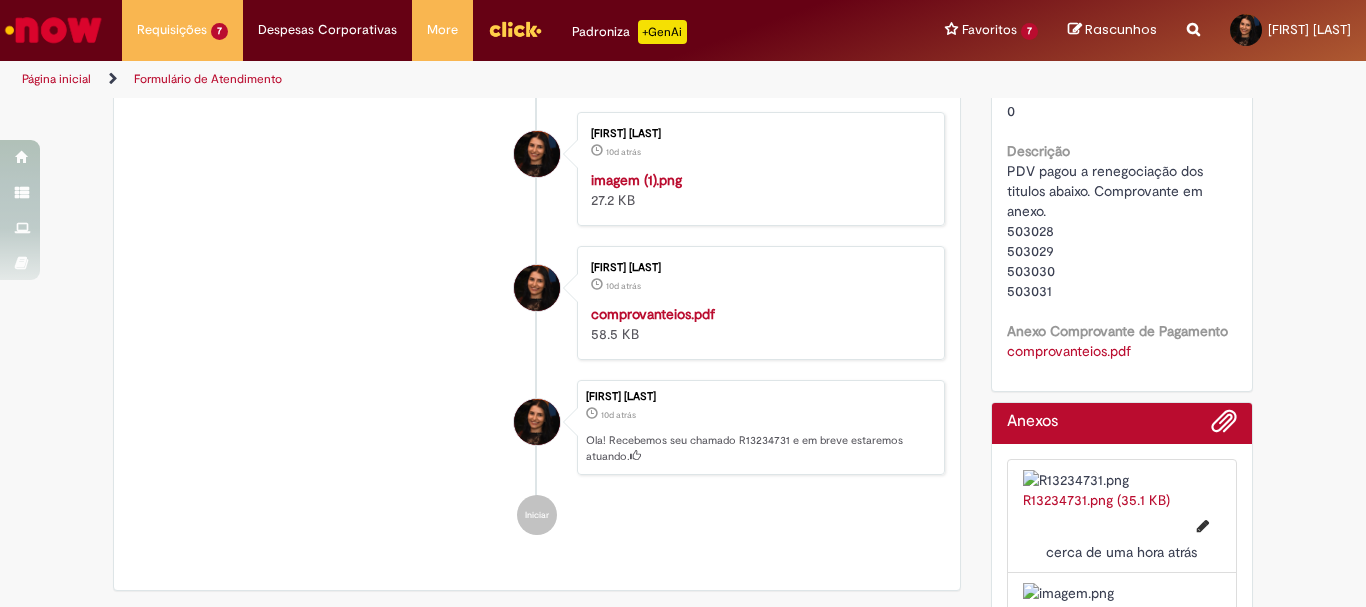 click on "PDV pagou a renegociação dos titulos abaixo. Comprovante em anexo.
503028
503029
503030
503031" at bounding box center (1107, 231) 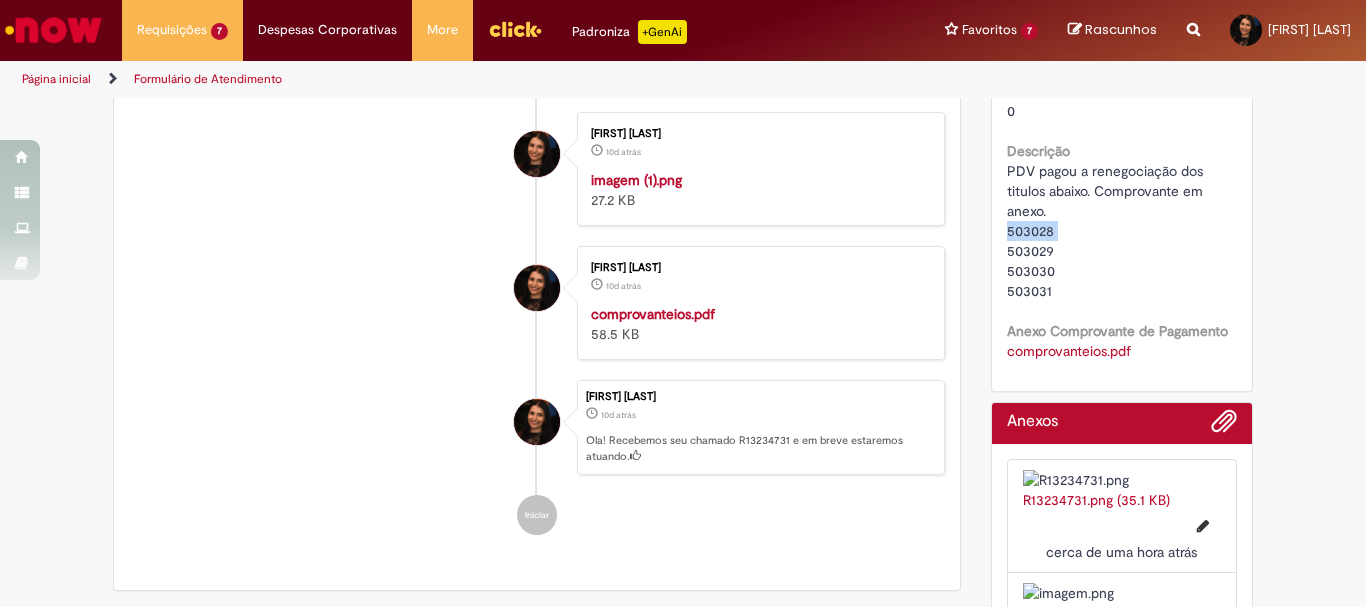 click on "PDV pagou a renegociação dos titulos abaixo. Comprovante em anexo.
503028
503029
503030
503031" at bounding box center [1107, 231] 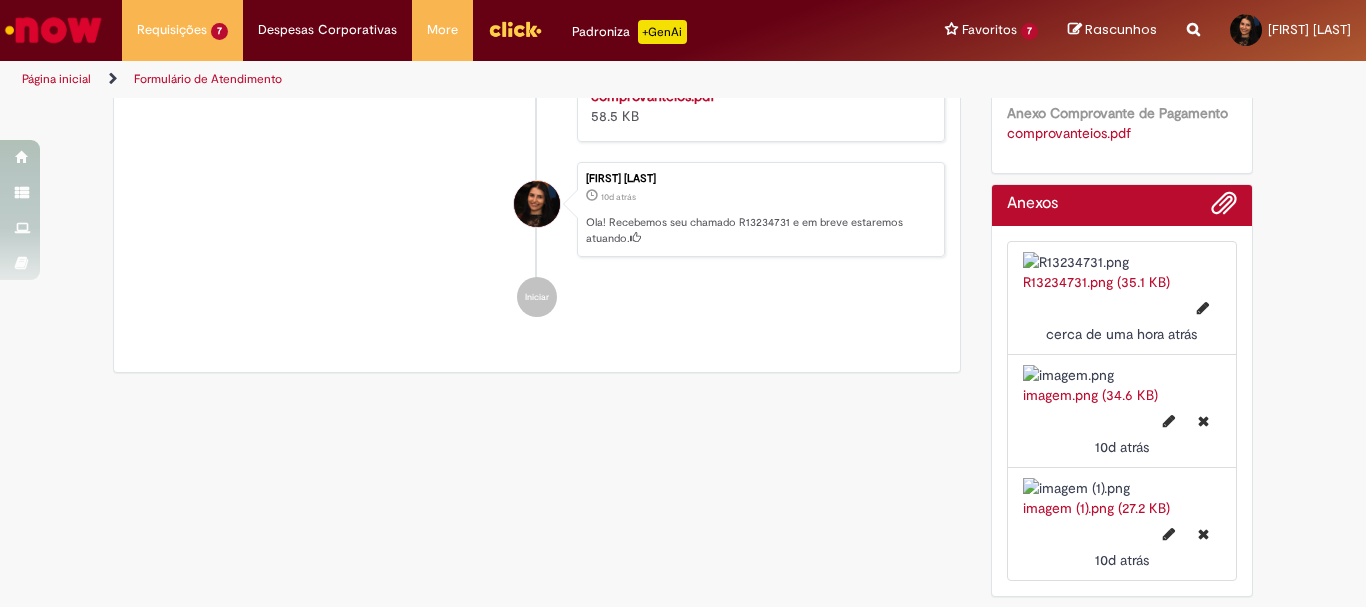 scroll, scrollTop: 1411, scrollLeft: 0, axis: vertical 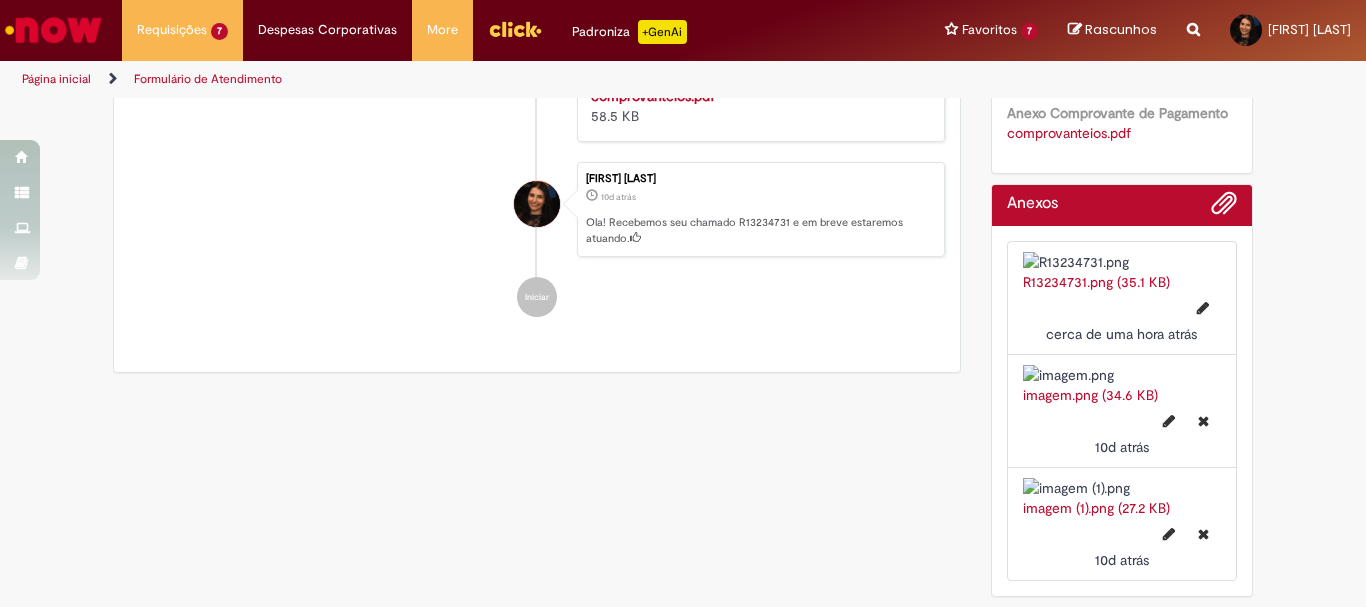 click at bounding box center (1122, 375) 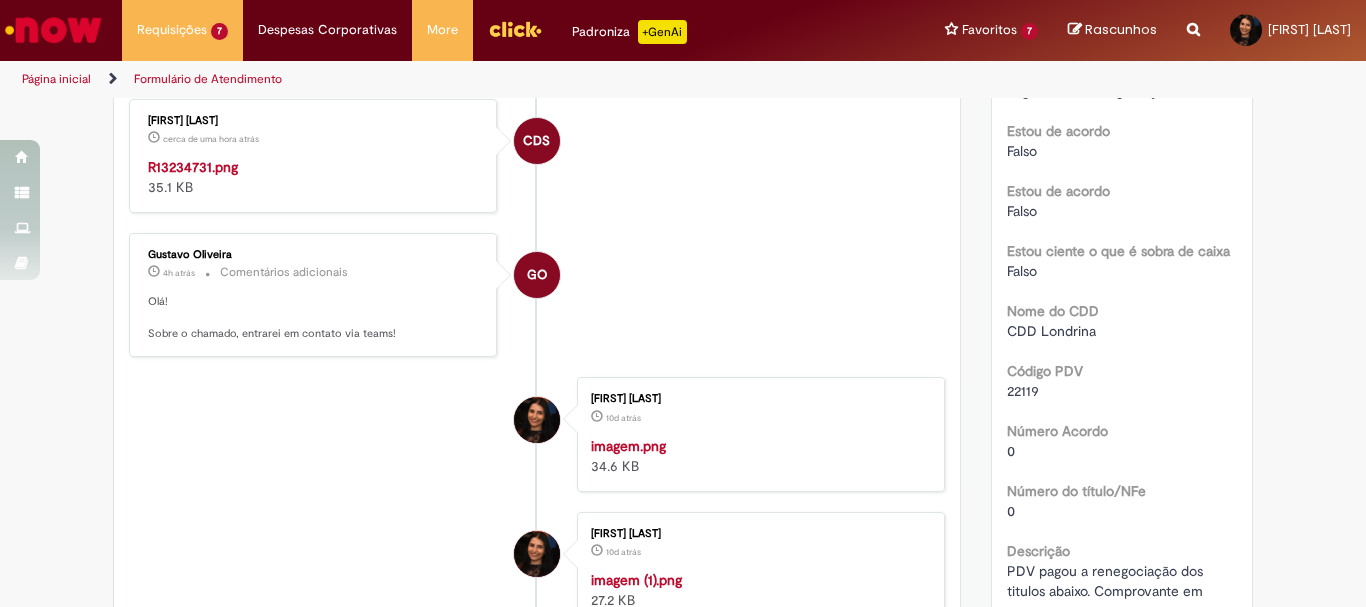 scroll, scrollTop: 811, scrollLeft: 0, axis: vertical 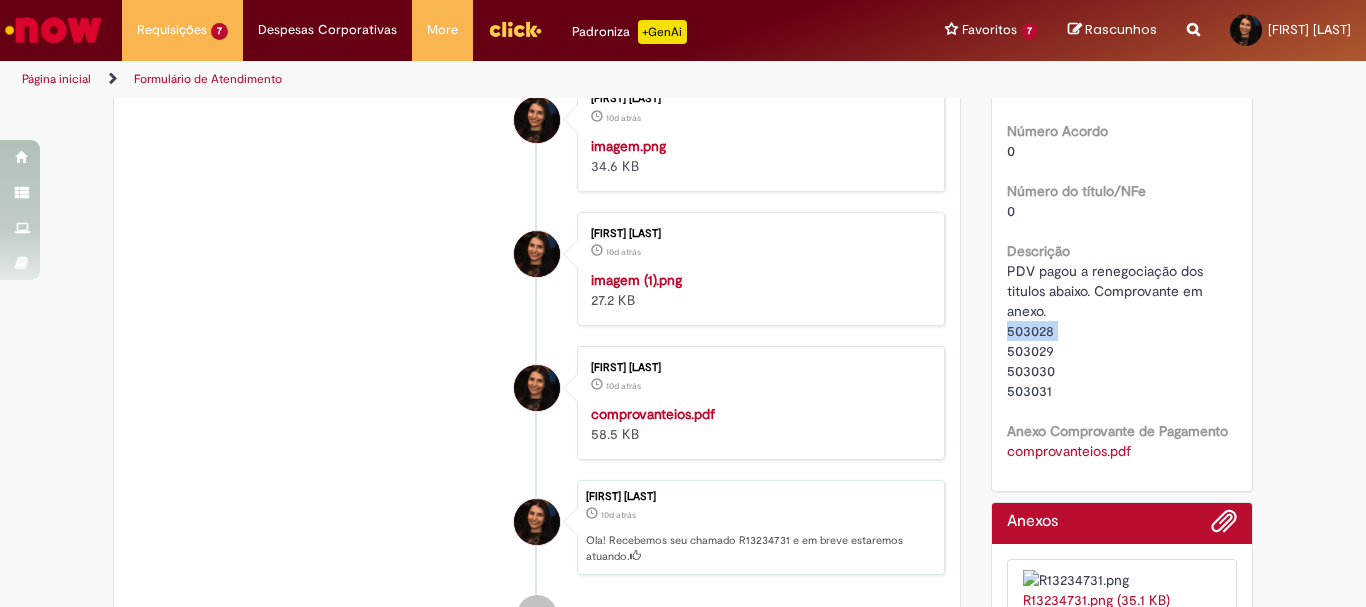 click on "PDV pagou a renegociação dos titulos abaixo. Comprovante em anexo.
503028
503029
503030
503031" at bounding box center [1107, 331] 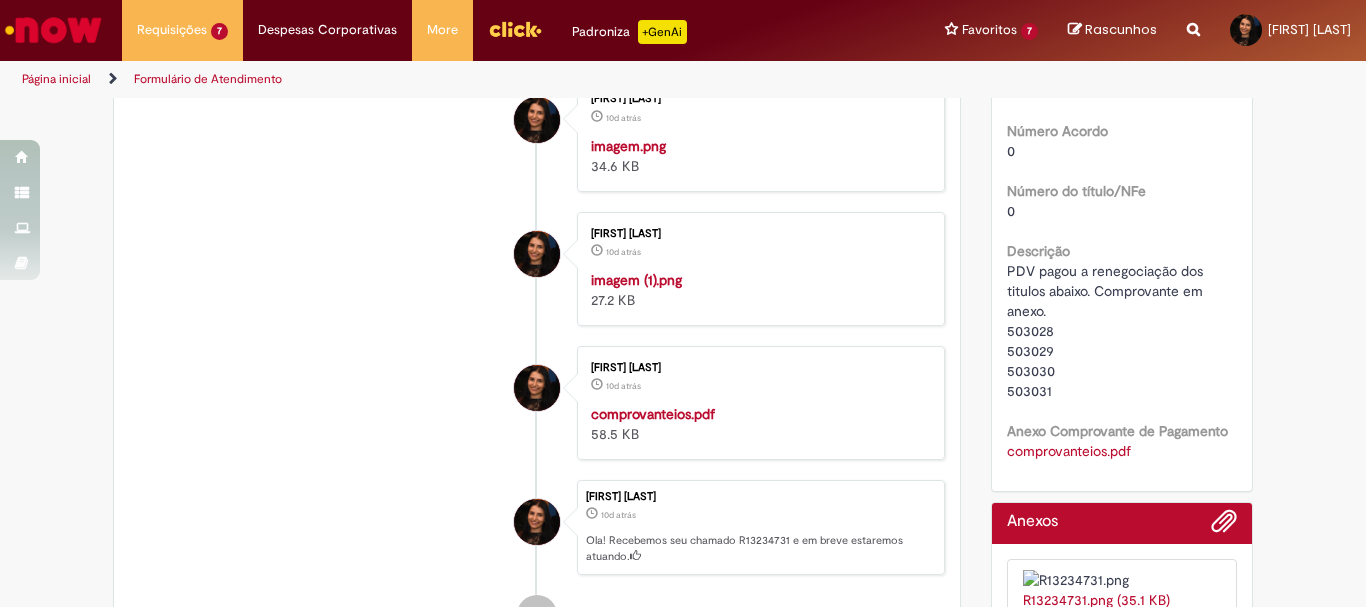 click on "PDV pagou a renegociação dos titulos abaixo. Comprovante em anexo.
503028
503029
503030
503031" at bounding box center [1107, 331] 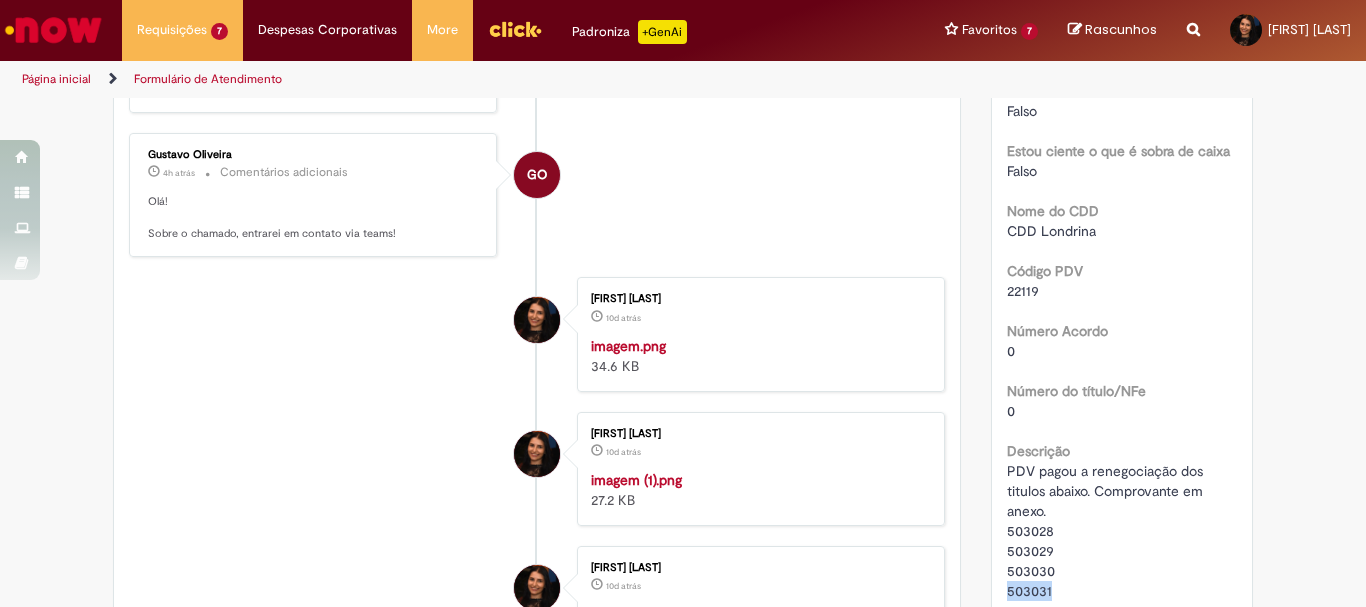 scroll, scrollTop: 511, scrollLeft: 0, axis: vertical 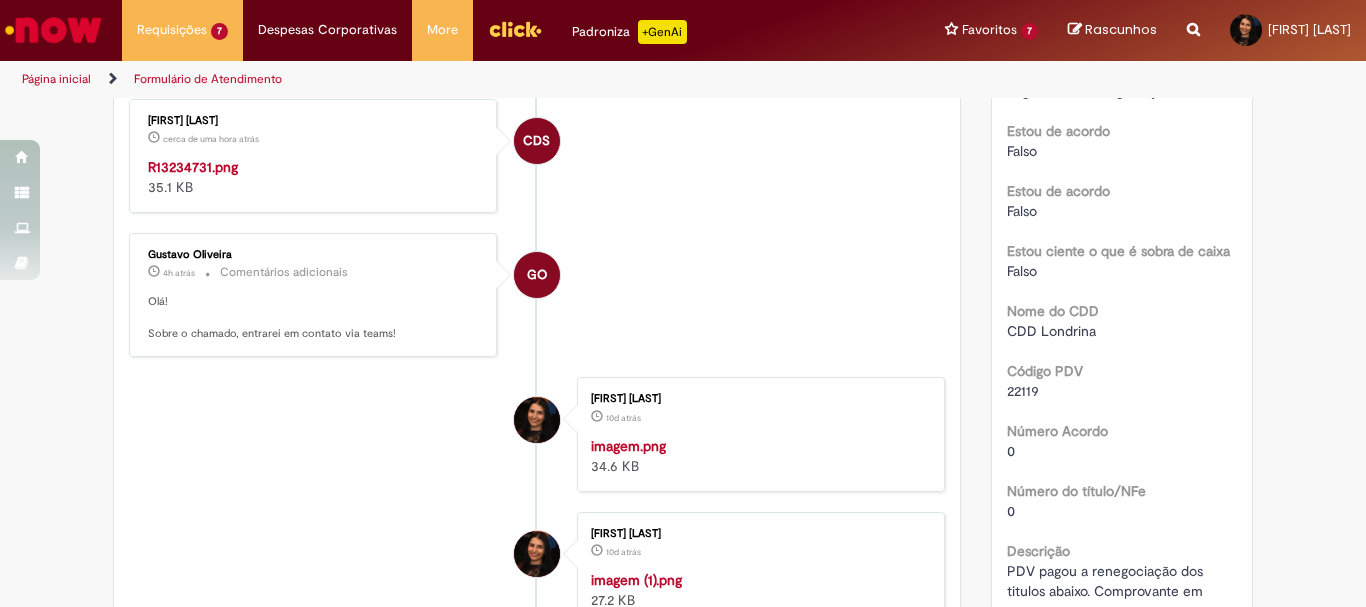 click on "22119" at bounding box center (1023, 391) 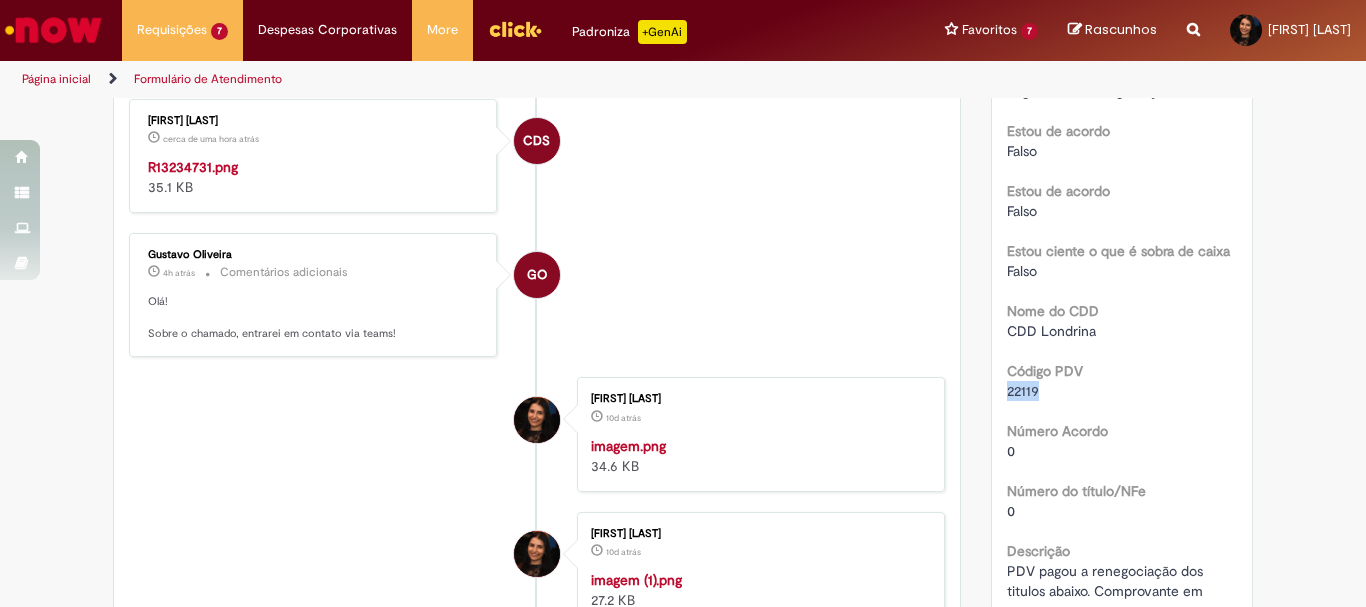 click on "22119" at bounding box center [1023, 391] 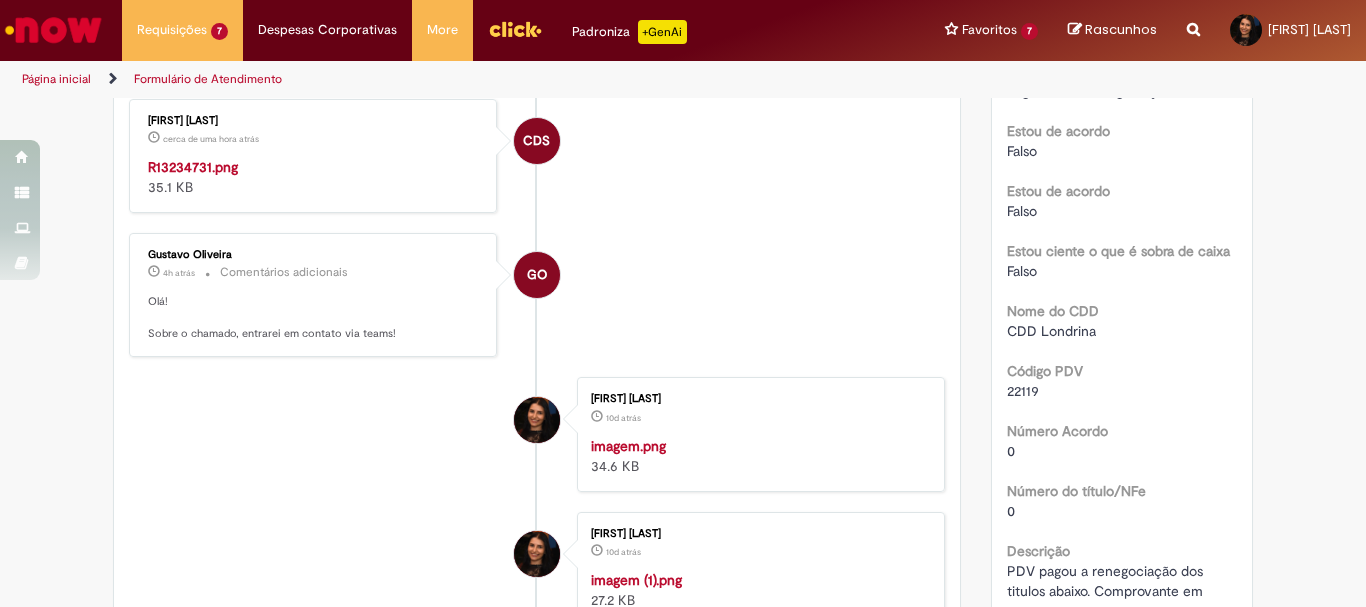 click on "Verificar Código de Barras
Aguardando Aprovação
Aguardando atendimento
Em Atendimento   Clique para exibir         Pendente solicitante
Validação
Concluído
Demandas Conciliação Rota
Enviar
CDS
[FIRST] [LAST]
cerca de uma hora atrás cerca de uma hora atrás     Comentários adicionais
CDS" at bounding box center (537, 295) 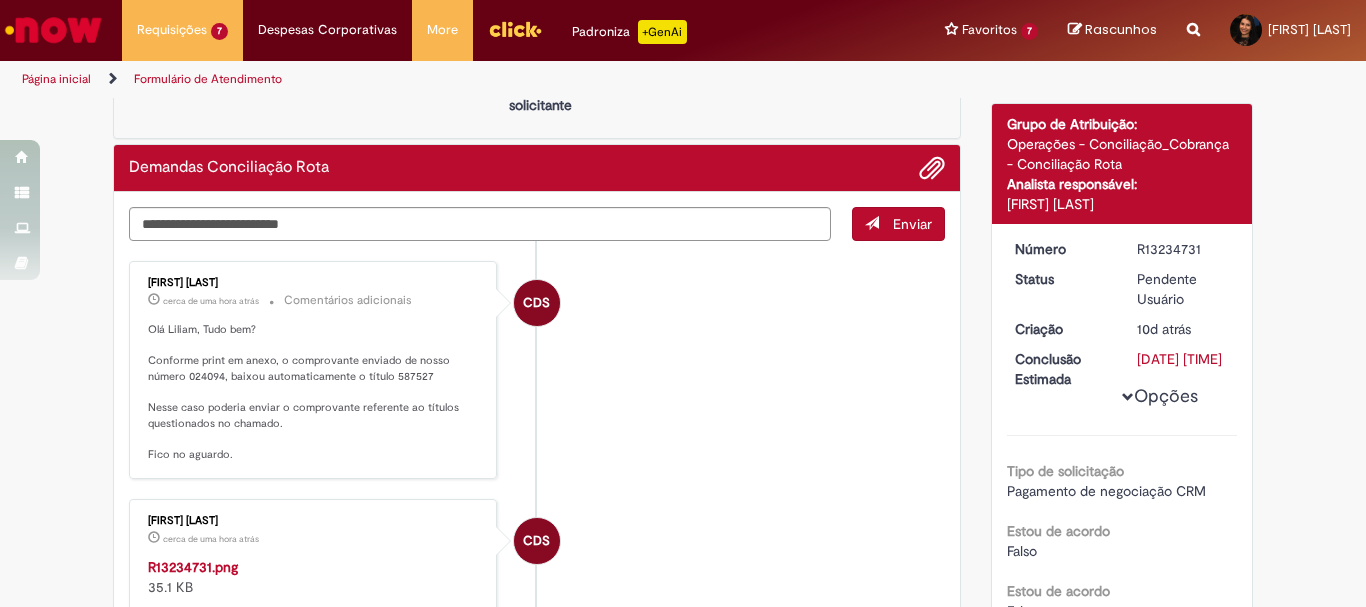 scroll, scrollTop: 211, scrollLeft: 0, axis: vertical 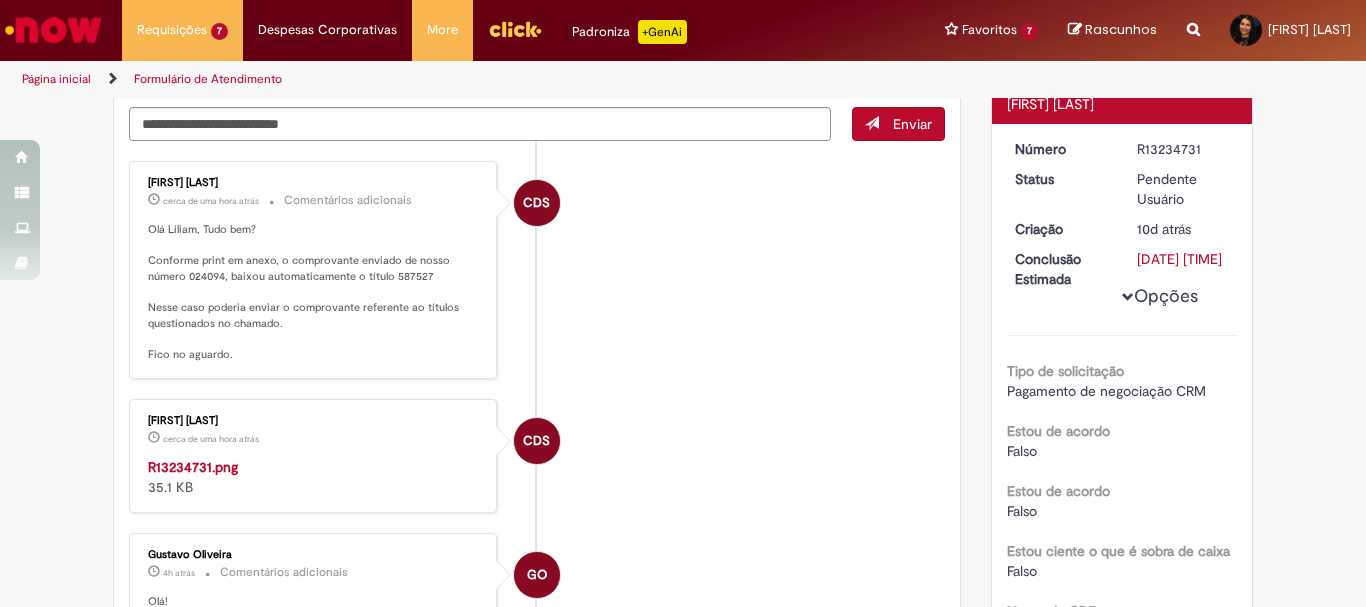 click on "Verificar Código de Barras
Aguardando Aprovação
Aguardando atendimento
Em Atendimento   Clique para exibir         Pendente solicitante
Validação
Concluído
Demandas Conciliação Rota
Enviar
CDS
[FIRST] [LAST]
cerca de uma hora atrás cerca de uma hora atrás     Comentários adicionais
CDS" at bounding box center [683, 707] 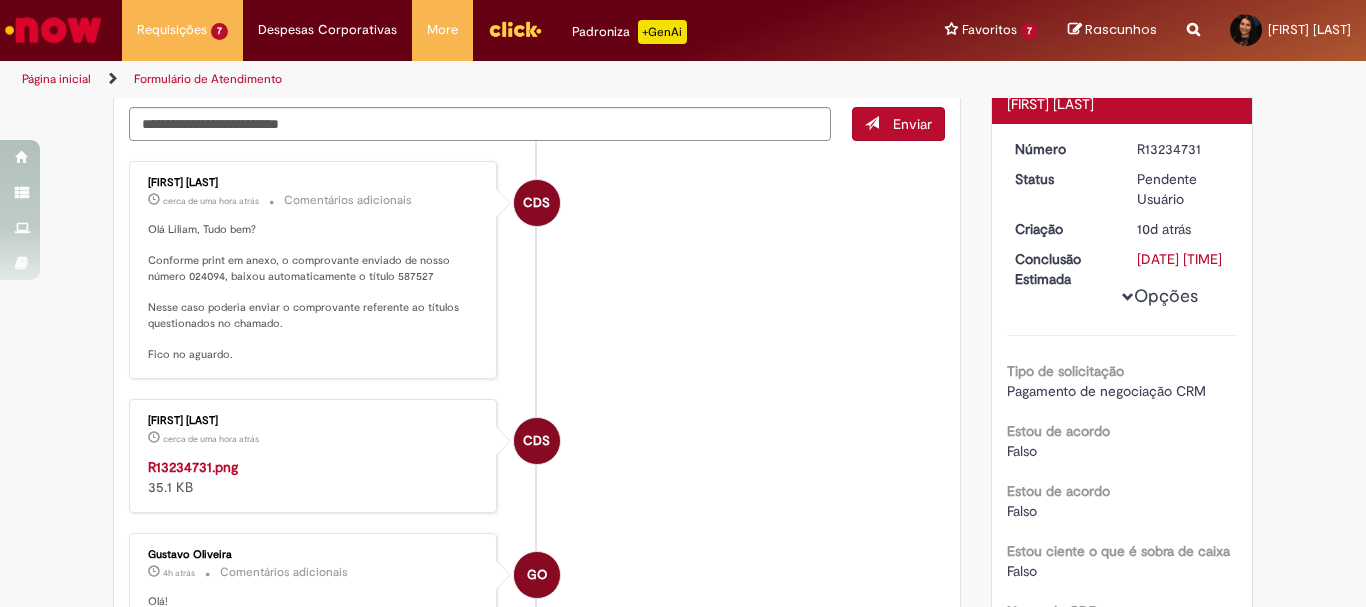 click on "Olá Liliam, Tudo bem?
Conforme print em anexo, o comprovante enviado de nosso número 024094, baixou automaticamente o título 587527
Nesse caso poderia enviar o comprovante referente ao títulos questionados no chamado.
Fico no aguardo." at bounding box center [314, 292] 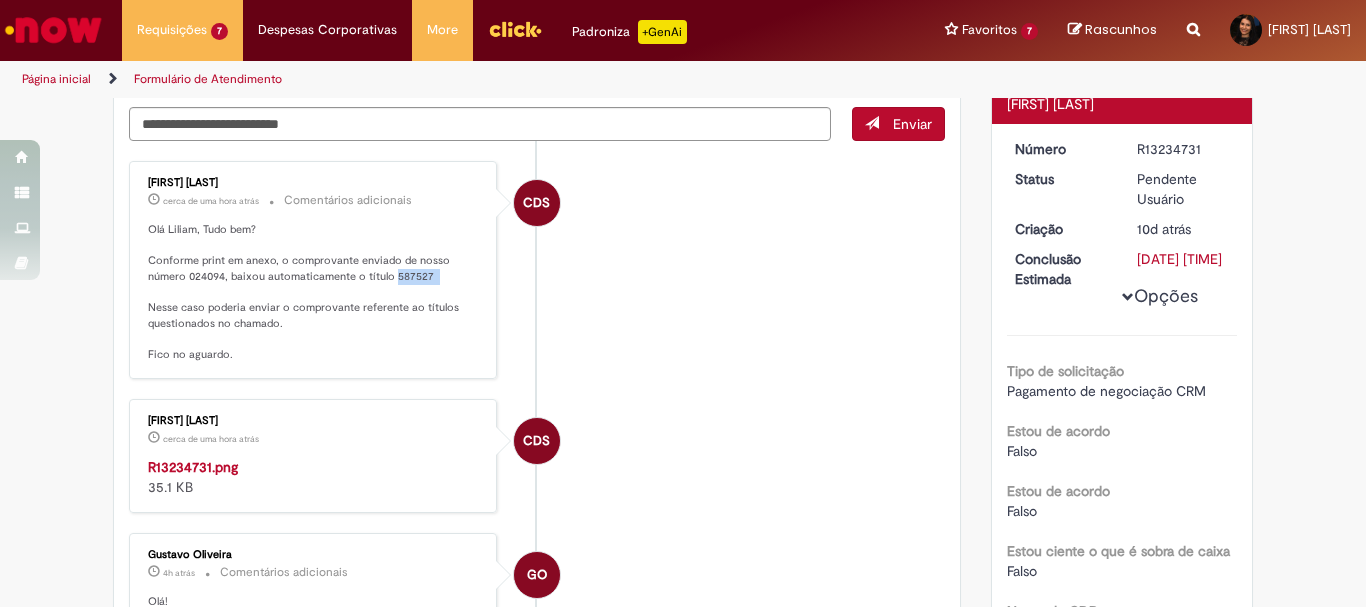 click on "Olá Liliam, Tudo bem?
Conforme print em anexo, o comprovante enviado de nosso número 024094, baixou automaticamente o título 587527
Nesse caso poderia enviar o comprovante referente ao títulos questionados no chamado.
Fico no aguardo." at bounding box center (314, 292) 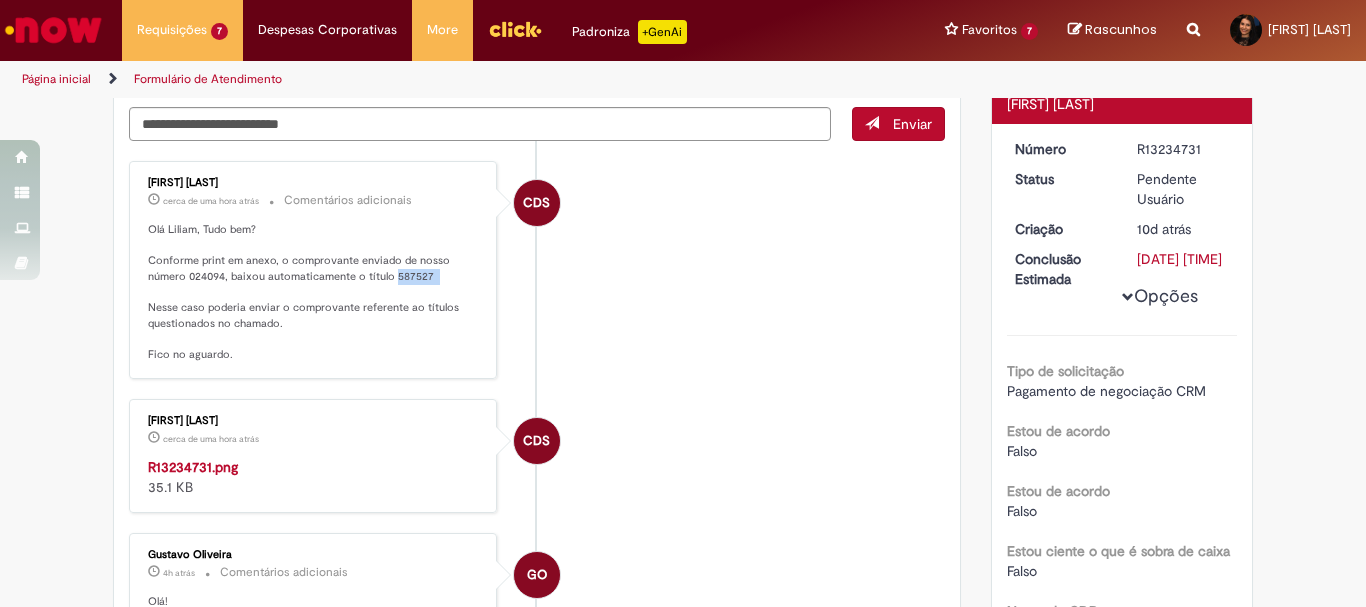 click on "Olá Liliam, Tudo bem?
Conforme print em anexo, o comprovante enviado de nosso número 024094, baixou automaticamente o título 587527
Nesse caso poderia enviar o comprovante referente ao títulos questionados no chamado.
Fico no aguardo." at bounding box center (314, 292) 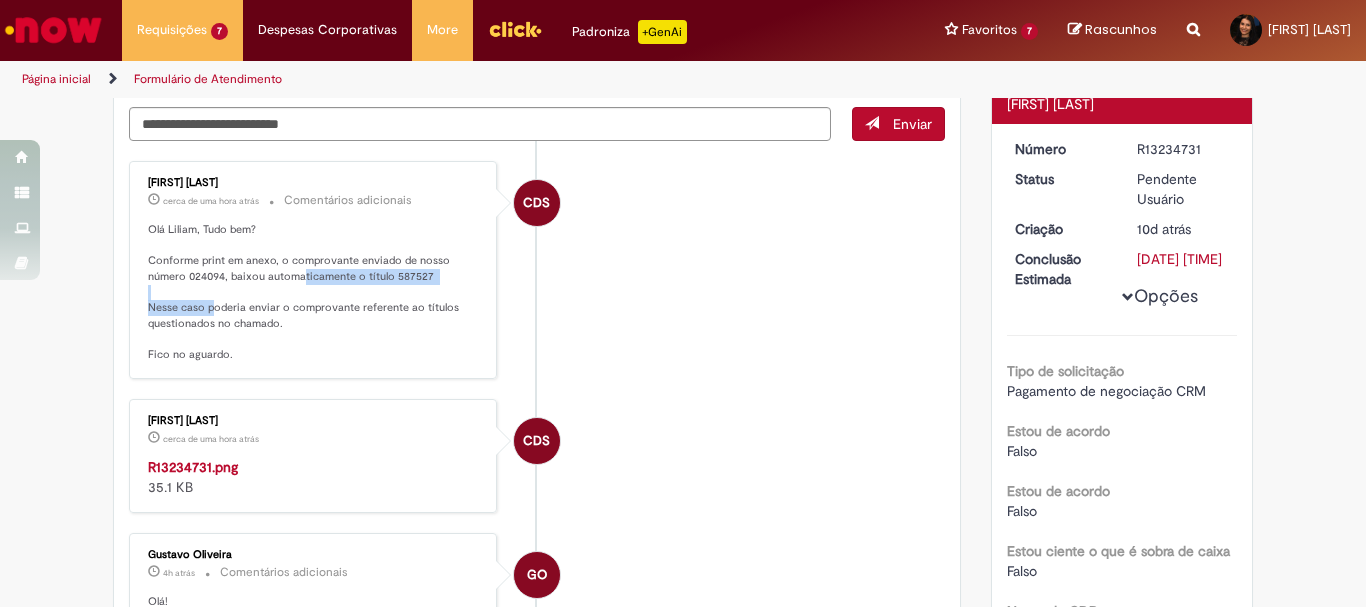 drag, startPoint x: 296, startPoint y: 273, endPoint x: 452, endPoint y: 288, distance: 156.7195 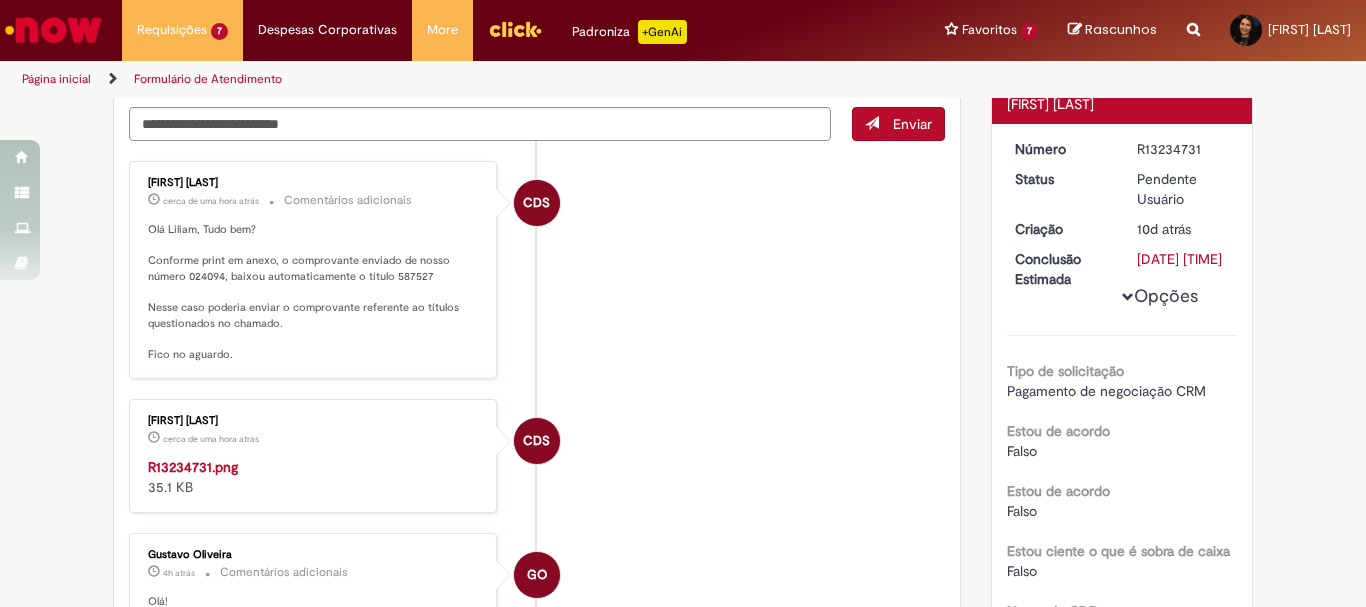 click on "Olá Liliam, Tudo bem?
Conforme print em anexo, o comprovante enviado de nosso número 024094, baixou automaticamente o título 587527
Nesse caso poderia enviar o comprovante referente ao títulos questionados no chamado.
Fico no aguardo." at bounding box center (314, 292) 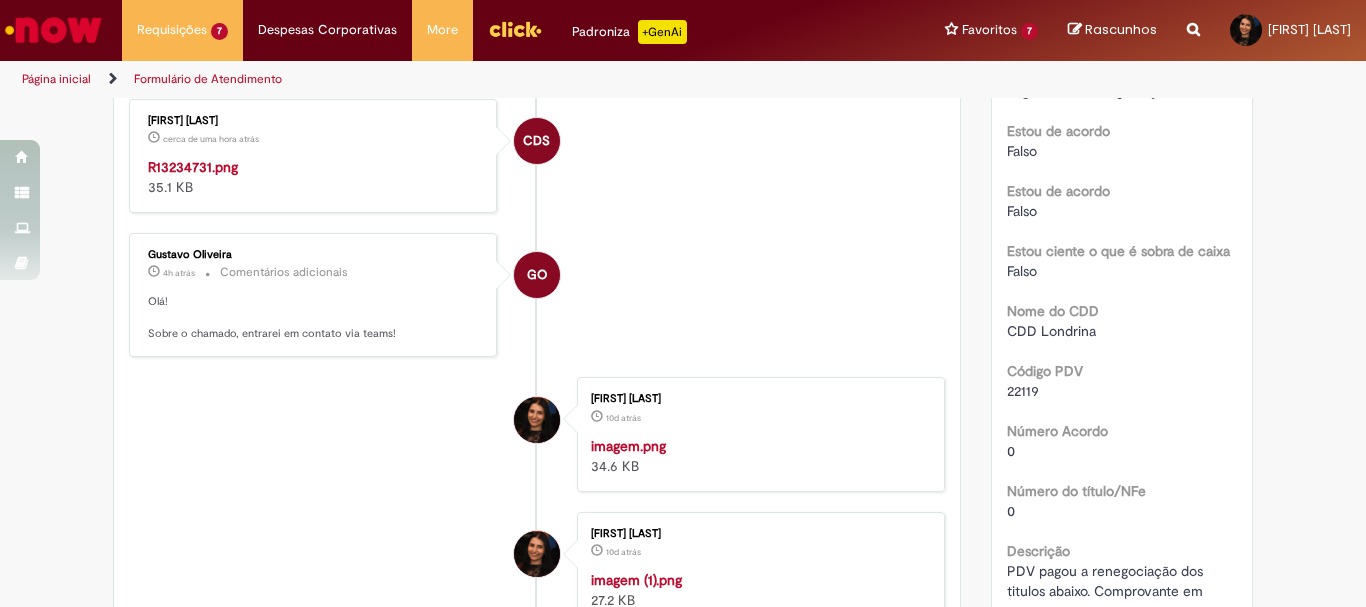 scroll, scrollTop: 811, scrollLeft: 0, axis: vertical 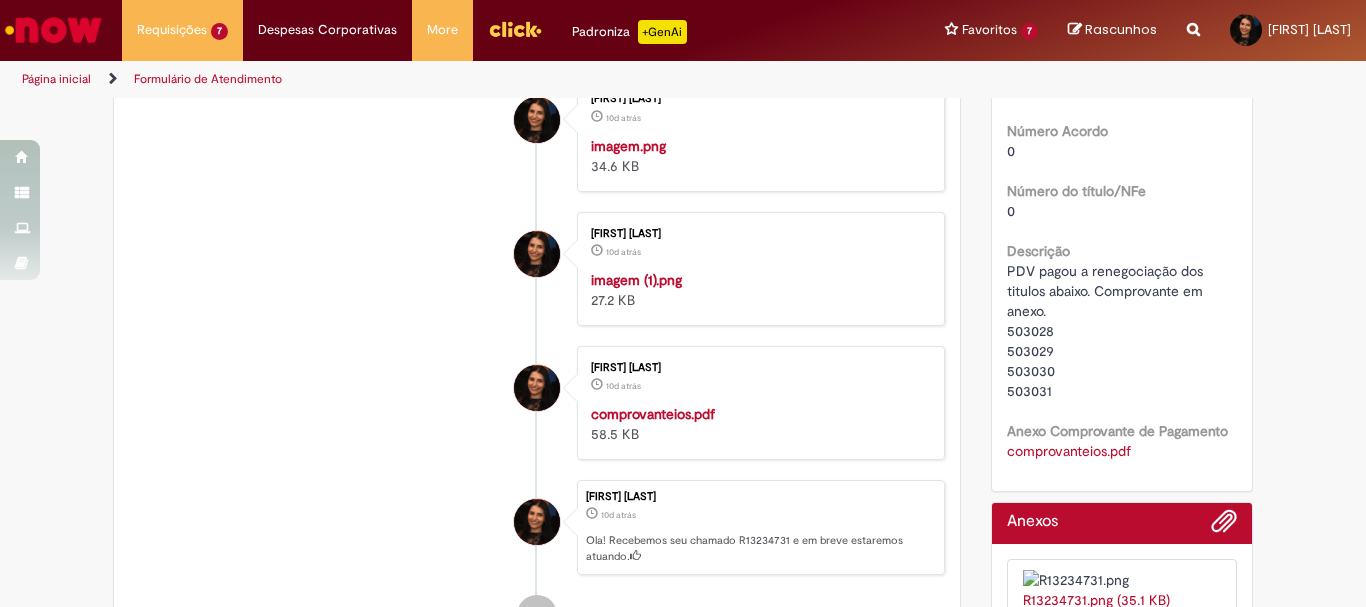 click on "PDV pagou a renegociação dos titulos abaixo. Comprovante em anexo.
503028
503029
503030
503031" at bounding box center (1107, 331) 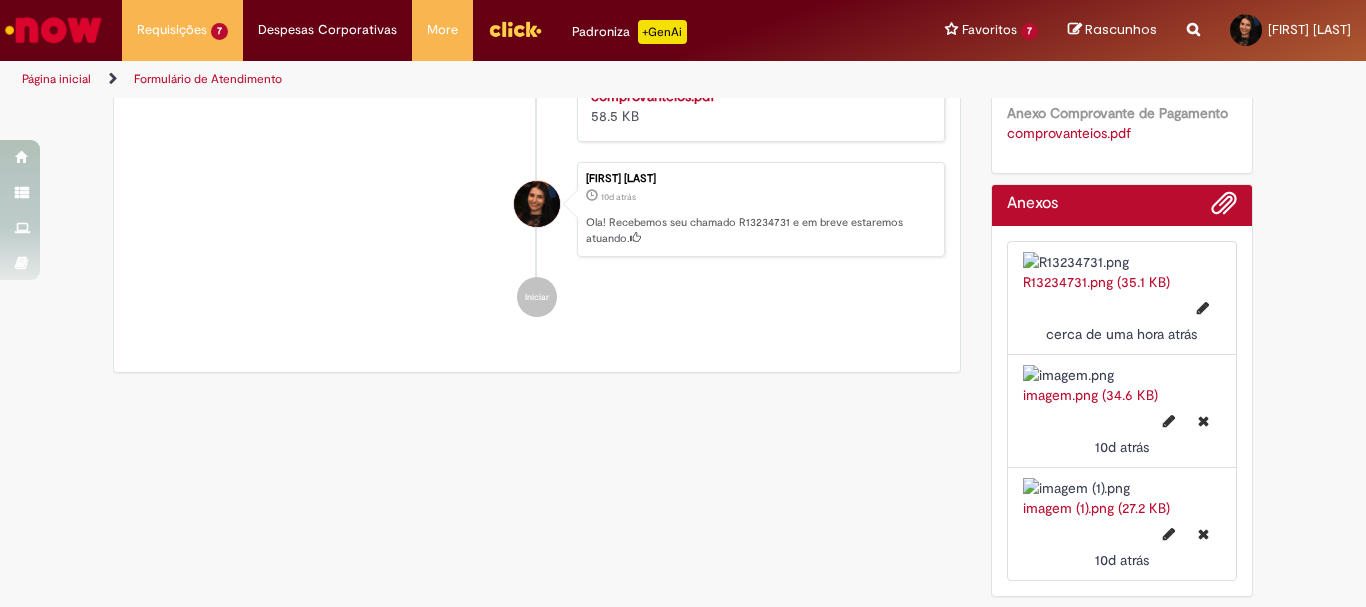 scroll, scrollTop: 1111, scrollLeft: 0, axis: vertical 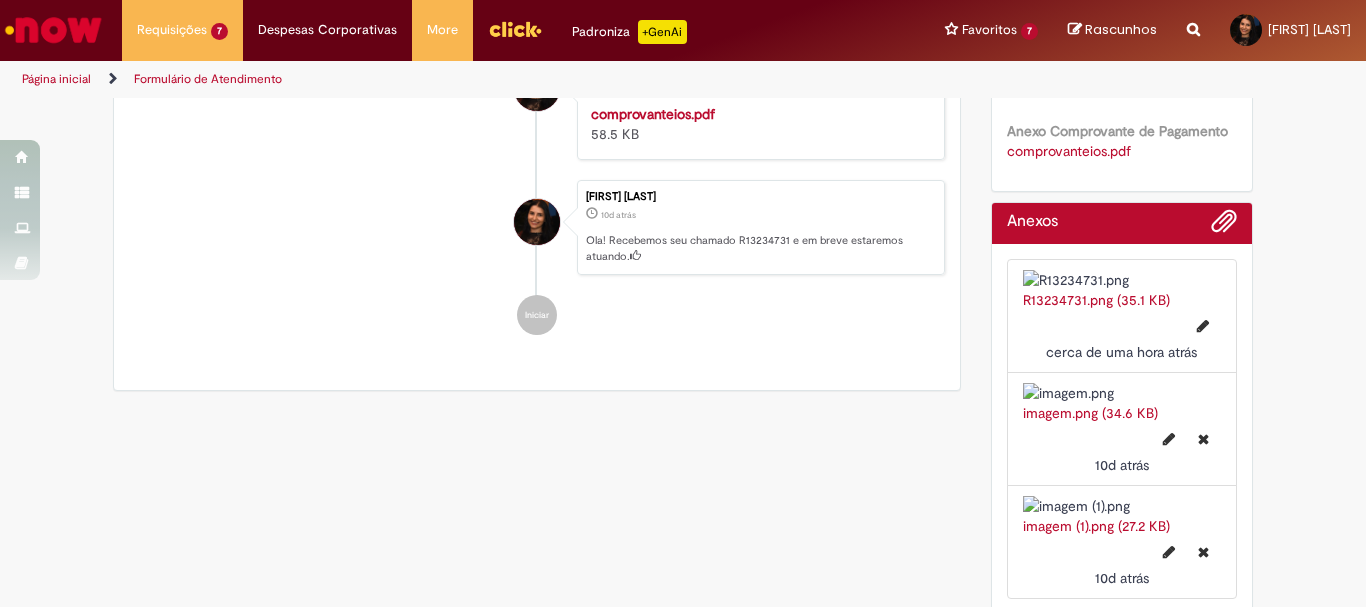 click on "comprovanteios.pdf" at bounding box center (653, 114) 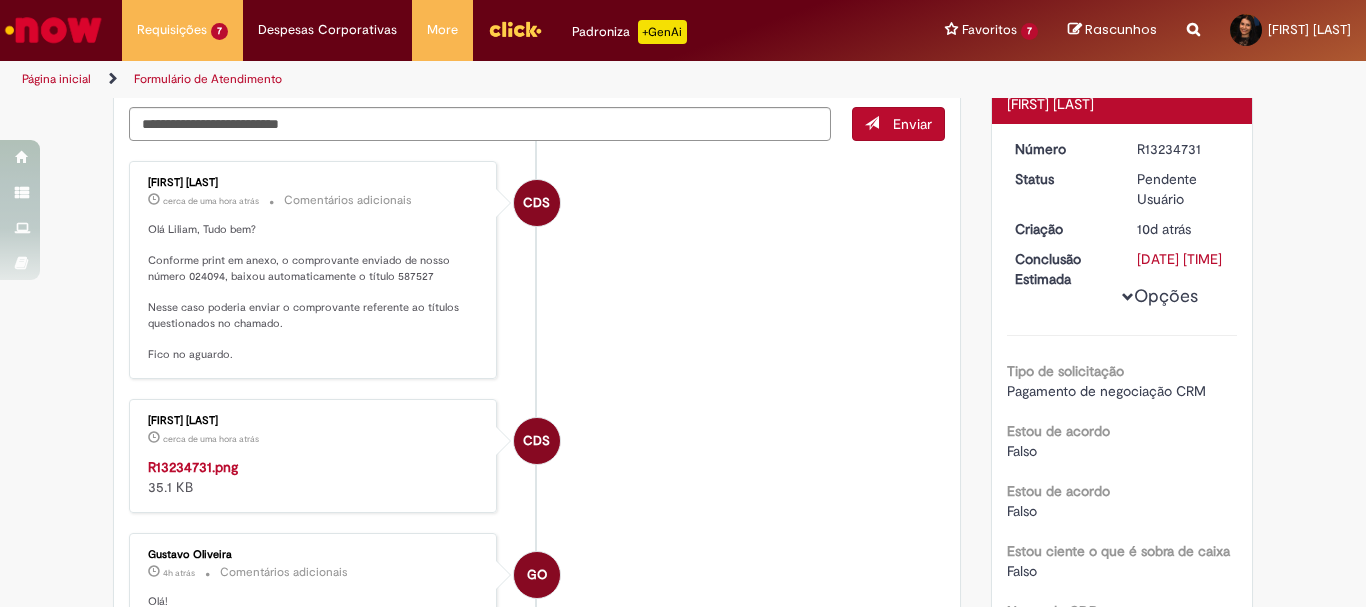 scroll, scrollTop: 111, scrollLeft: 0, axis: vertical 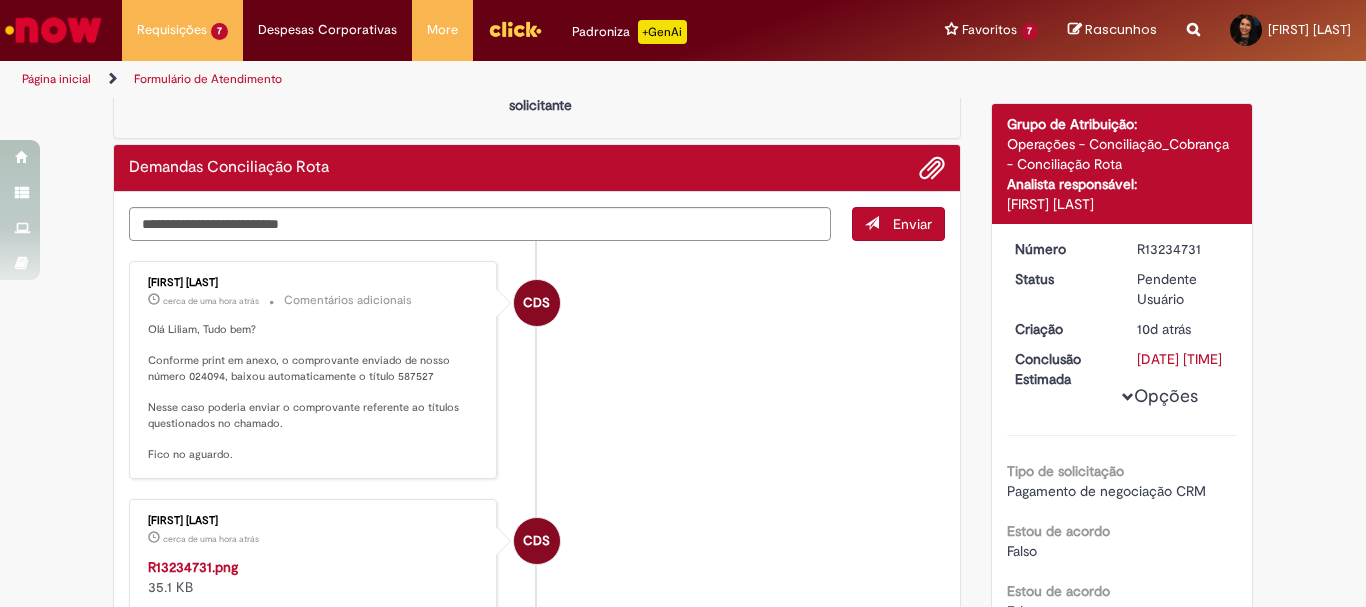 click on "Olá Liliam, Tudo bem?
Conforme print em anexo, o comprovante enviado de nosso número 024094, baixou automaticamente o título 587527
Nesse caso poderia enviar o comprovante referente ao títulos questionados no chamado.
Fico no aguardo." at bounding box center (314, 392) 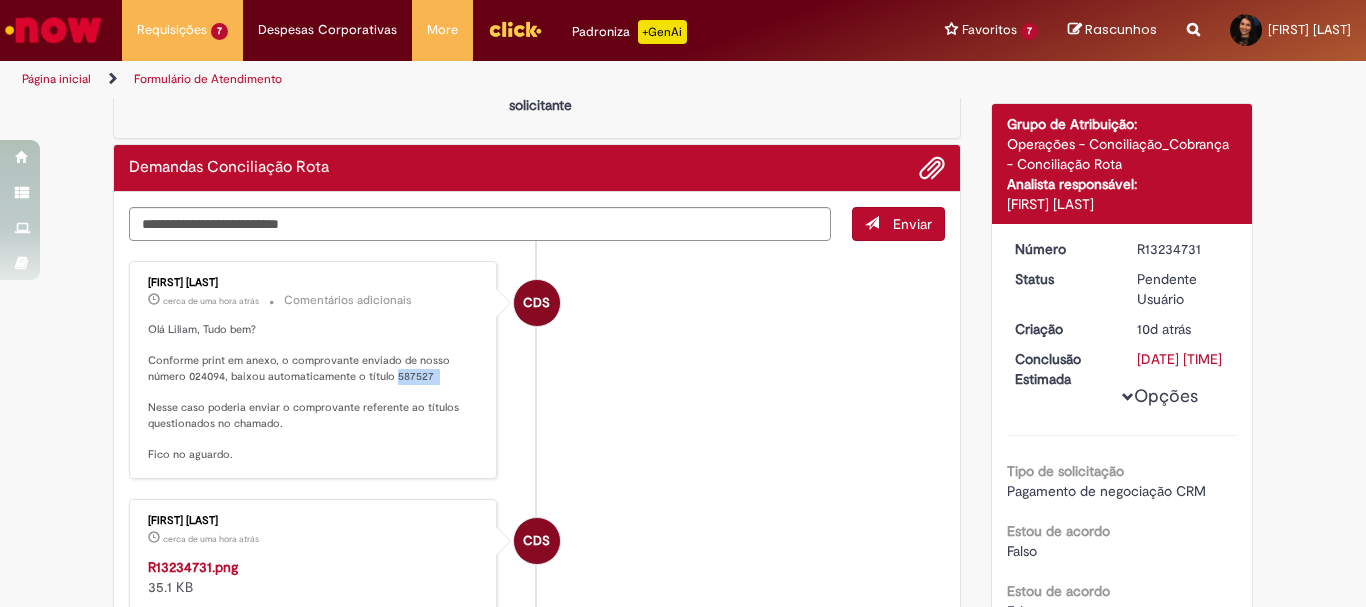 copy on "587527" 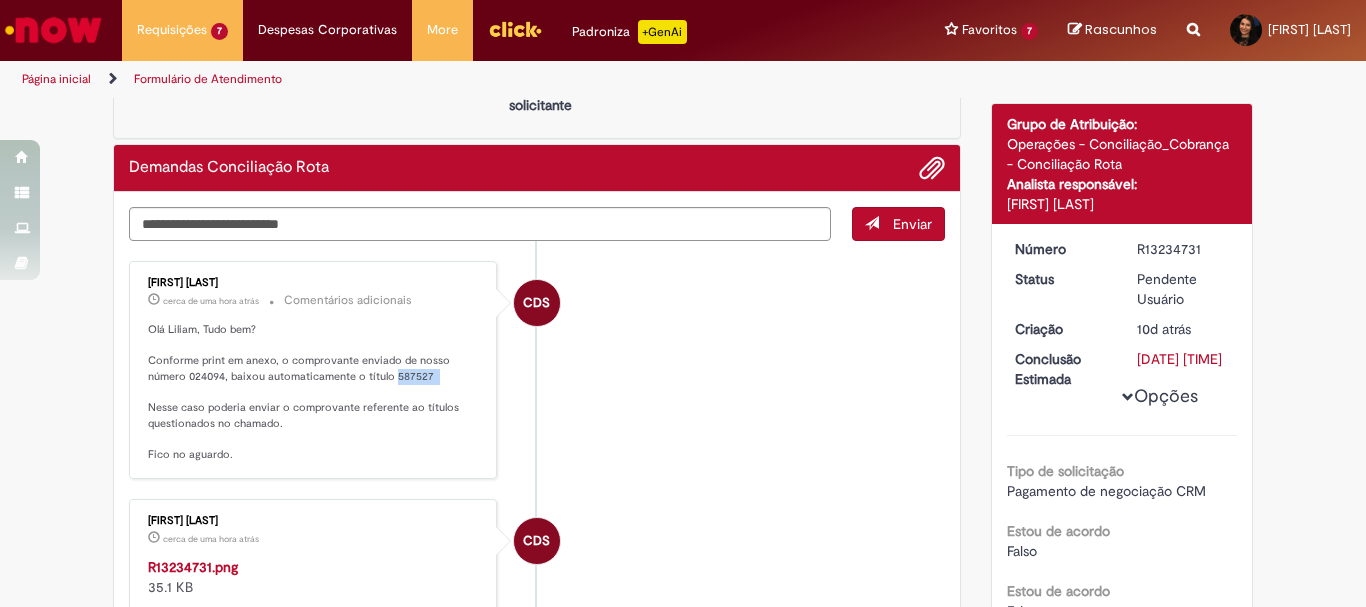 click on "Número
R13234731
Status
Pendente Usuário
Criação
10d atrás 10 dias atrás
Conclusão Estimada
[DATE] [TIME]
Opções
Tipo de solicitação
Pagamento de negociação CRM
Estou de acordo
Falso
Estou de acordo
Falso
Estou ciente o que é sobra de caixa
Falso
Nome do CDD
CDD Londrina
Código PDV
22119
Número Acordo
0
Número do título/NFe
0
Descrição
PDV pagou a renegociação dos titulos abaixo. Comprovante em anexo.
503028
503029
503030
503031" at bounding box center [1122, 707] 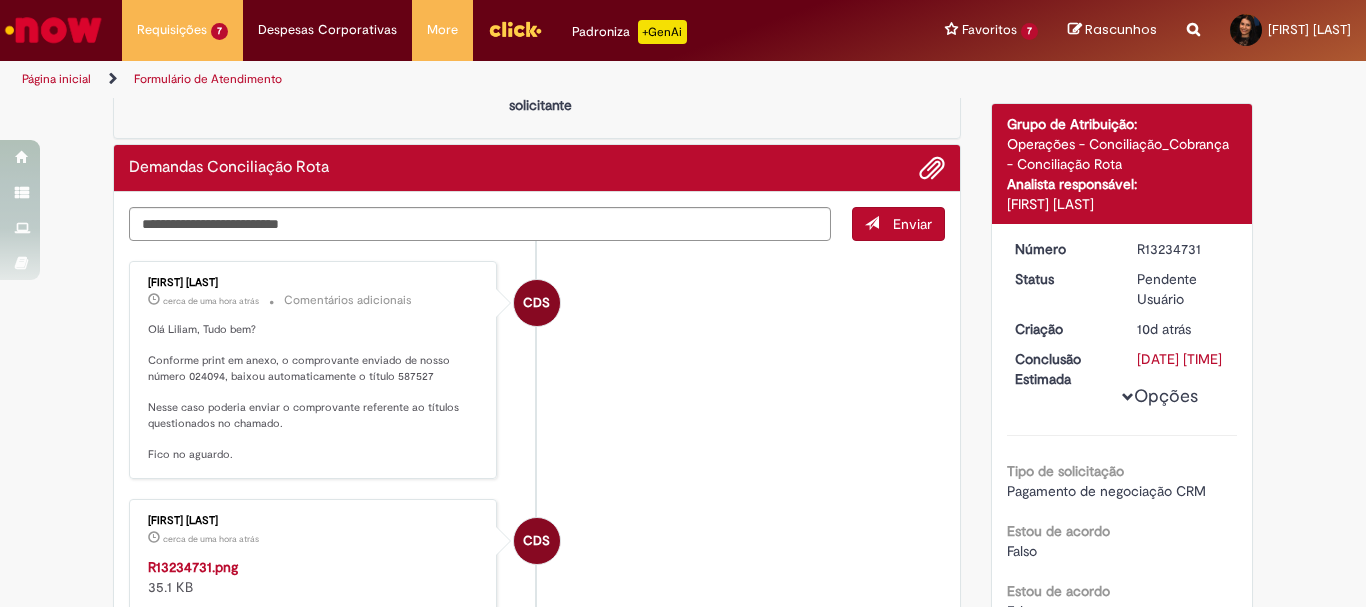 click on "CDS
[FIRST] [LAST]
cerca de uma hora atrás cerca de uma hora atrás     Comentários adicionais
Olá Liliam, Tudo bem?
Conforme print em anexo, o comprovante enviado de nosso número 024094, baixou automaticamente o título 587527  do PDV 23860.
Nesse caso poderia enviar o comprovante referente ao títulos questionados no chamado.
Fico no aguardo." at bounding box center (537, 370) 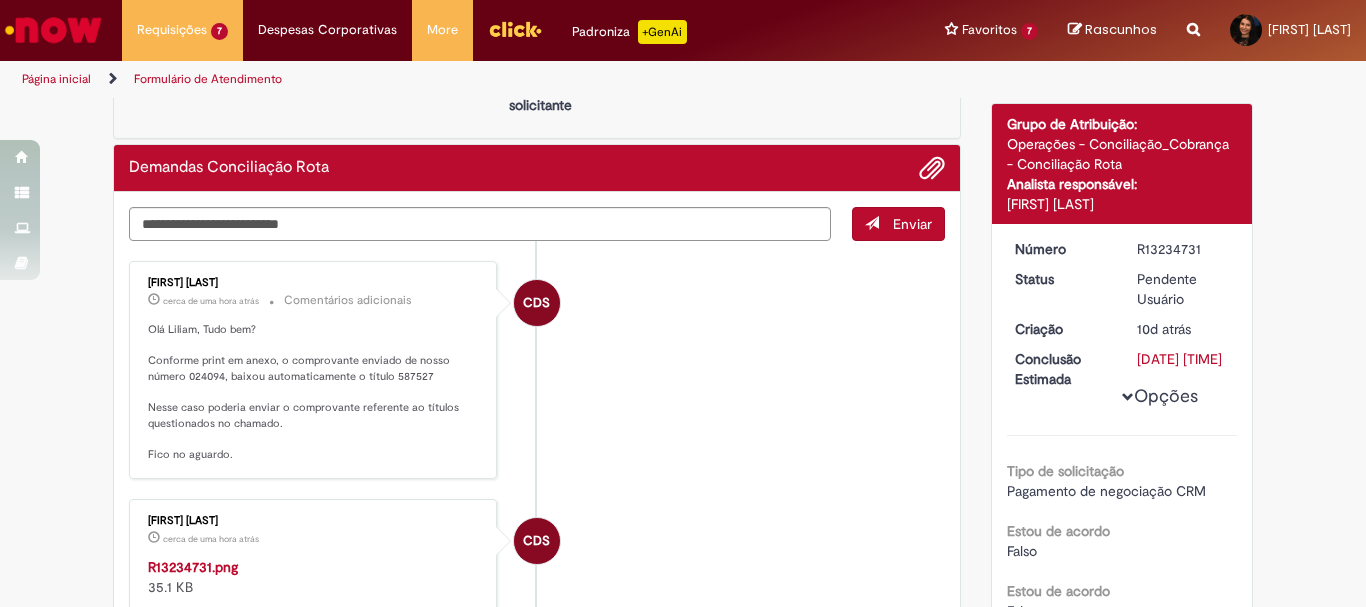 click on "Olá Liliam, Tudo bem?
Conforme print em anexo, o comprovante enviado de nosso número 024094, baixou automaticamente o título 587527
Nesse caso poderia enviar o comprovante referente ao títulos questionados no chamado.
Fico no aguardo." at bounding box center [314, 392] 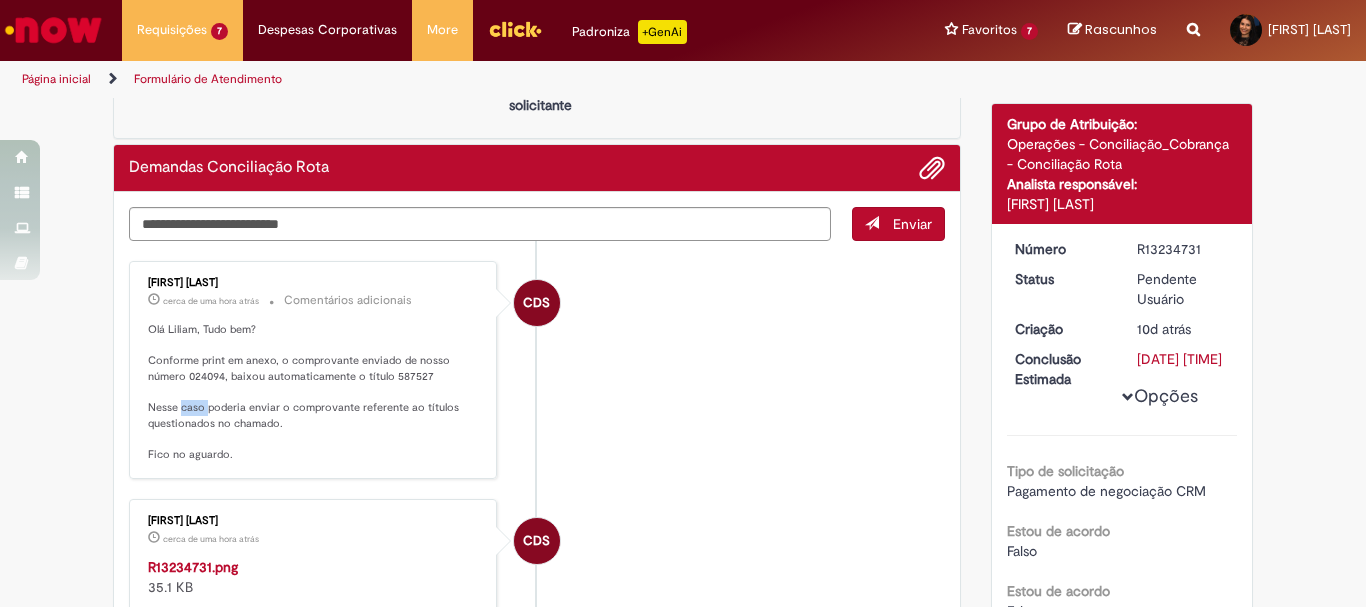 click on "Olá Liliam, Tudo bem?
Conforme print em anexo, o comprovante enviado de nosso número 024094, baixou automaticamente o título 587527
Nesse caso poderia enviar o comprovante referente ao títulos questionados no chamado.
Fico no aguardo." at bounding box center [314, 392] 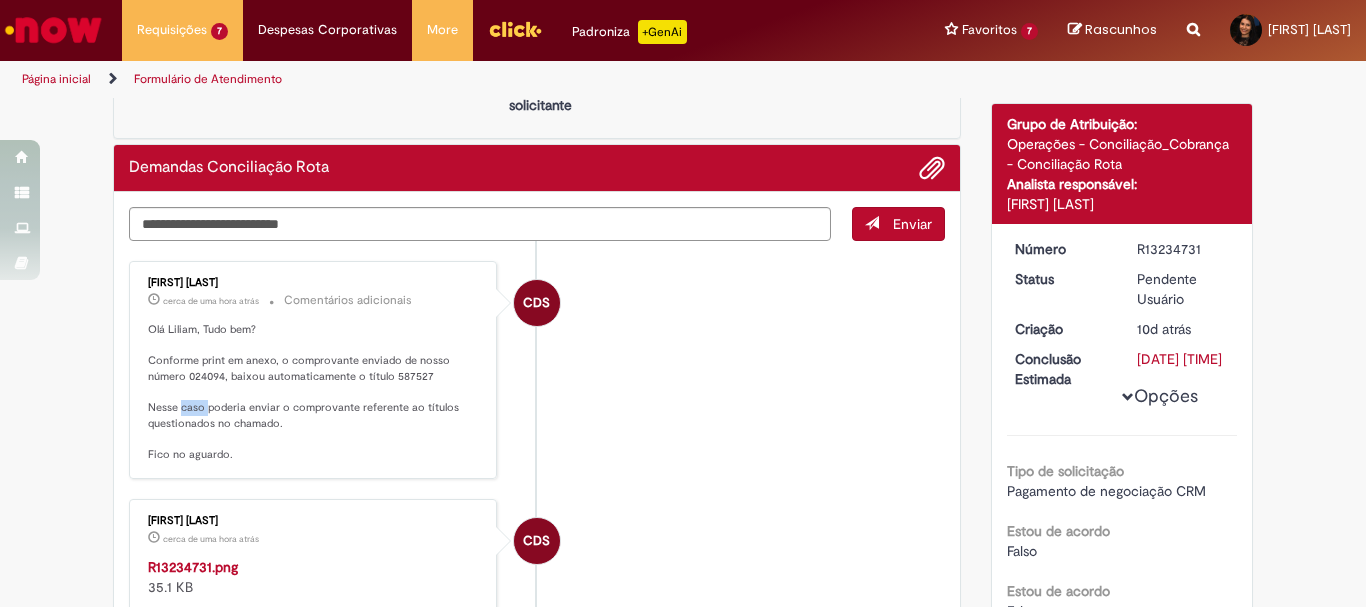 click on "CDS
[FIRST] [LAST]
cerca de uma hora atrás cerca de uma hora atrás     Comentários adicionais
Olá Liliam, Tudo bem?
Conforme print em anexo, o comprovante enviado de nosso número 024094, baixou automaticamente o título 587527
Nesse caso poderia enviar o comprovante referente ao títulos questionados no chamado.
Fico no aguardo.
CDS
[FIRST] [LAST]
cerca de uma hora atrás cerca de uma hora atrás
R13234731.png  35.1 KB
GO" at bounding box center [537, 798] 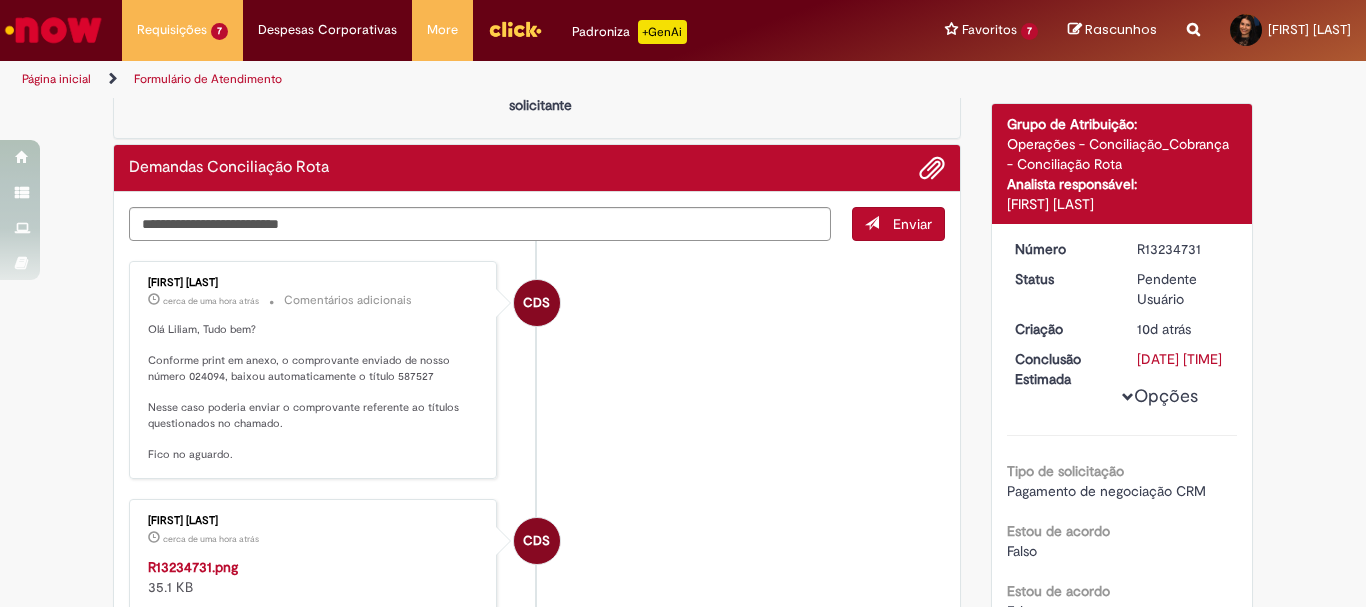 click on "Olá Liliam, Tudo bem?
Conforme print em anexo, o comprovante enviado de nosso número 024094, baixou automaticamente o título 587527
Nesse caso poderia enviar o comprovante referente ao títulos questionados no chamado.
Fico no aguardo." at bounding box center [314, 392] 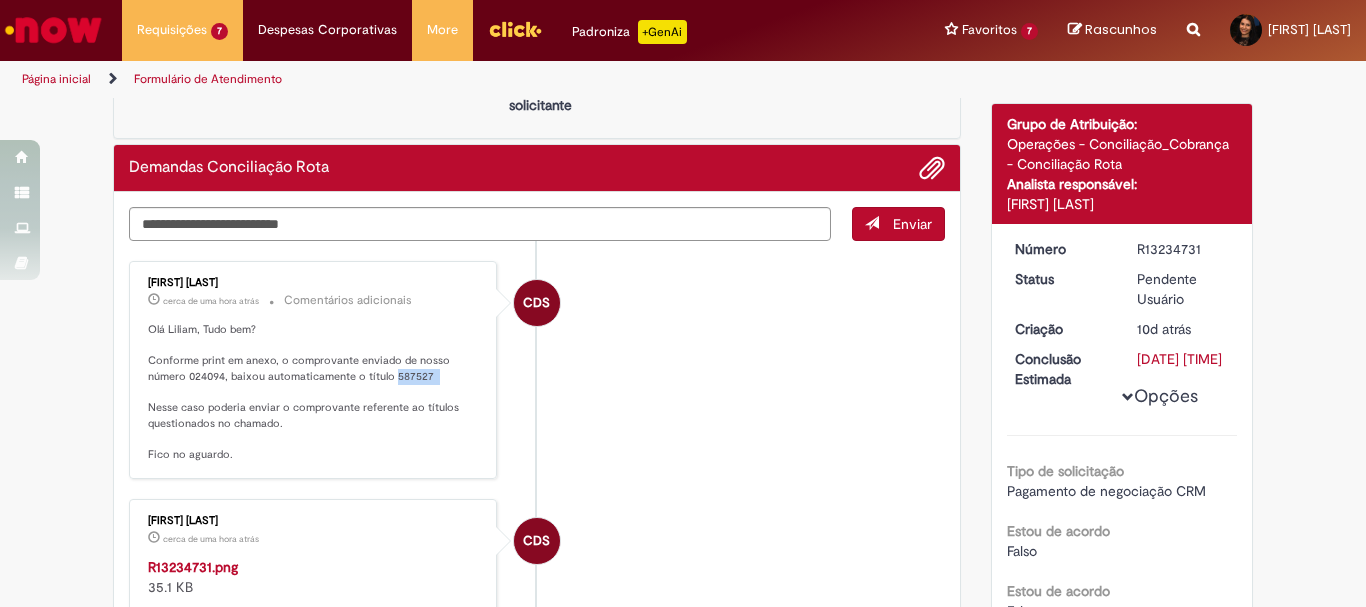 click on "Olá Liliam, Tudo bem?
Conforme print em anexo, o comprovante enviado de nosso número 024094, baixou automaticamente o título 587527
Nesse caso poderia enviar o comprovante referente ao títulos questionados no chamado.
Fico no aguardo." at bounding box center (314, 392) 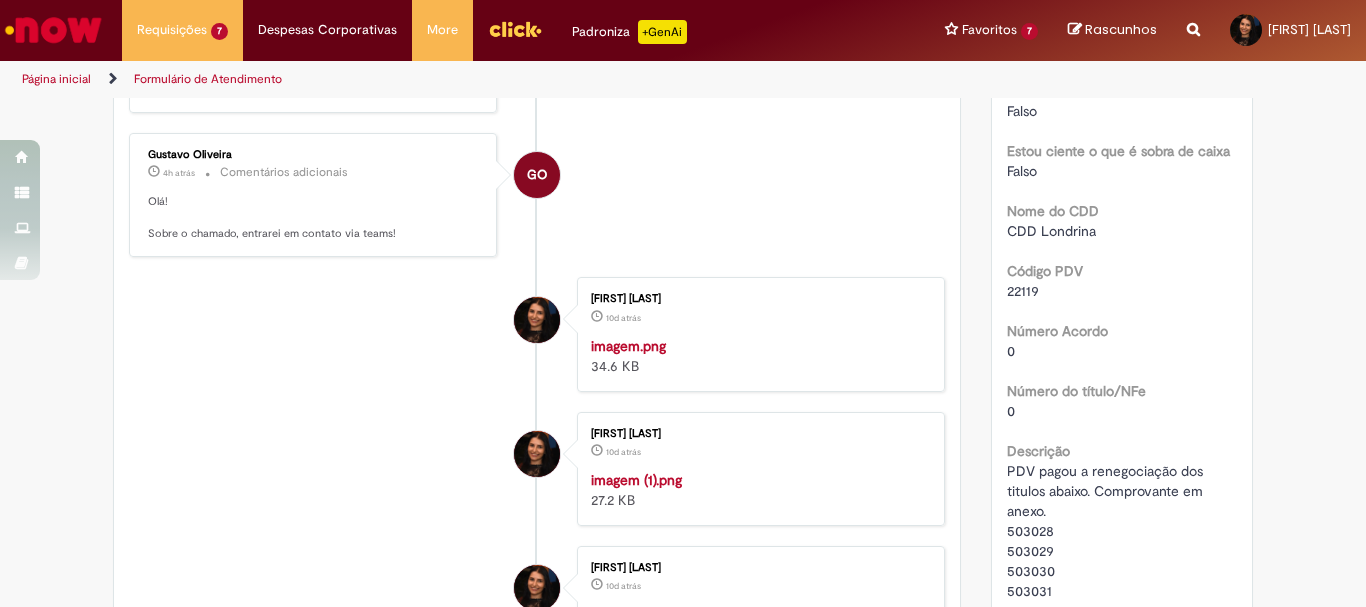 scroll, scrollTop: 411, scrollLeft: 0, axis: vertical 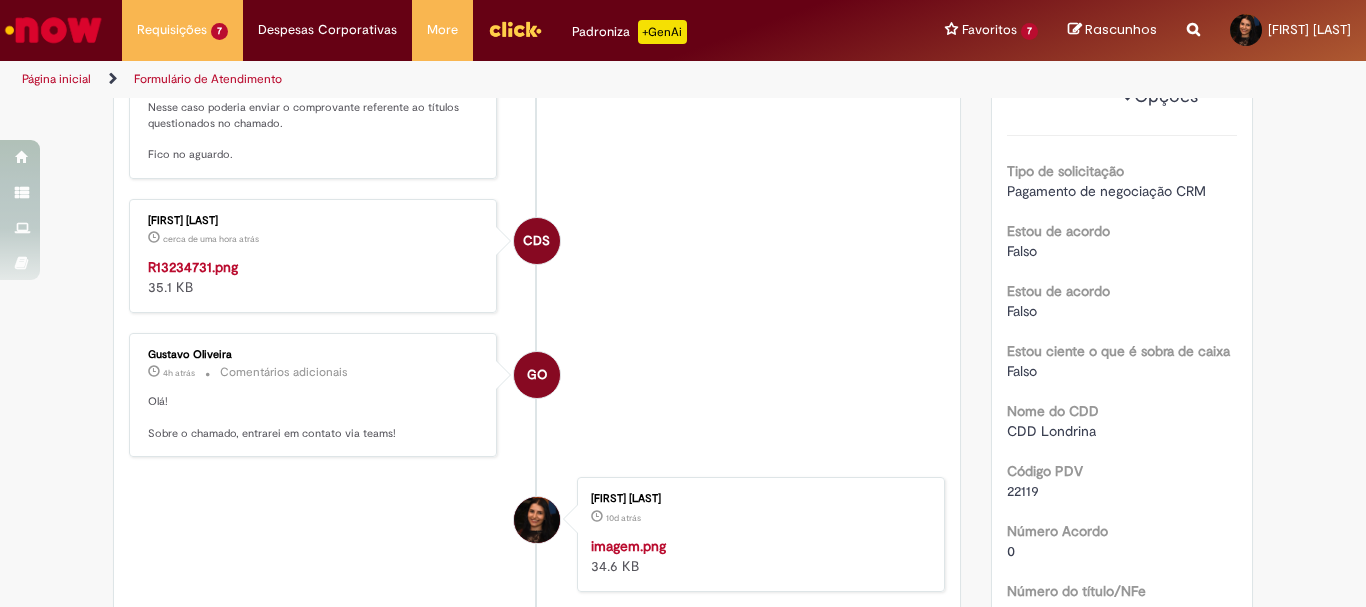 drag, startPoint x: 96, startPoint y: 216, endPoint x: 123, endPoint y: 216, distance: 27 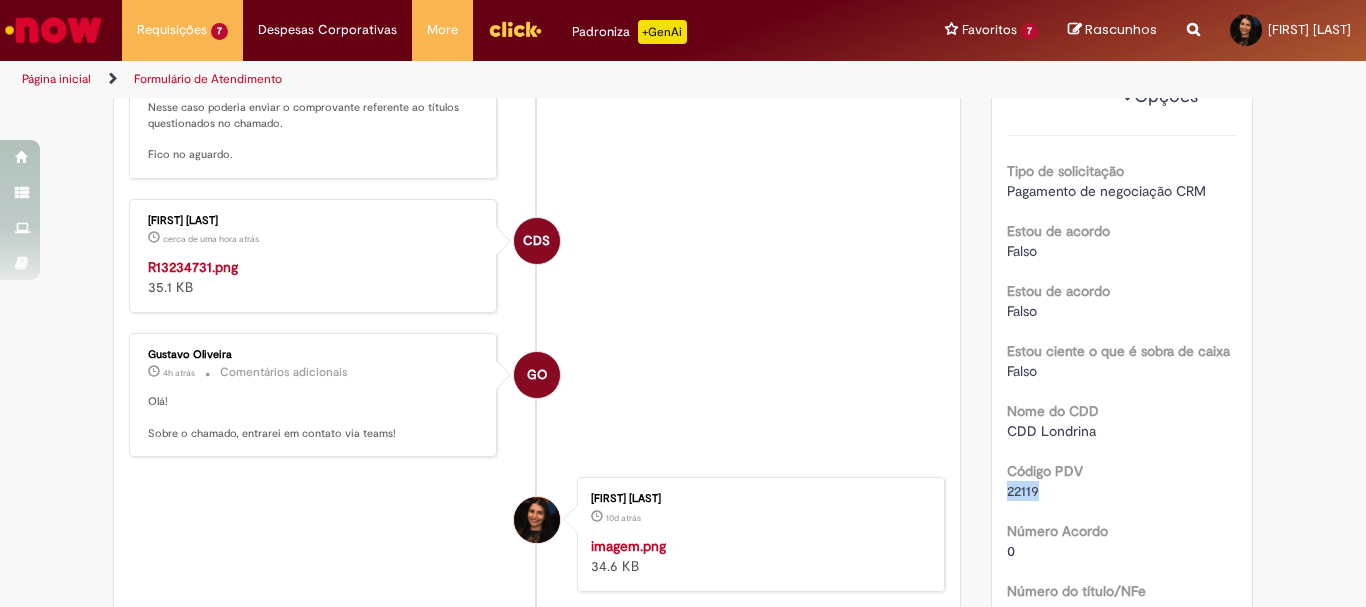 click on "22119" at bounding box center [1023, 491] 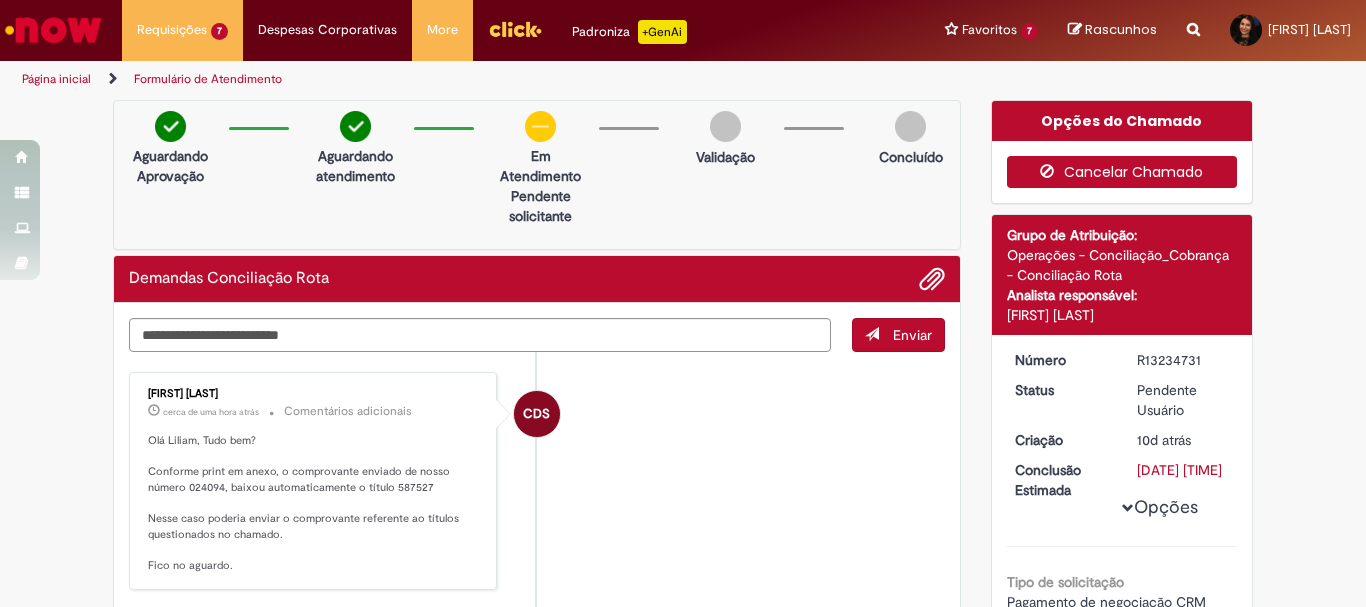 click on "Cancelar Chamado" at bounding box center (1122, 172) 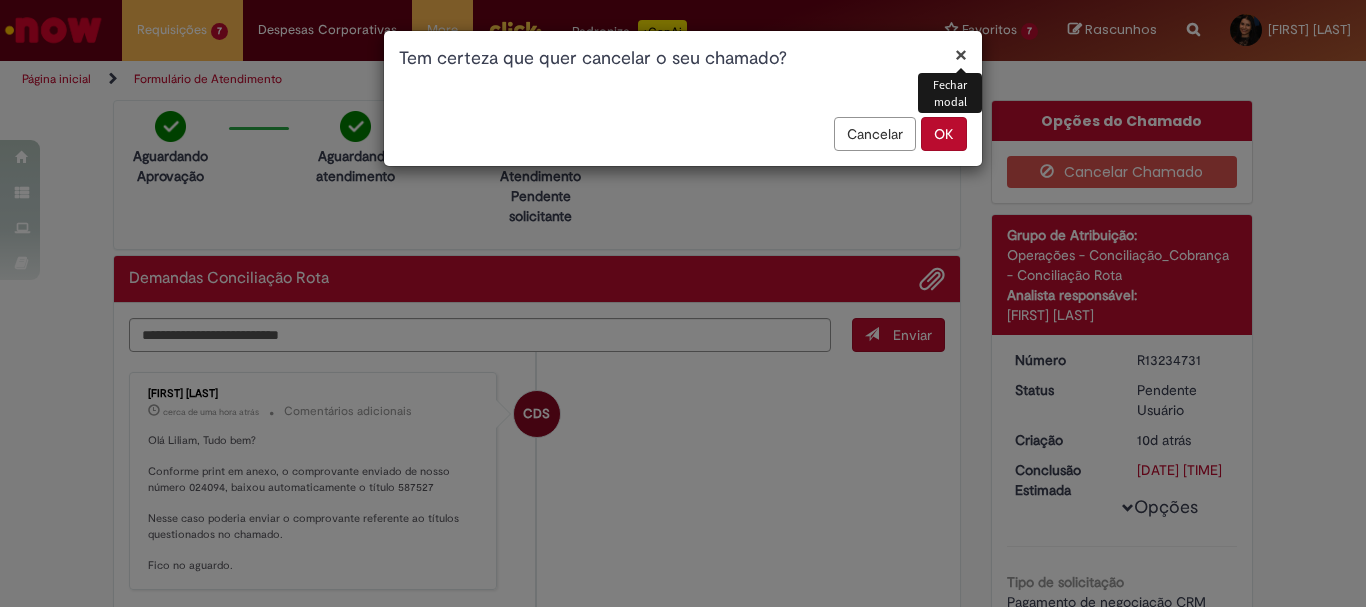 click on "OK" at bounding box center (944, 134) 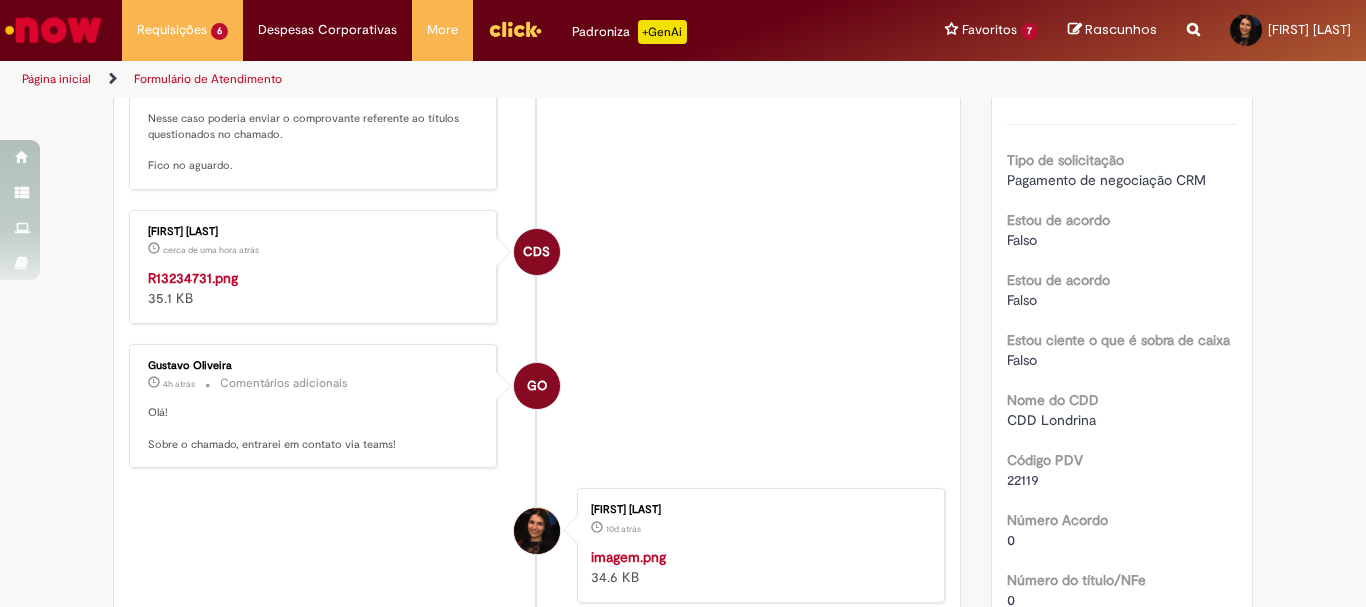 scroll, scrollTop: 0, scrollLeft: 0, axis: both 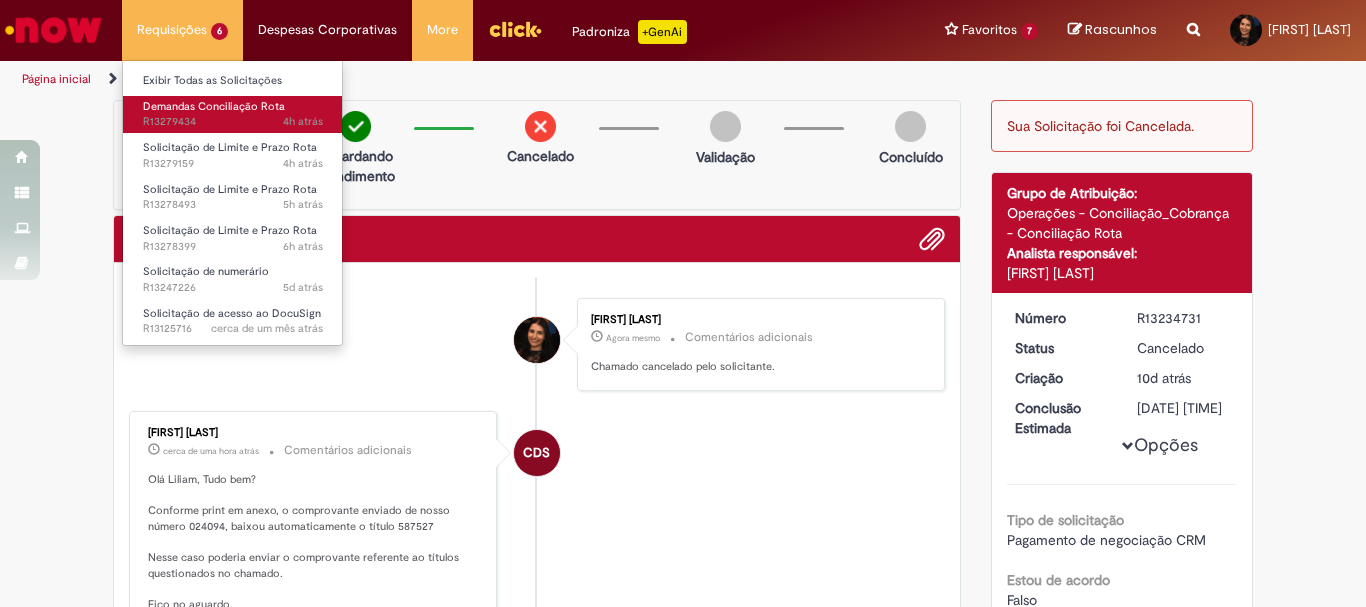 click on "Demandas Conciliação Rota" at bounding box center [214, 106] 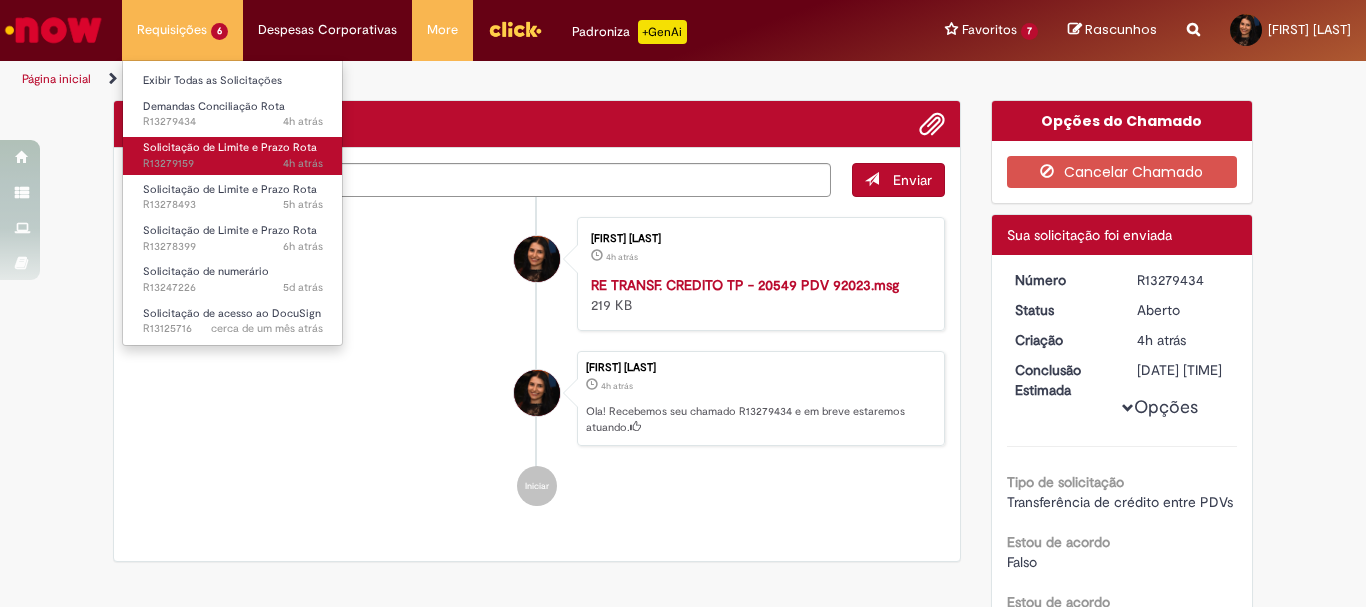 click on "Solicitação de Limite e Prazo Rota" at bounding box center [230, 147] 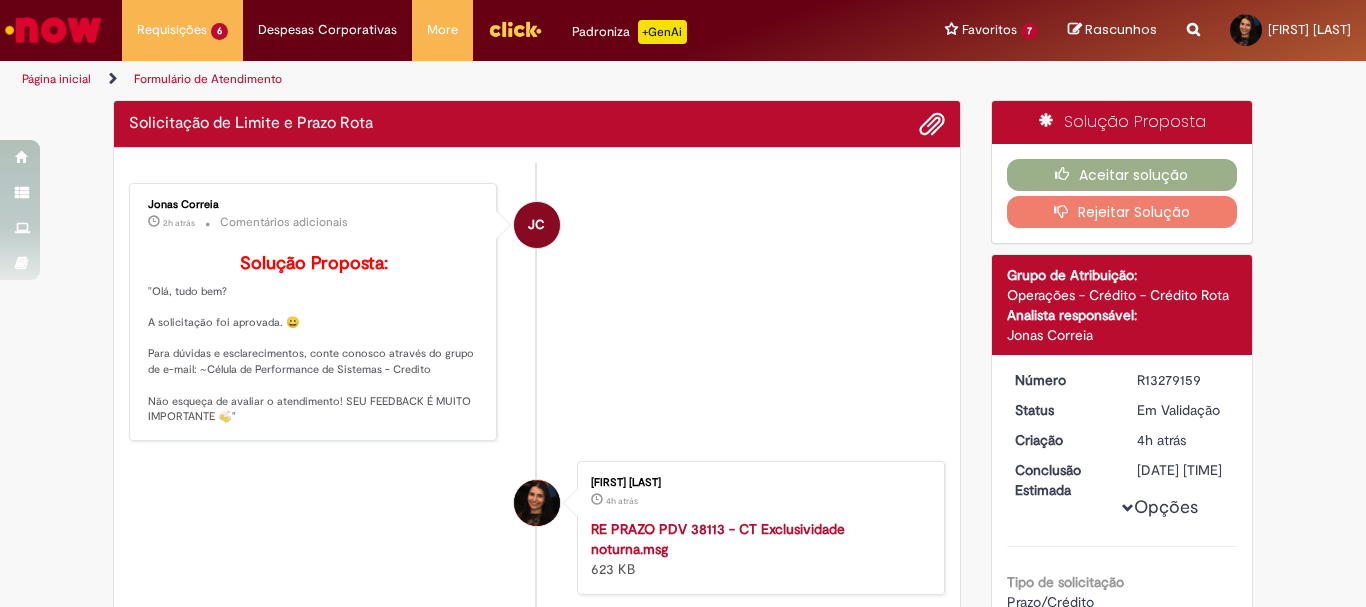 click on "JC
[FIRST] [LAST]
2h atrás 2 horas atrás     Comentários adicionais
Solução Proposta:
"Olá, tudo bem?
A solicitação foi aprovada. 😀
Para dúvidas e esclarecimentos, conte conosco através do grupo de e-mail: ~Célula de Performance de Sistemas - Credito
Não esqueça de avaliar o atendimento! SEU FEEDBACK É MUITO IMPORTANTE 🍻"" at bounding box center [537, 312] 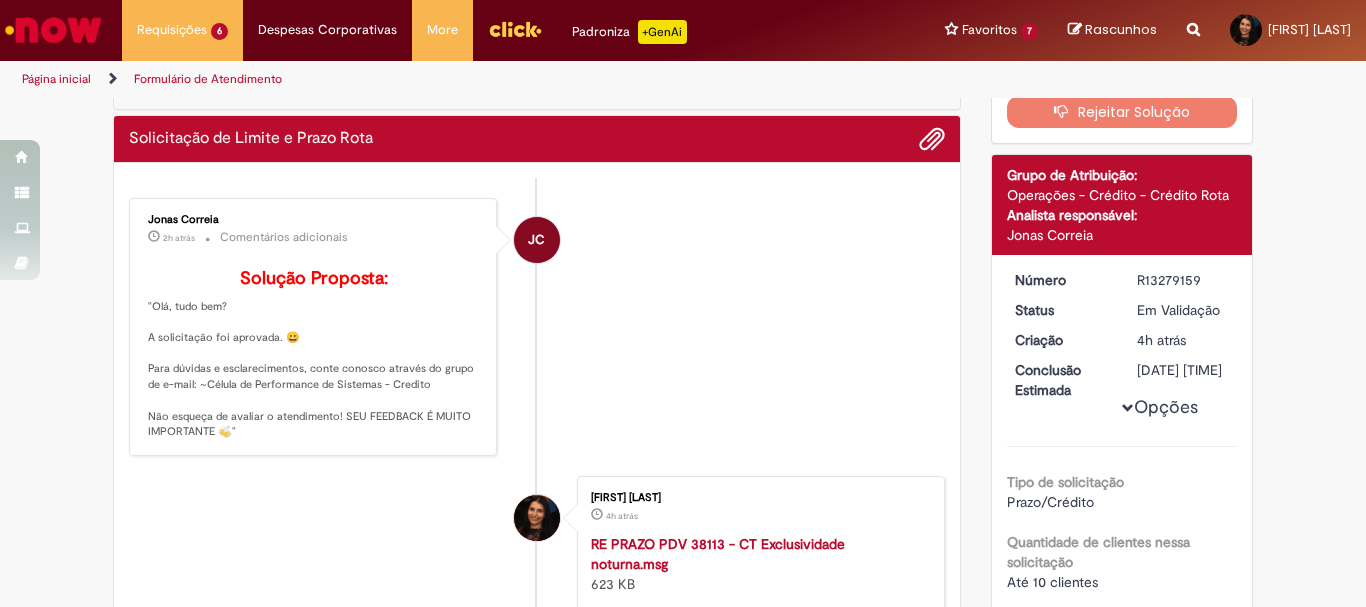 scroll, scrollTop: 500, scrollLeft: 0, axis: vertical 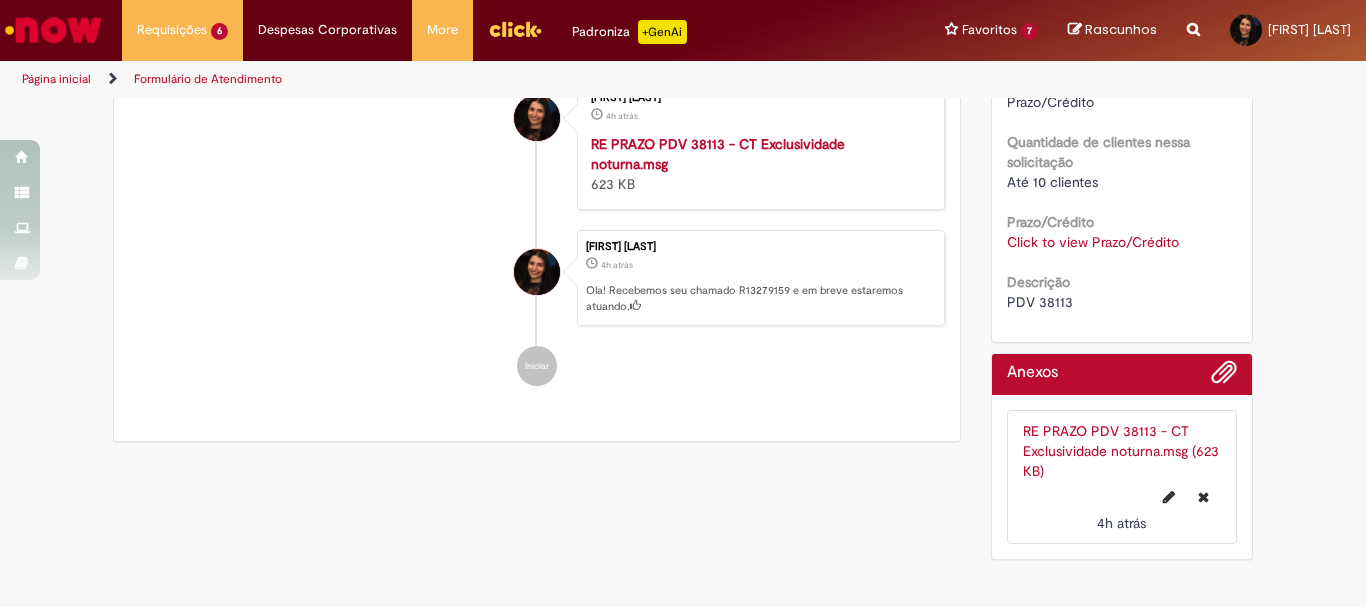 click on "PDV 38113" at bounding box center (1040, 302) 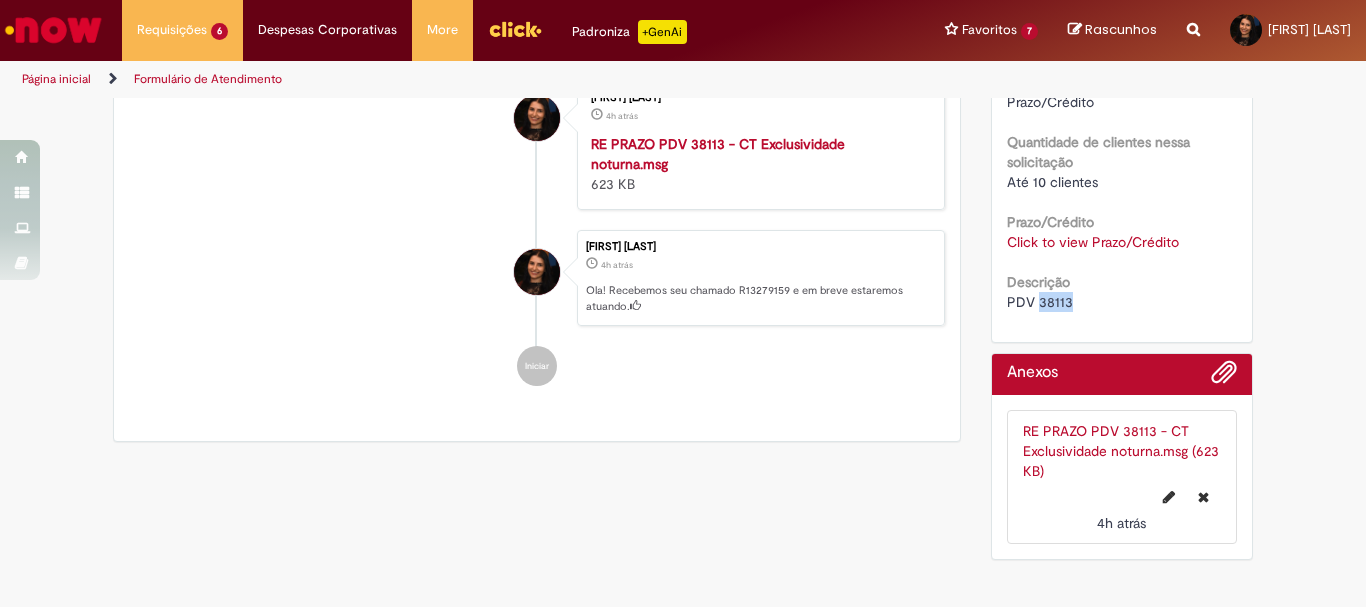 click on "PDV 38113" at bounding box center [1040, 302] 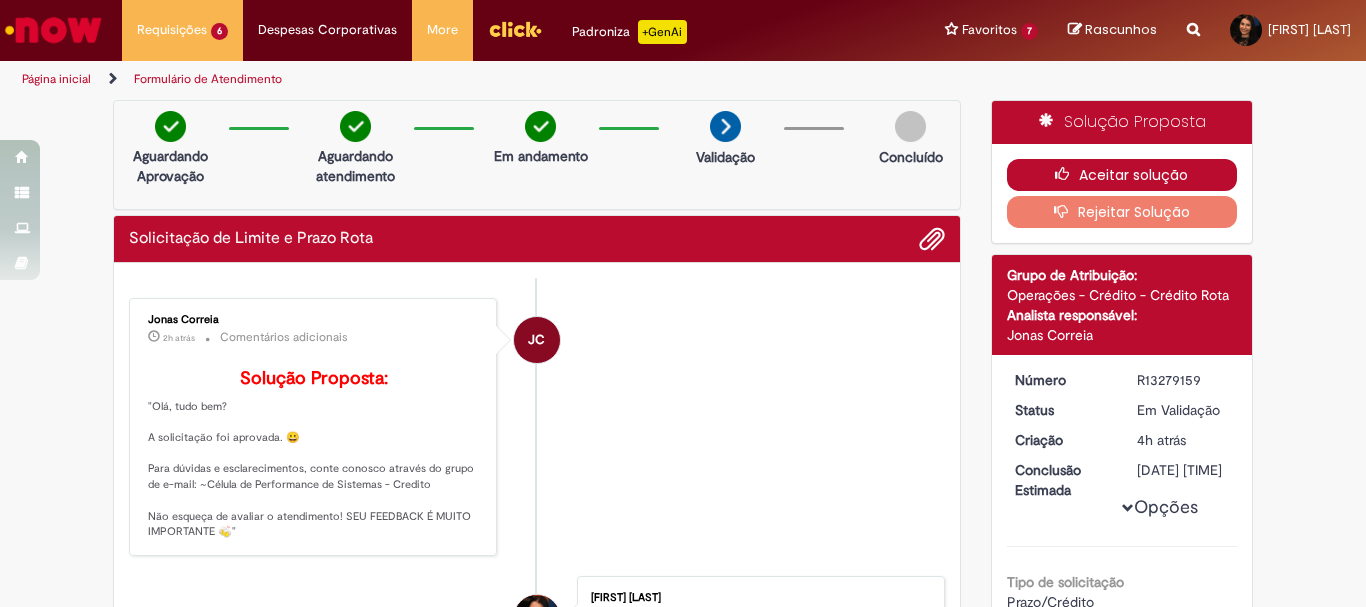 click on "Aceitar solução" at bounding box center [1122, 175] 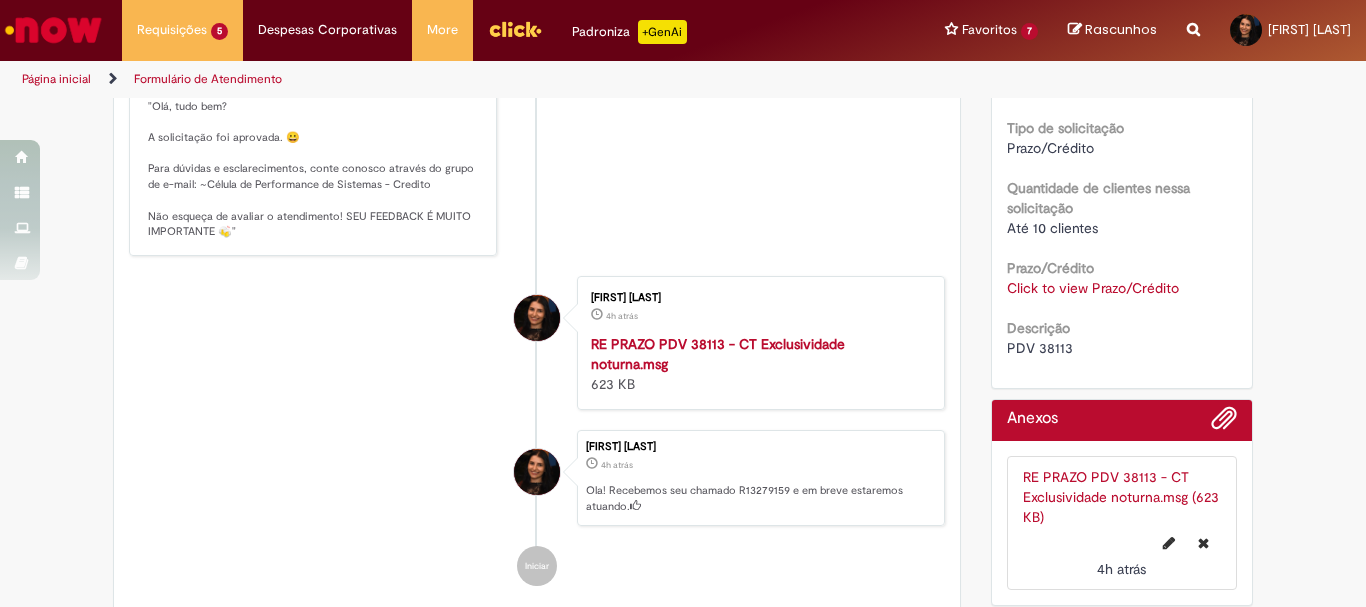 scroll, scrollTop: 0, scrollLeft: 0, axis: both 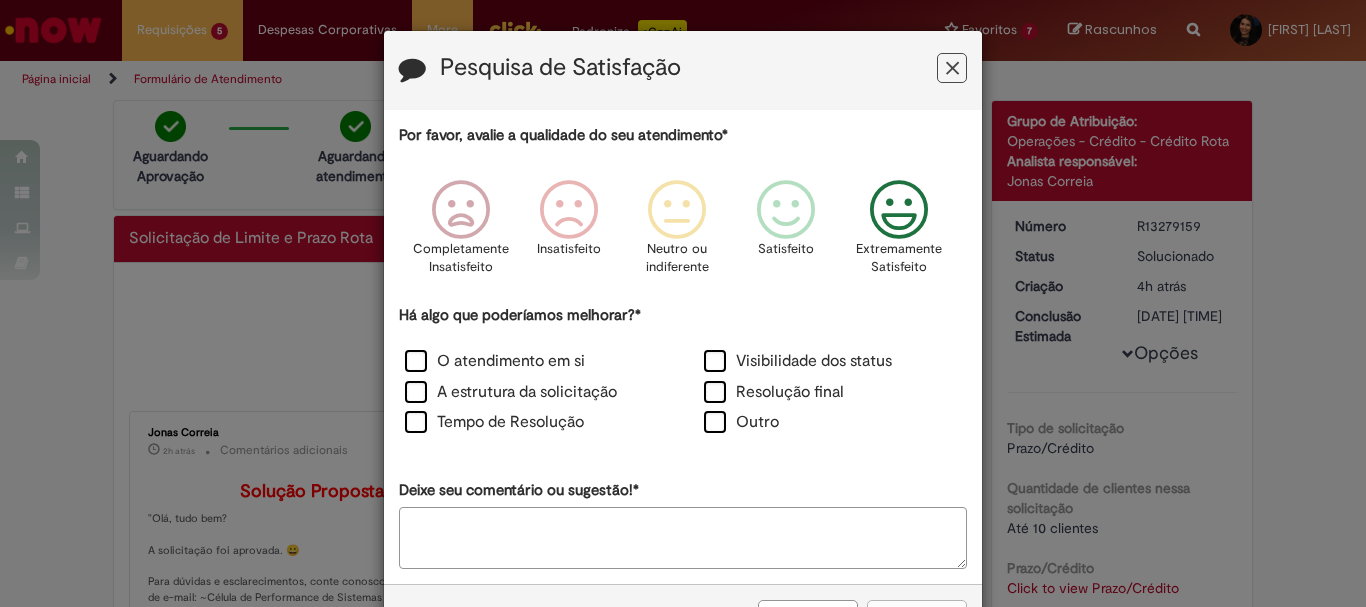 click at bounding box center [899, 210] 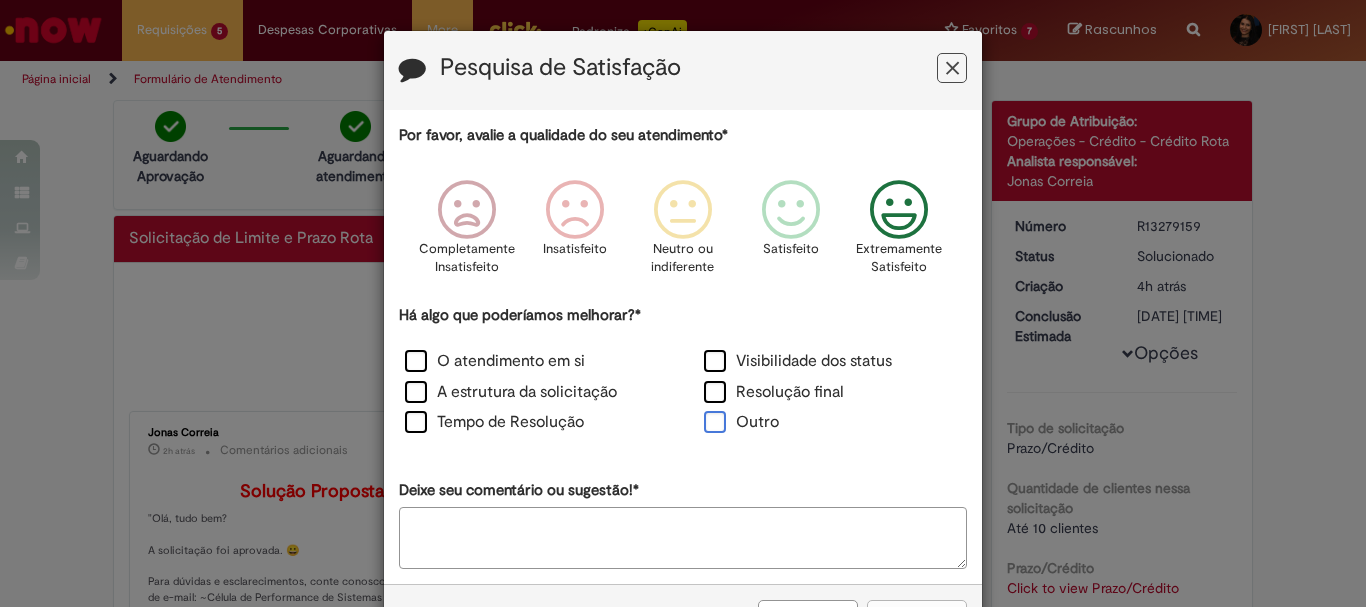 click on "Outro" at bounding box center [741, 422] 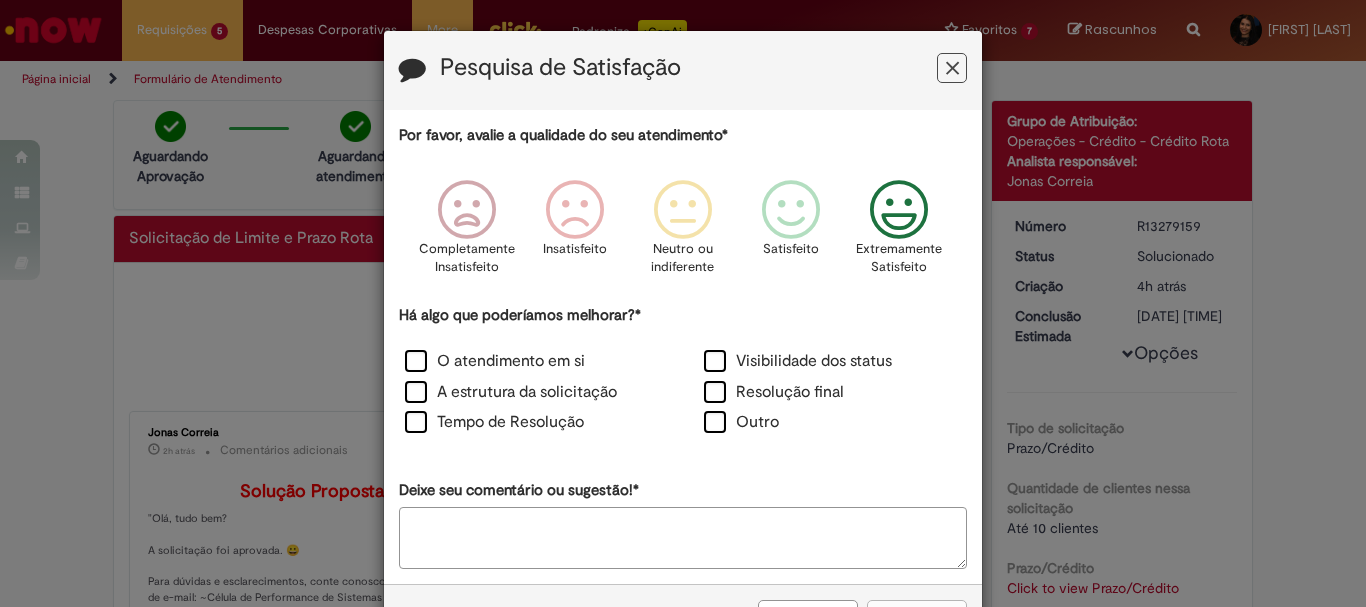 click on "Deixe seu comentário ou sugestão!*" at bounding box center [683, 538] 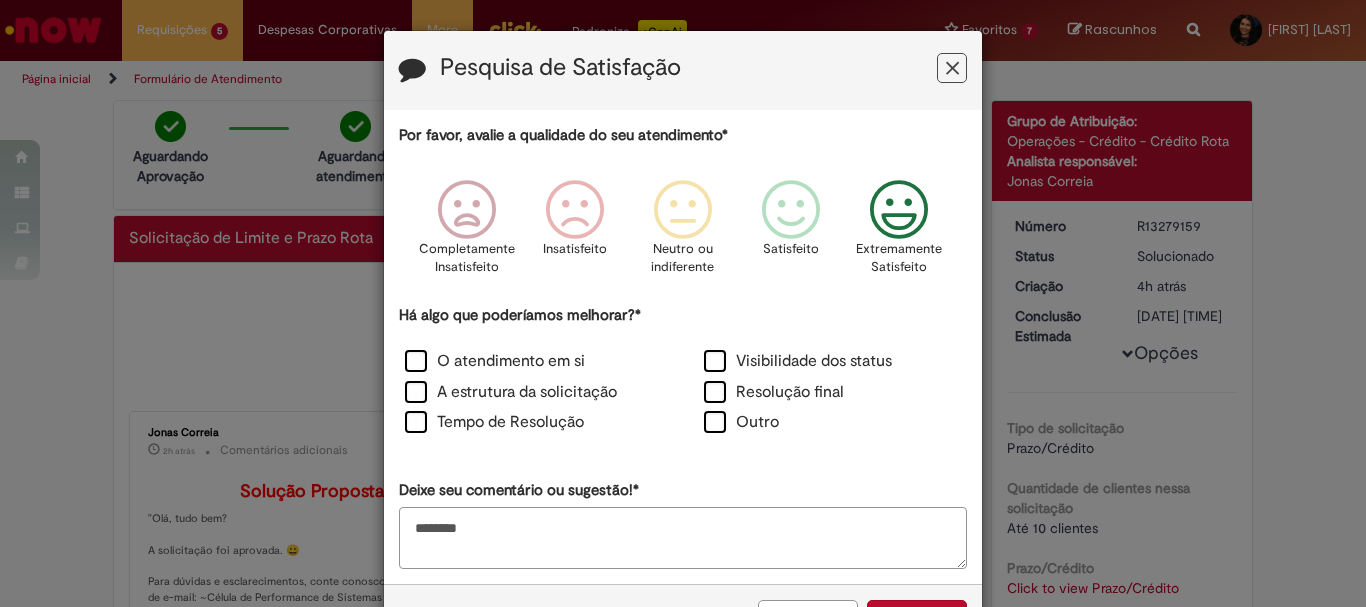 scroll, scrollTop: 73, scrollLeft: 0, axis: vertical 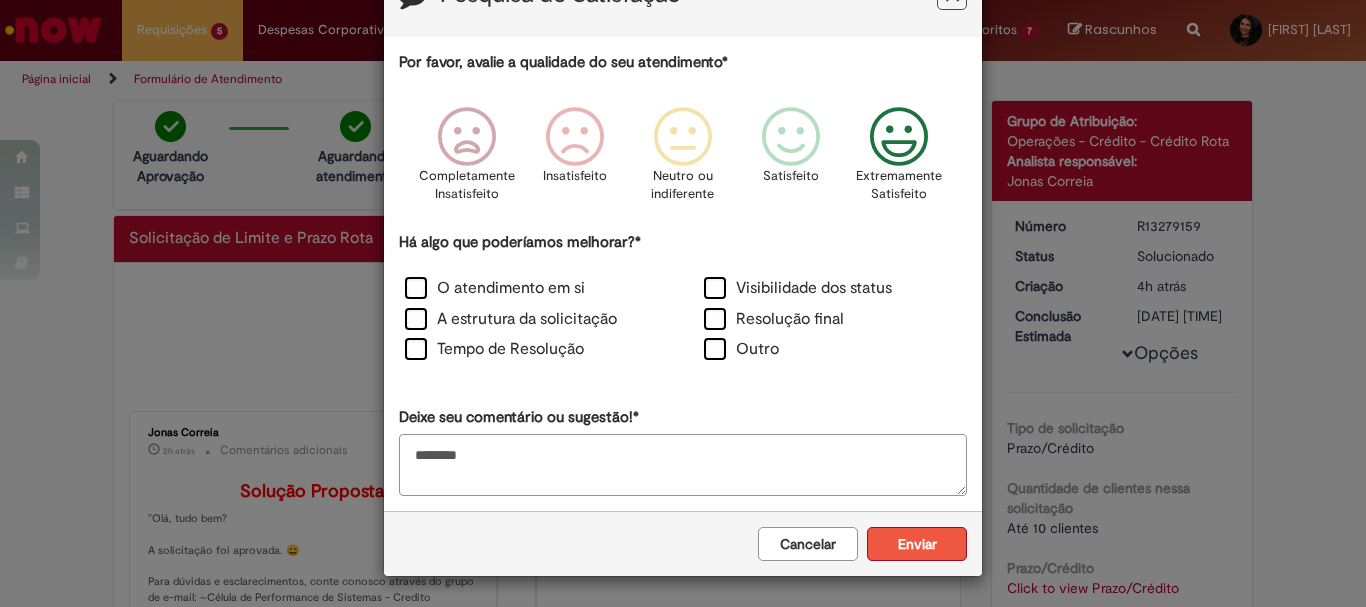 type on "********" 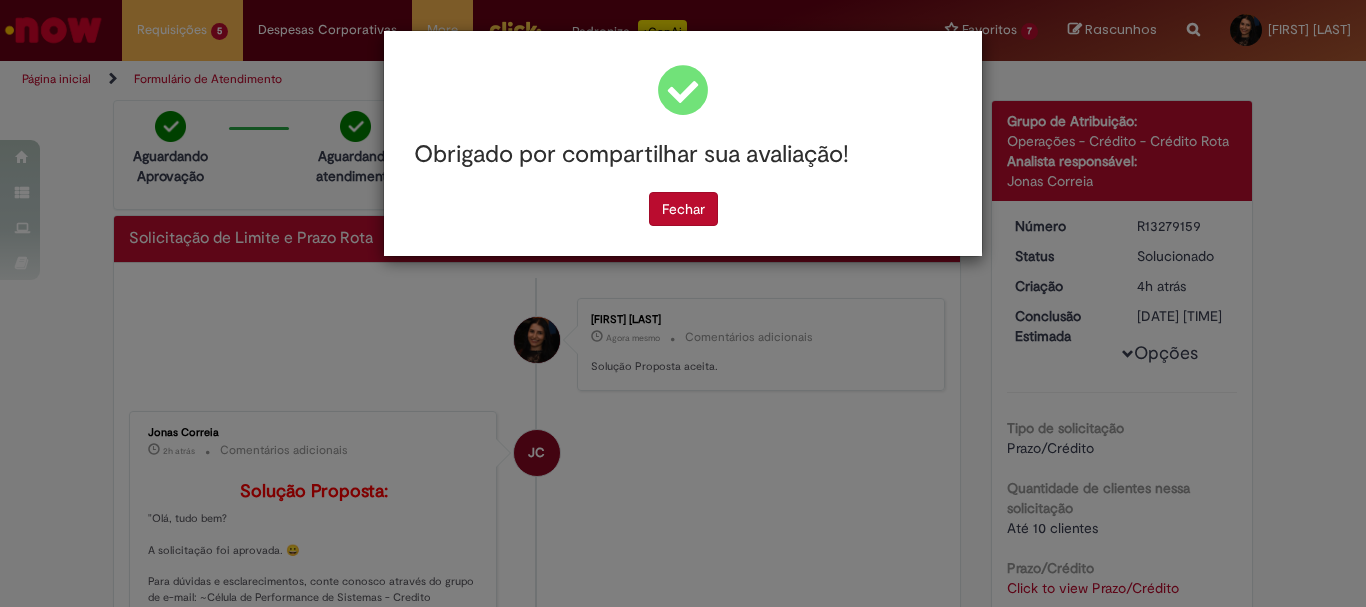 scroll, scrollTop: 0, scrollLeft: 0, axis: both 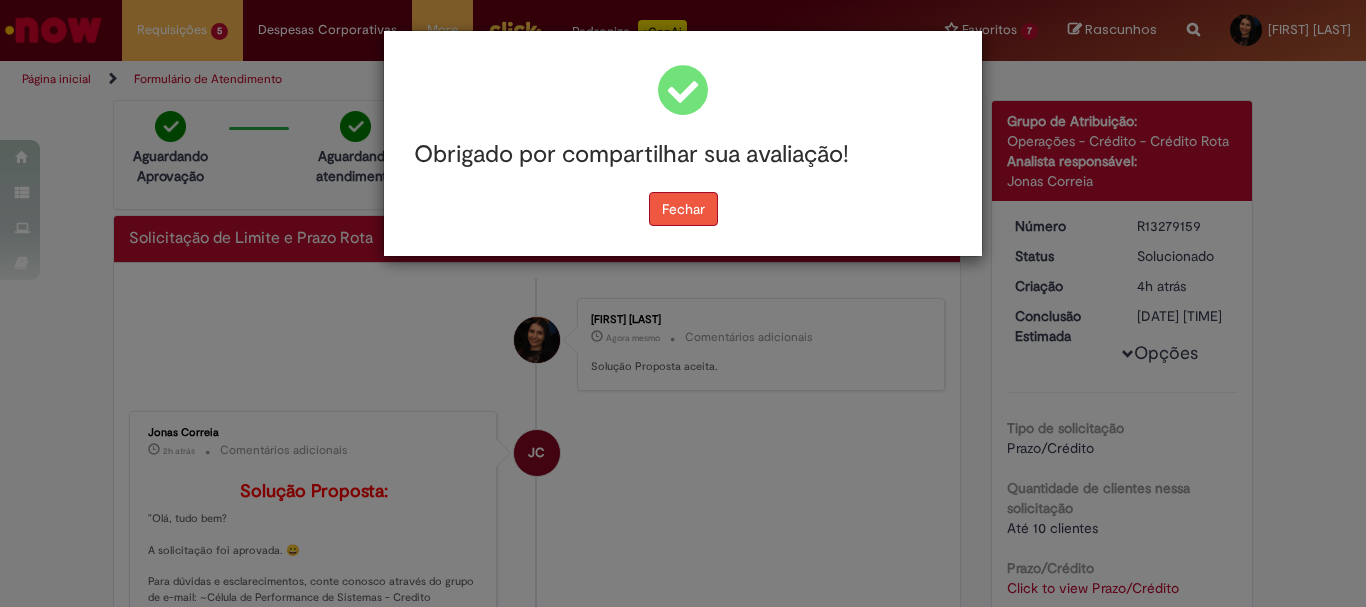 click on "Fechar" at bounding box center [683, 209] 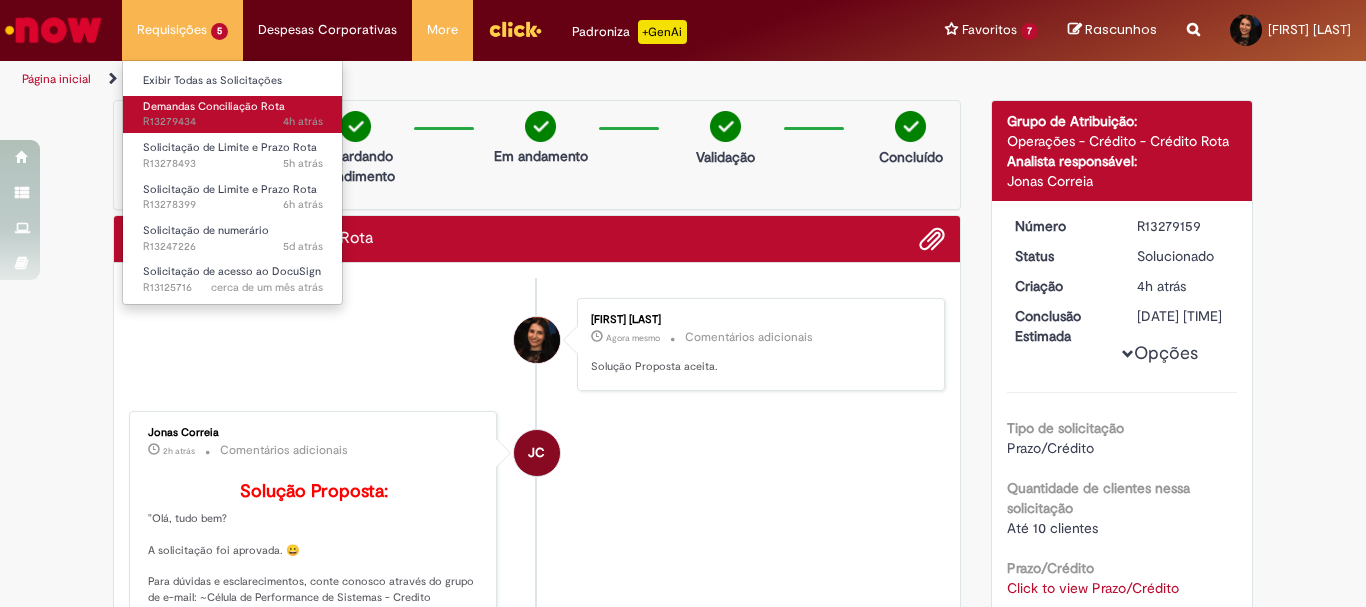click on "4h atrás 4 horas atrás  R13279434" at bounding box center [233, 122] 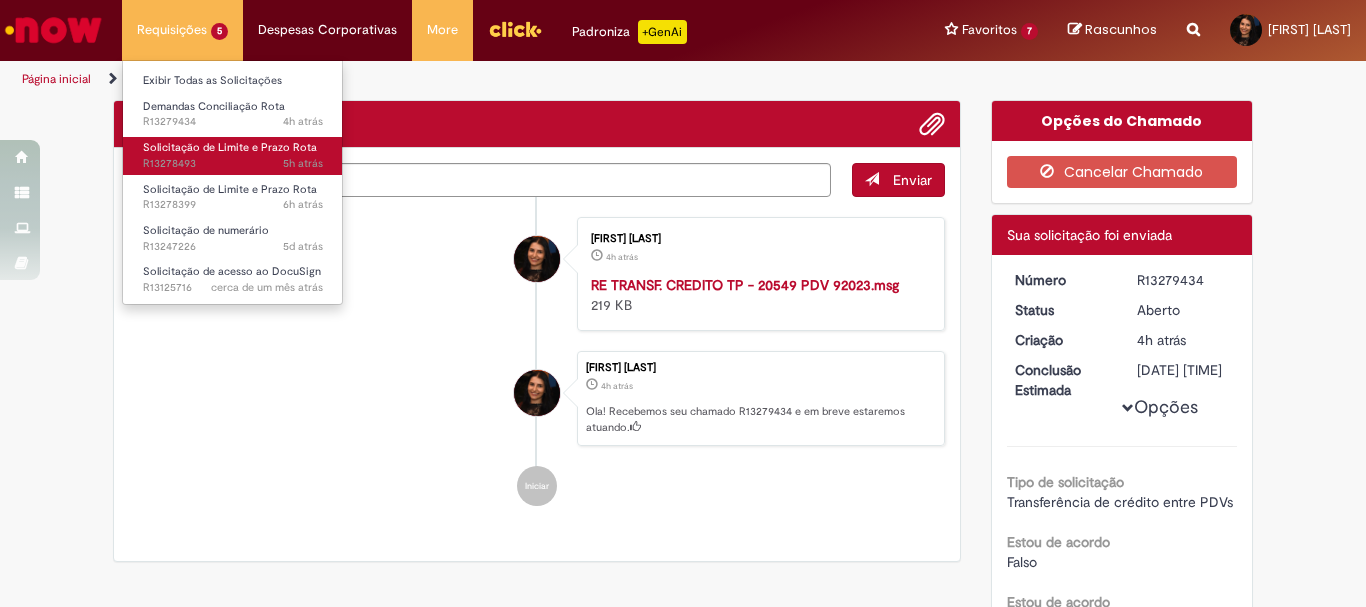 click on "5h atrás 5 horas atrás  R13278493" at bounding box center (233, 164) 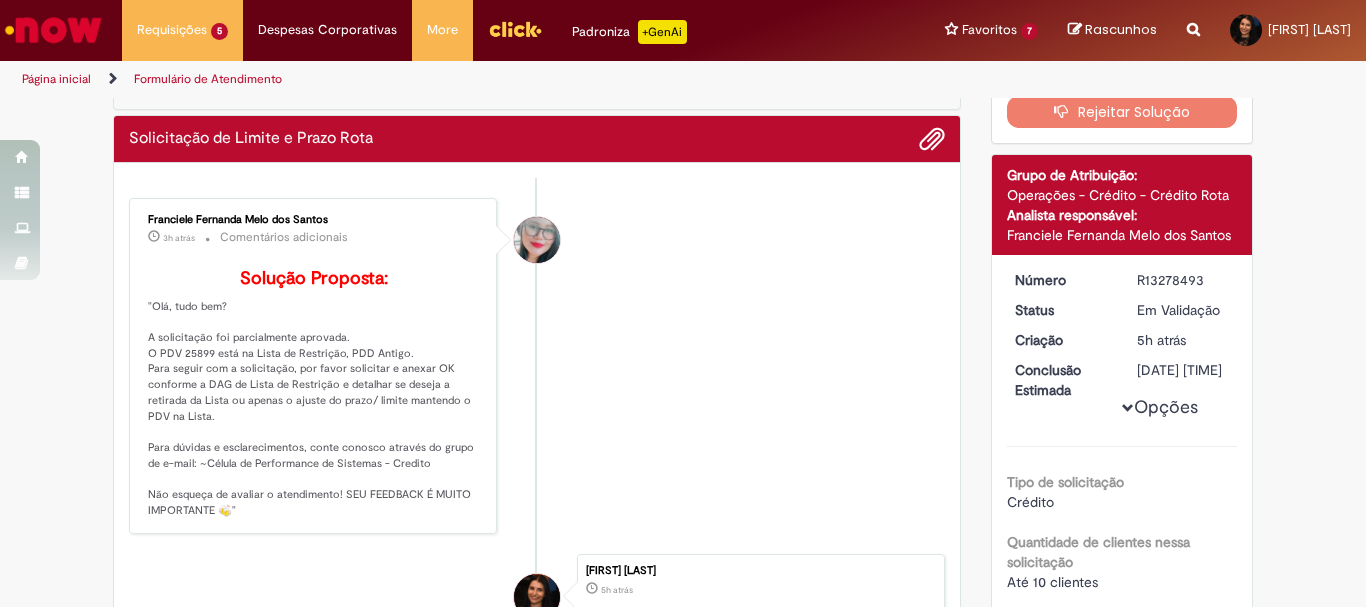 scroll, scrollTop: 215, scrollLeft: 0, axis: vertical 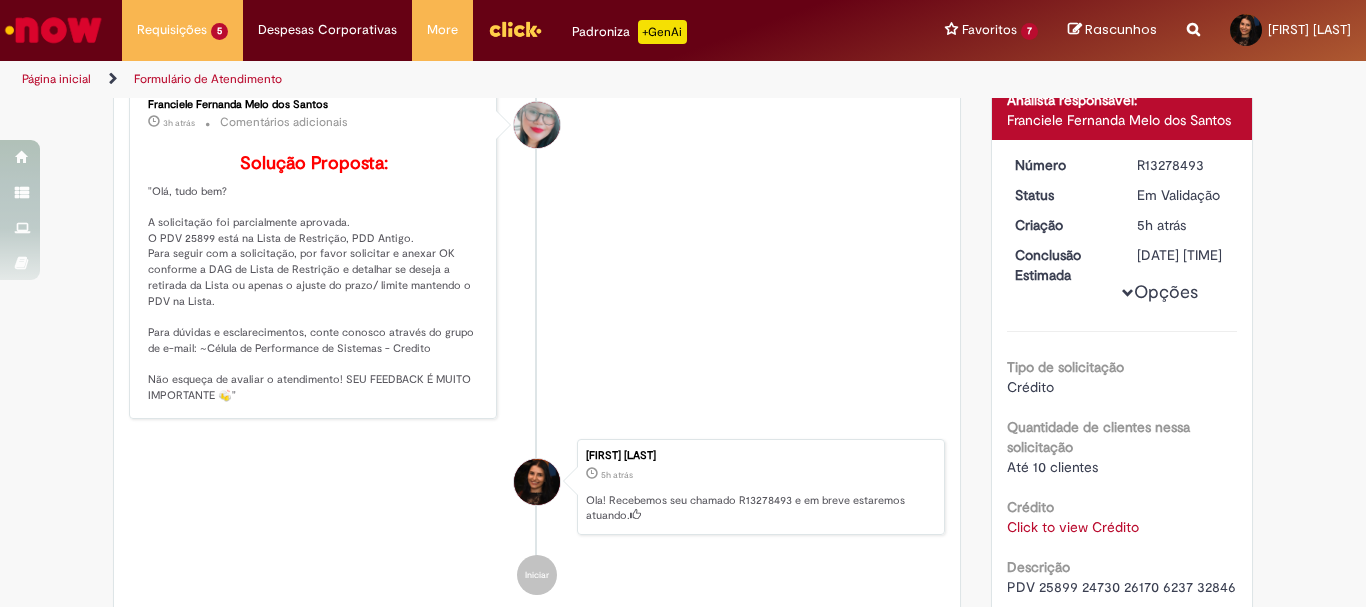 click on "Solução Proposta:
"Olá, tudo bem?
A solicitação foi parcialmente aprovada.
O PDV 25899 está na Lista de Restrição, PDD Antigo.
Para seguir com a solicitação, por favor solicitar e anexar OK conforme a DAG de Lista de Restrição e detalhar se deseja a retirada da Lista ou apenas o ajuste do prazo/ limite mantendo o PDV na Lista.
Para dúvidas e esclarecimentos, conte conosco através do grupo de e-mail: ~Célula de Performance de Sistemas - Credito
Não esqueça de avaliar o atendimento! SEU FEEDBACK É MUITO IMPORTANTE 🍻"" at bounding box center [314, 279] 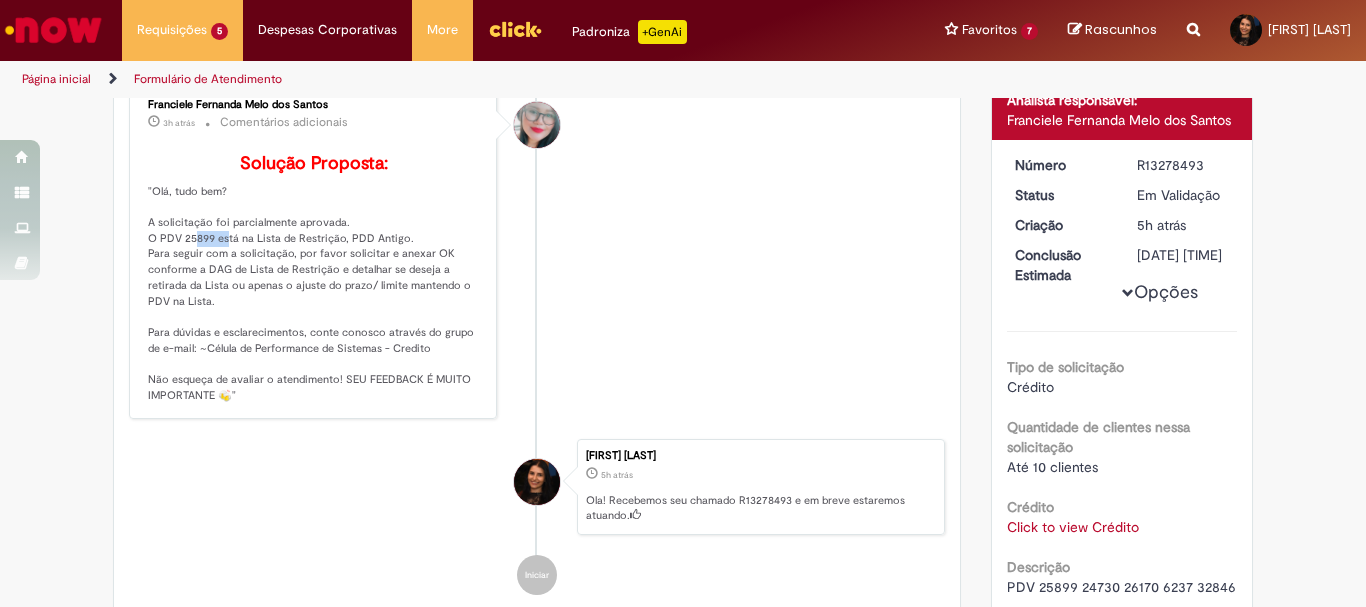 click on "Solução Proposta:
"Olá, tudo bem?
A solicitação foi parcialmente aprovada.
O PDV 25899 está na Lista de Restrição, PDD Antigo.
Para seguir com a solicitação, por favor solicitar e anexar OK conforme a DAG de Lista de Restrição e detalhar se deseja a retirada da Lista ou apenas o ajuste do prazo/ limite mantendo o PDV na Lista.
Para dúvidas e esclarecimentos, conte conosco através do grupo de e-mail: ~Célula de Performance de Sistemas - Credito
Não esqueça de avaliar o atendimento! SEU FEEDBACK É MUITO IMPORTANTE 🍻"" at bounding box center (314, 279) 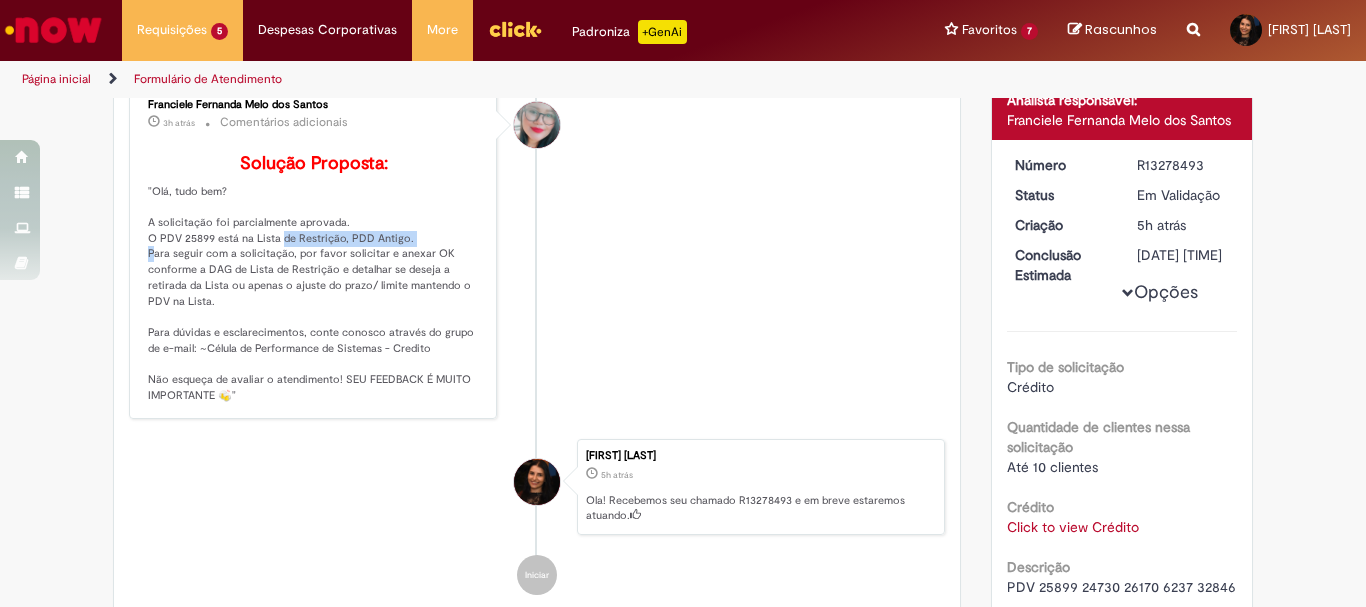 drag, startPoint x: 347, startPoint y: 272, endPoint x: 405, endPoint y: 269, distance: 58.077534 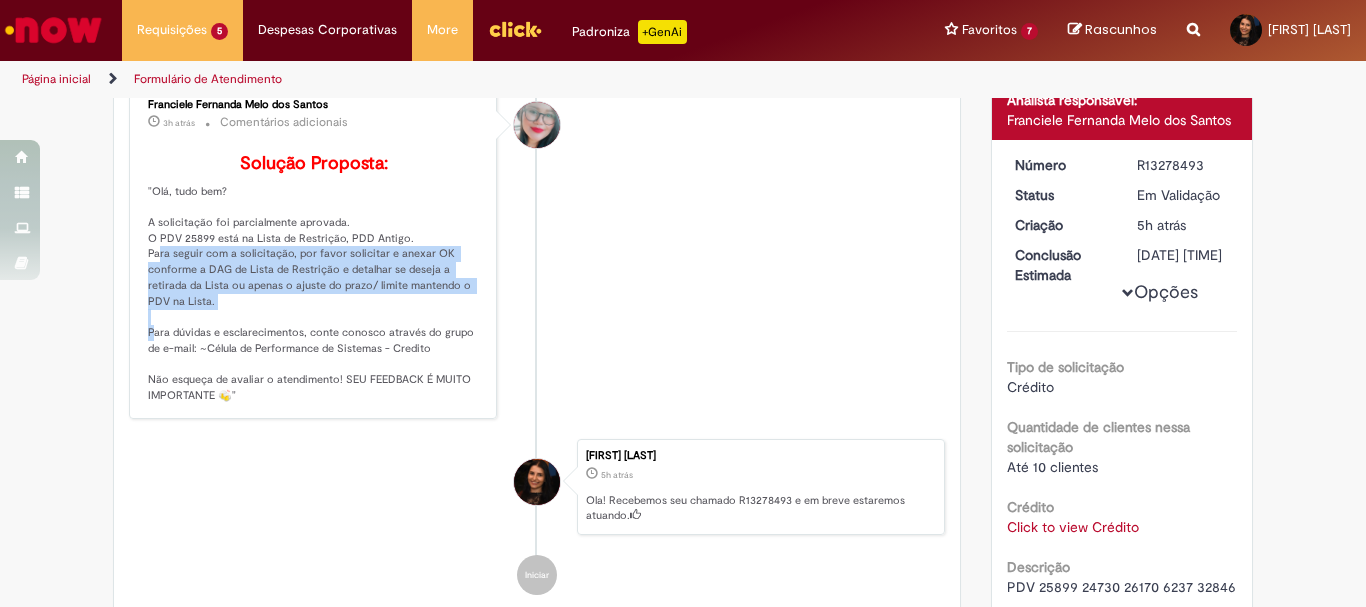 drag, startPoint x: 191, startPoint y: 284, endPoint x: 471, endPoint y: 341, distance: 285.7429 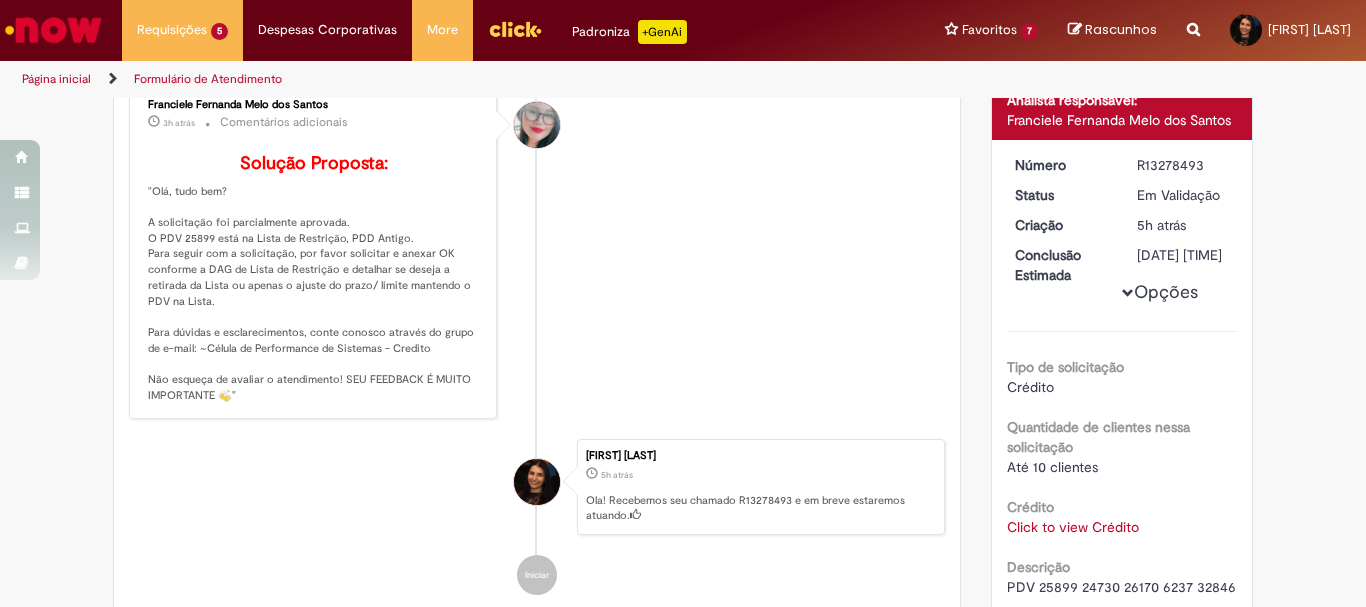 click on "Solução Proposta:
"Olá, tudo bem?
A solicitação foi parcialmente aprovada.
O PDV 25899 está na Lista de Restrição, PDD Antigo.
Para seguir com a solicitação, por favor solicitar e anexar OK conforme a DAG de Lista de Restrição e detalhar se deseja a retirada da Lista ou apenas o ajuste do prazo/ limite mantendo o PDV na Lista.
Para dúvidas e esclarecimentos, conte conosco através do grupo de e-mail: ~Célula de Performance de Sistemas - Credito
Não esqueça de avaliar o atendimento! SEU FEEDBACK É MUITO IMPORTANTE 🍻"" at bounding box center (314, 279) 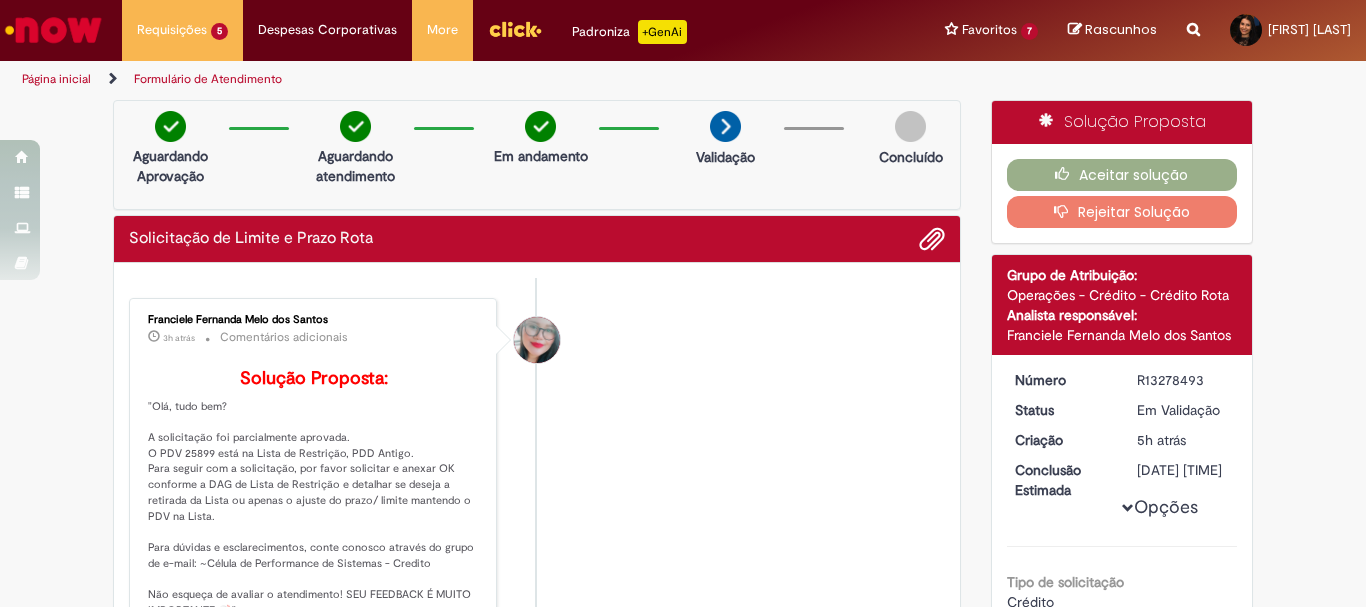 scroll, scrollTop: 100, scrollLeft: 0, axis: vertical 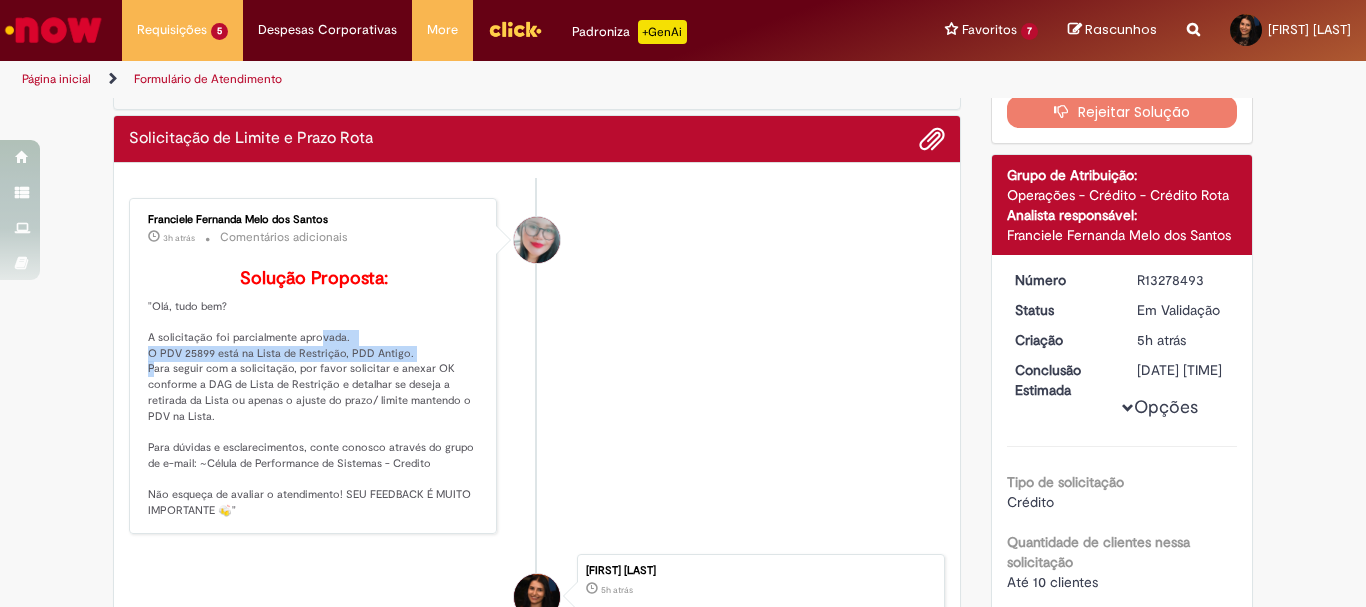 drag, startPoint x: 347, startPoint y: 384, endPoint x: 408, endPoint y: 391, distance: 61.400326 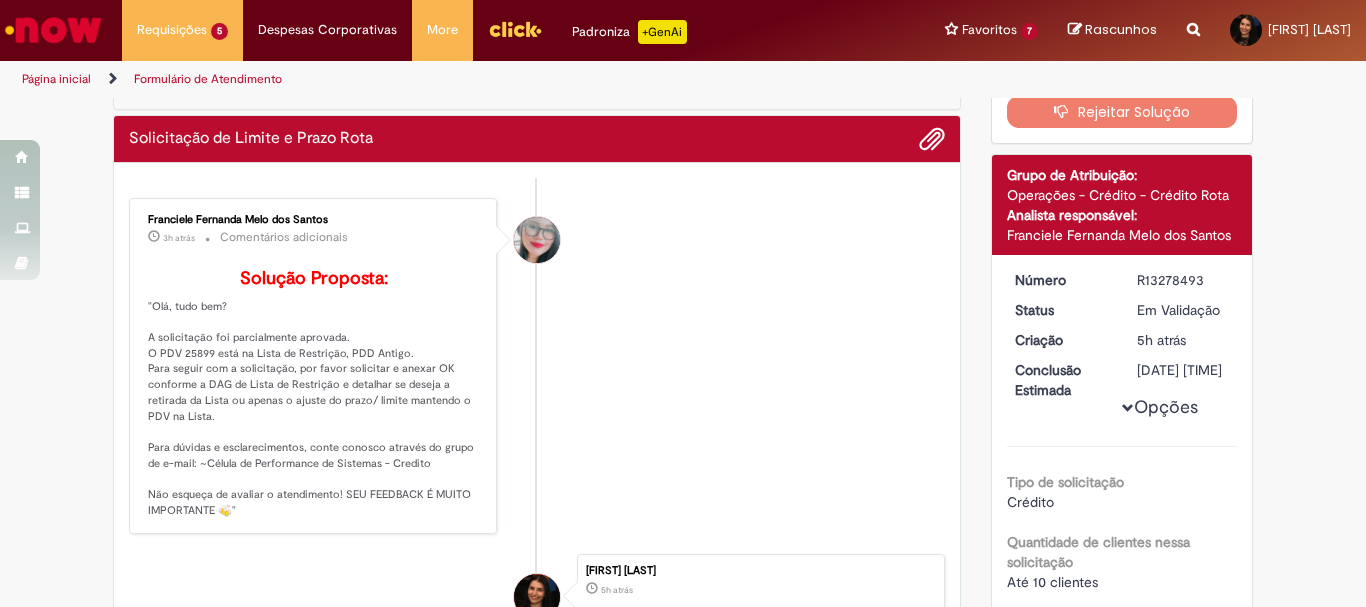 click on "Solução Proposta:
"Olá, tudo bem?
A solicitação foi parcialmente aprovada.
O PDV 25899 está na Lista de Restrição, PDD Antigo.
Para seguir com a solicitação, por favor solicitar e anexar OK conforme a DAG de Lista de Restrição e detalhar se deseja a retirada da Lista ou apenas o ajuste do prazo/ limite mantendo o PDV na Lista.
Para dúvidas e esclarecimentos, conte conosco através do grupo de e-mail: ~Célula de Performance de Sistemas - Credito
Não esqueça de avaliar o atendimento! SEU FEEDBACK É MUITO IMPORTANTE 🍻"" at bounding box center [314, 394] 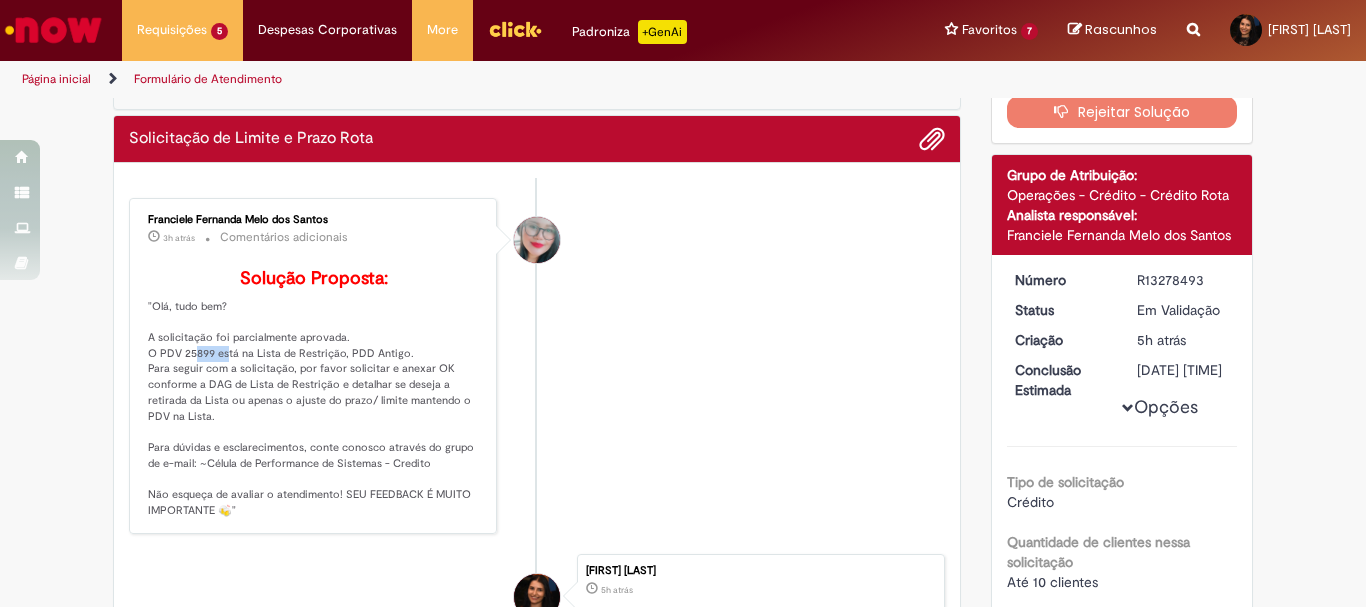 click on "Solução Proposta:
"Olá, tudo bem?
A solicitação foi parcialmente aprovada.
O PDV 25899 está na Lista de Restrição, PDD Antigo.
Para seguir com a solicitação, por favor solicitar e anexar OK conforme a DAG de Lista de Restrição e detalhar se deseja a retirada da Lista ou apenas o ajuste do prazo/ limite mantendo o PDV na Lista.
Para dúvidas e esclarecimentos, conte conosco através do grupo de e-mail: ~Célula de Performance de Sistemas - Credito
Não esqueça de avaliar o atendimento! SEU FEEDBACK É MUITO IMPORTANTE 🍻"" at bounding box center (314, 394) 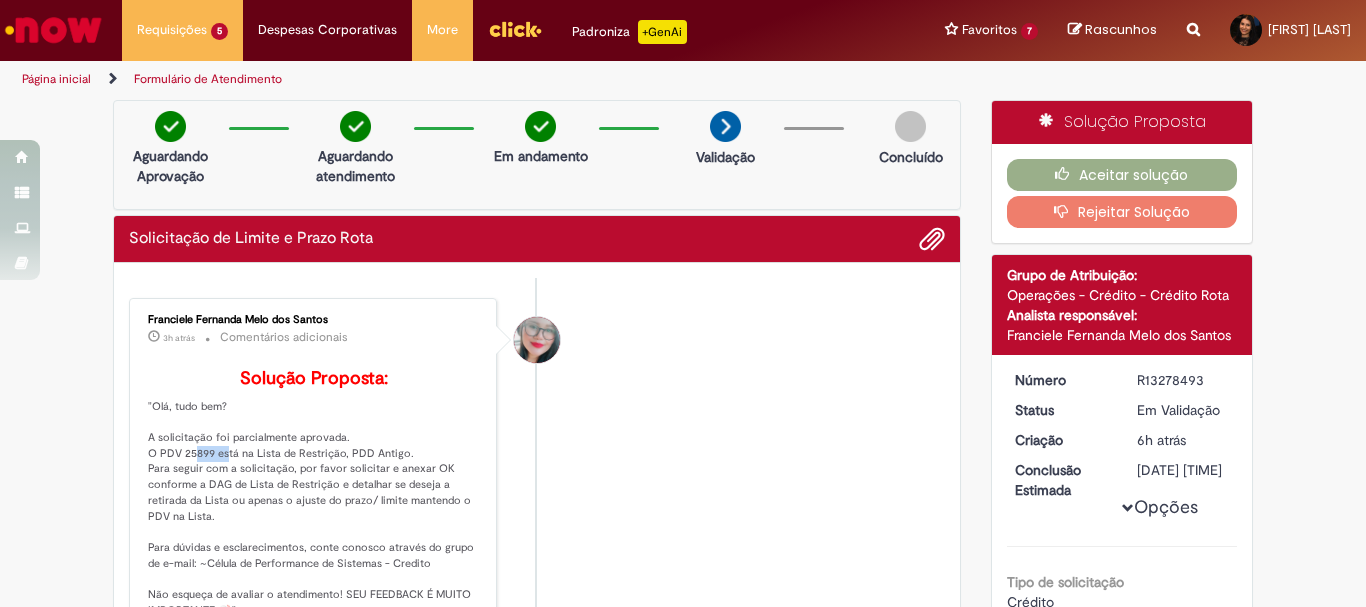 scroll, scrollTop: 200, scrollLeft: 0, axis: vertical 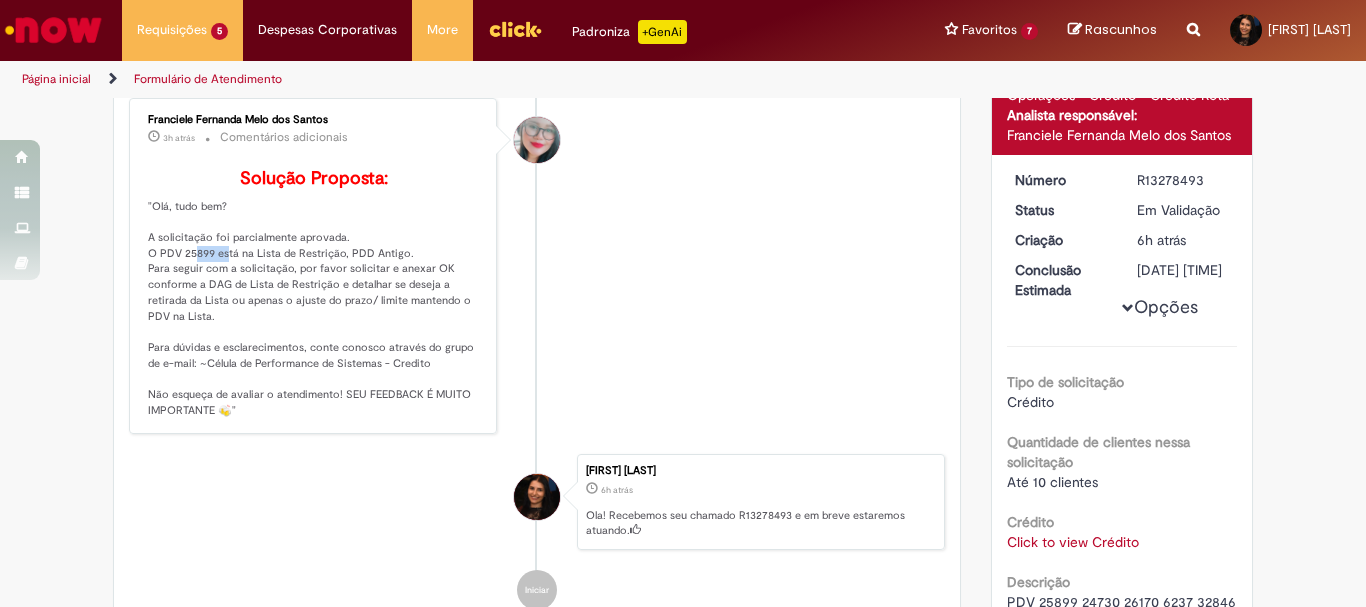 click on "Solução Proposta:
"Olá, tudo bem?
A solicitação foi parcialmente aprovada.
O PDV 25899 está na Lista de Restrição, PDD Antigo.
Para seguir com a solicitação, por favor solicitar e anexar OK conforme a DAG de Lista de Restrição e detalhar se deseja a retirada da Lista ou apenas o ajuste do prazo/ limite mantendo o PDV na Lista.
Para dúvidas e esclarecimentos, conte conosco através do grupo de e-mail: ~Célula de Performance de Sistemas - Credito
Não esqueça de avaliar o atendimento! SEU FEEDBACK É MUITO IMPORTANTE 🍻"" at bounding box center (314, 294) 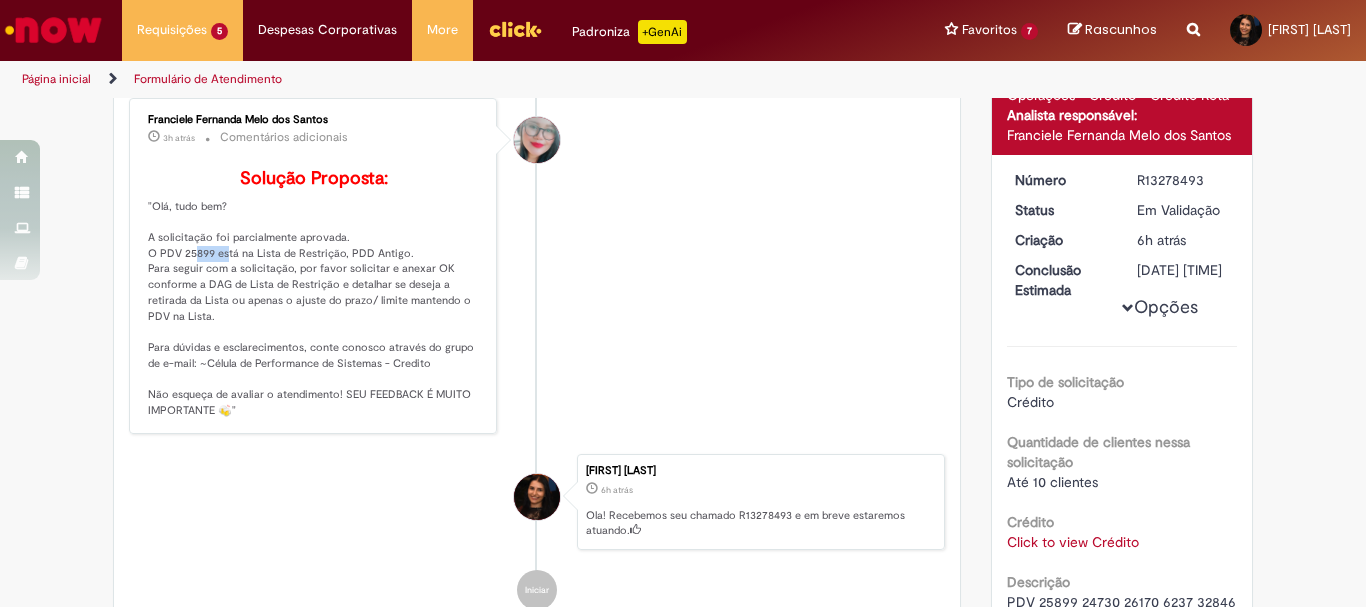 scroll, scrollTop: 100, scrollLeft: 0, axis: vertical 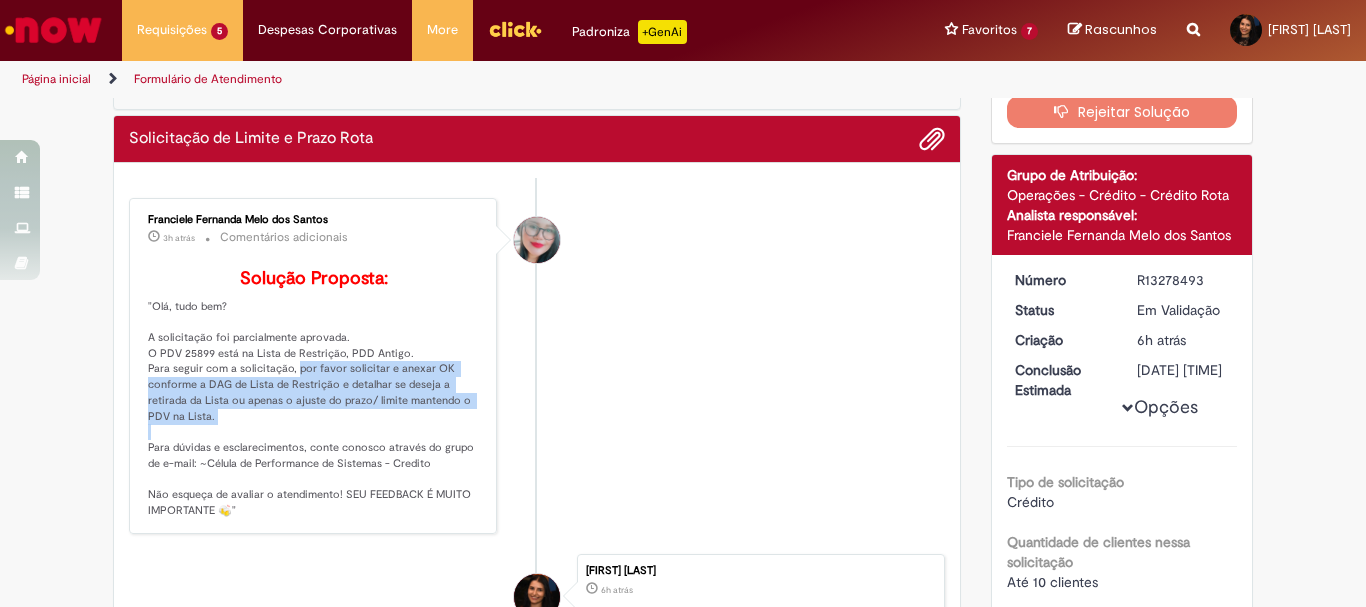 drag, startPoint x: 282, startPoint y: 399, endPoint x: 428, endPoint y: 453, distance: 155.6663 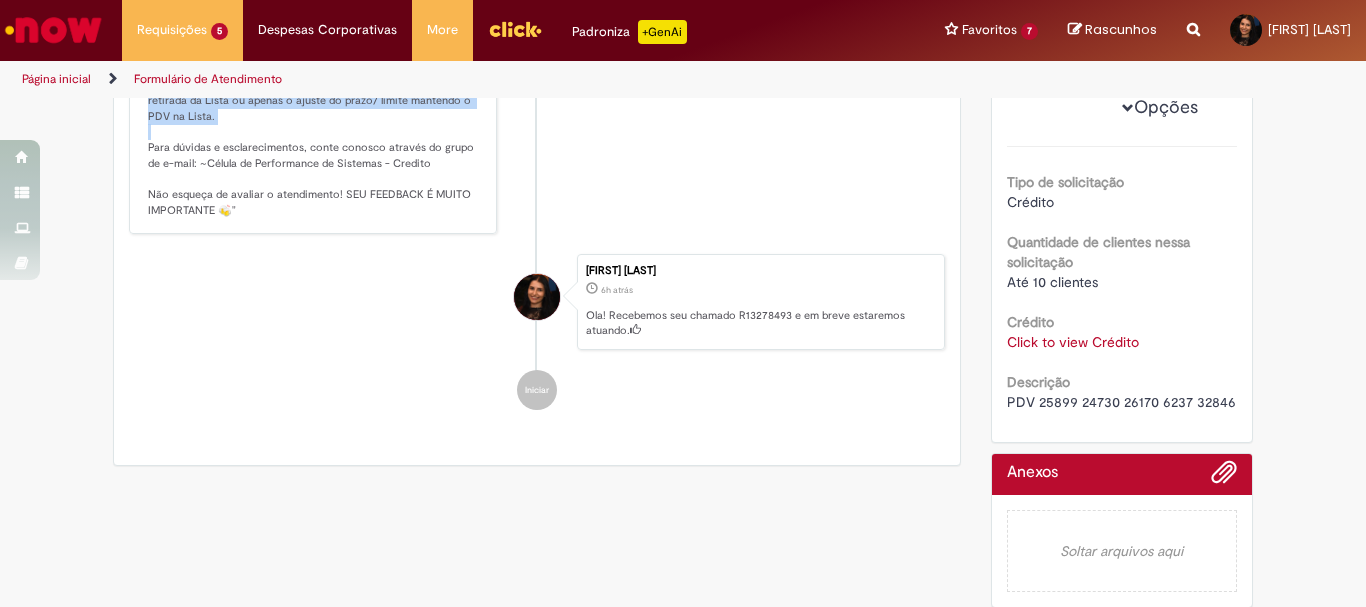 scroll, scrollTop: 200, scrollLeft: 0, axis: vertical 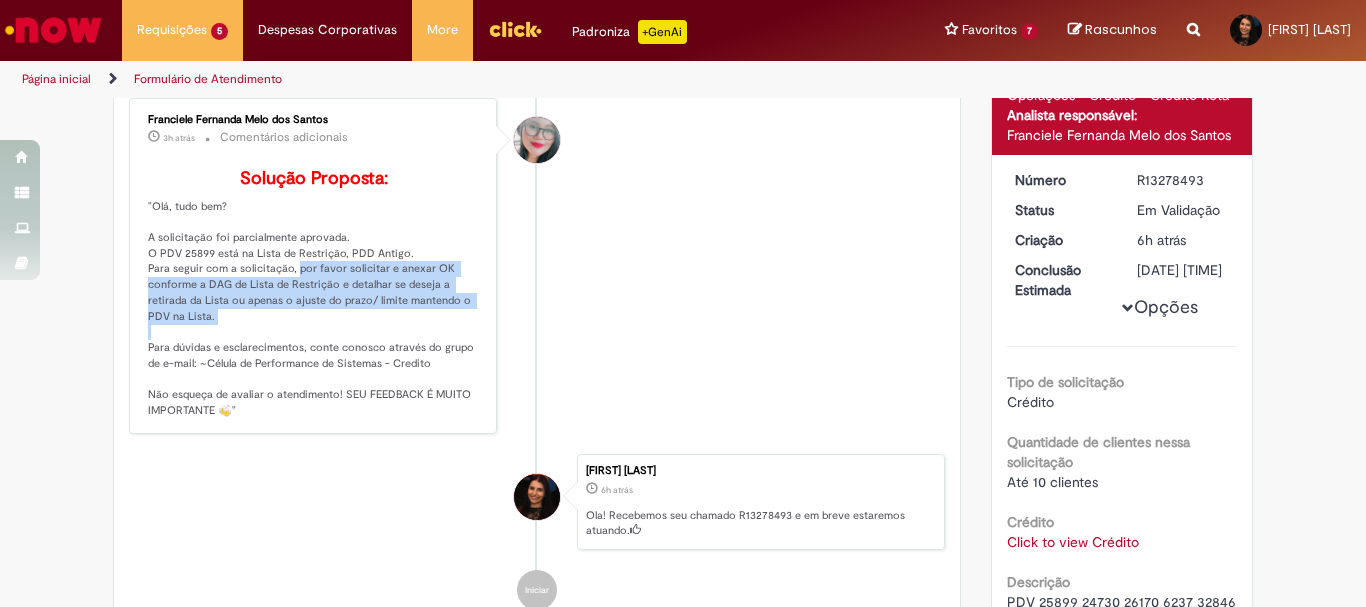 click on "Solução Proposta:
"Olá, tudo bem?
A solicitação foi parcialmente aprovada.
O PDV 25899 está na Lista de Restrição, PDD Antigo.
Para seguir com a solicitação, por favor solicitar e anexar OK conforme a DAG de Lista de Restrição e detalhar se deseja a retirada da Lista ou apenas o ajuste do prazo/ limite mantendo o PDV na Lista.
Para dúvidas e esclarecimentos, conte conosco através do grupo de e-mail: ~Célula de Performance de Sistemas - Credito
Não esqueça de avaliar o atendimento! SEU FEEDBACK É MUITO IMPORTANTE 🍻"" at bounding box center (314, 294) 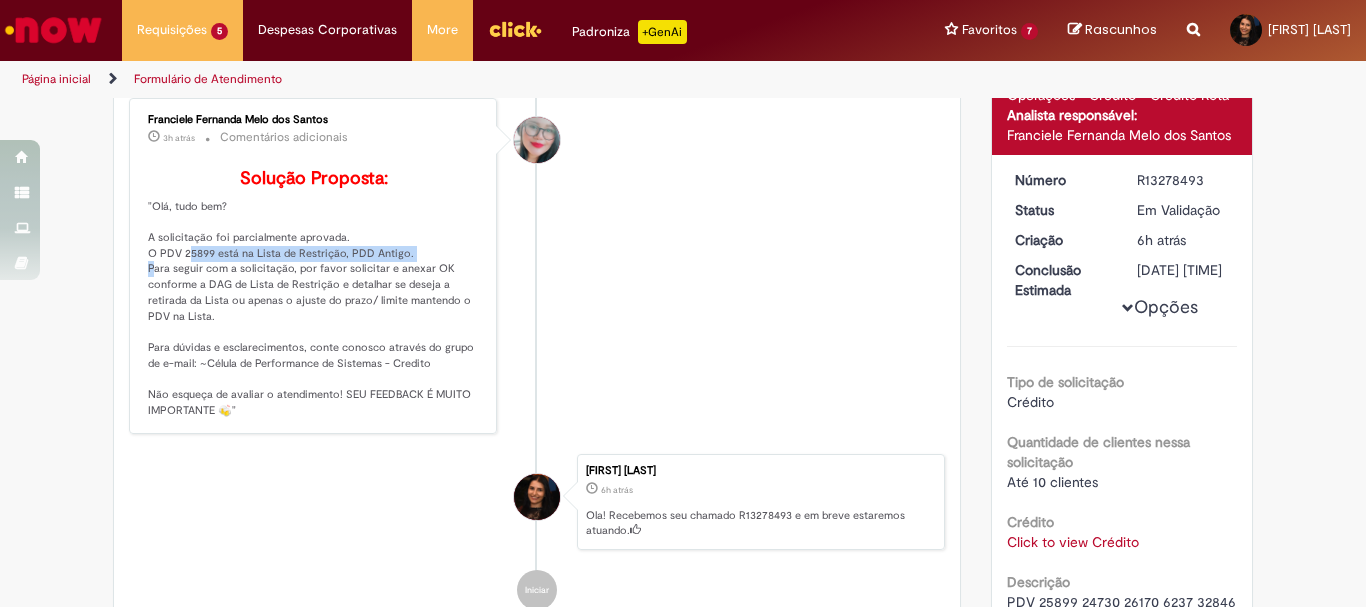 drag, startPoint x: 407, startPoint y: 287, endPoint x: 173, endPoint y: 278, distance: 234.17302 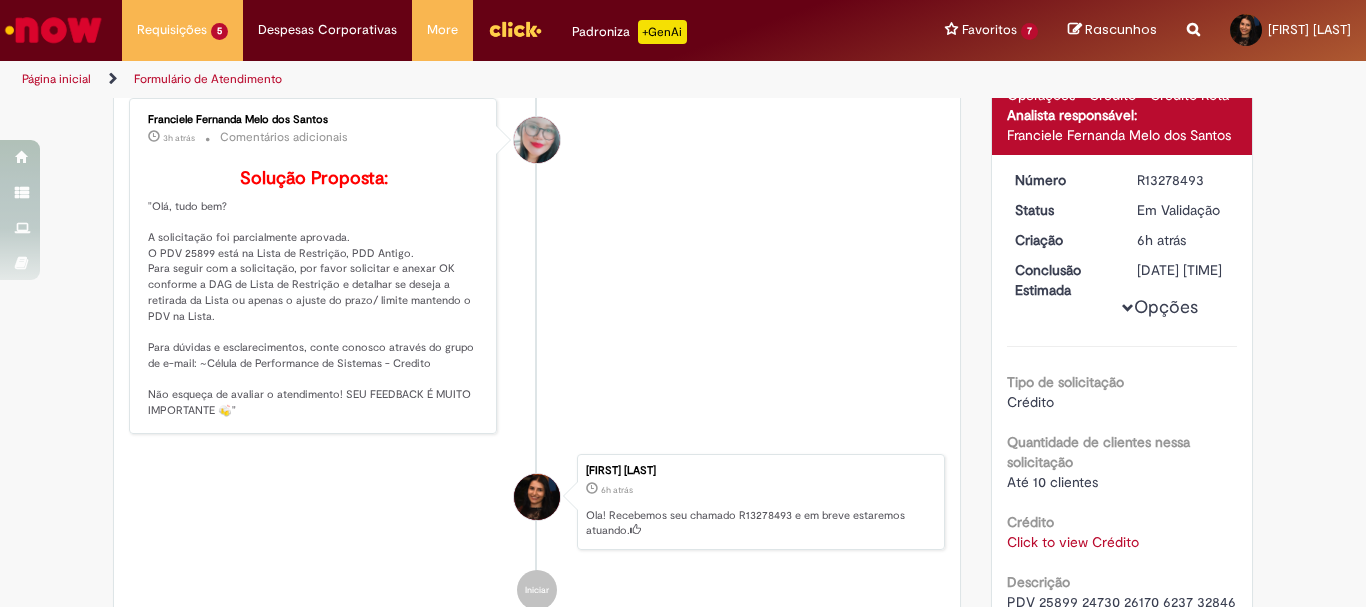 click on "Solução Proposta:
"Olá, tudo bem?
A solicitação foi parcialmente aprovada.
O PDV 25899 está na Lista de Restrição, PDD Antigo.
Para seguir com a solicitação, por favor solicitar e anexar OK conforme a DAG de Lista de Restrição e detalhar se deseja a retirada da Lista ou apenas o ajuste do prazo/ limite mantendo o PDV na Lista.
Para dúvidas e esclarecimentos, conte conosco através do grupo de e-mail: ~Célula de Performance de Sistemas - Credito
Não esqueça de avaliar o atendimento! SEU FEEDBACK É MUITO IMPORTANTE 🍻"" at bounding box center (314, 294) 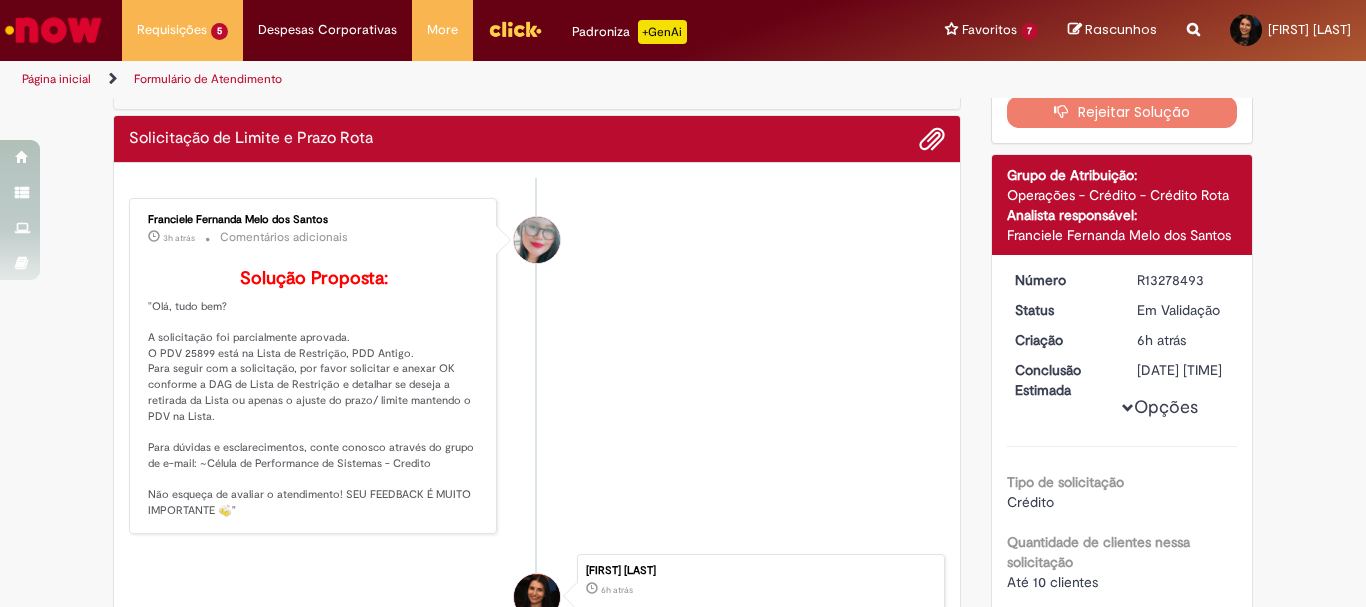 scroll, scrollTop: 0, scrollLeft: 0, axis: both 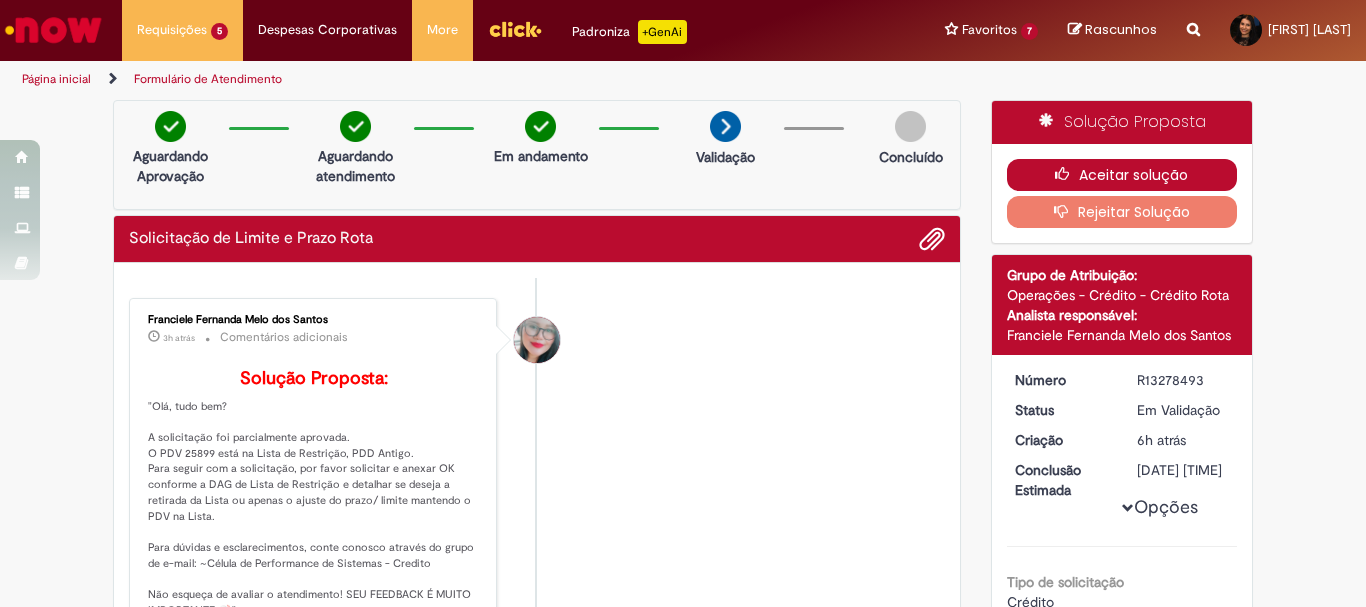 click on "Aceitar solução" at bounding box center [1122, 175] 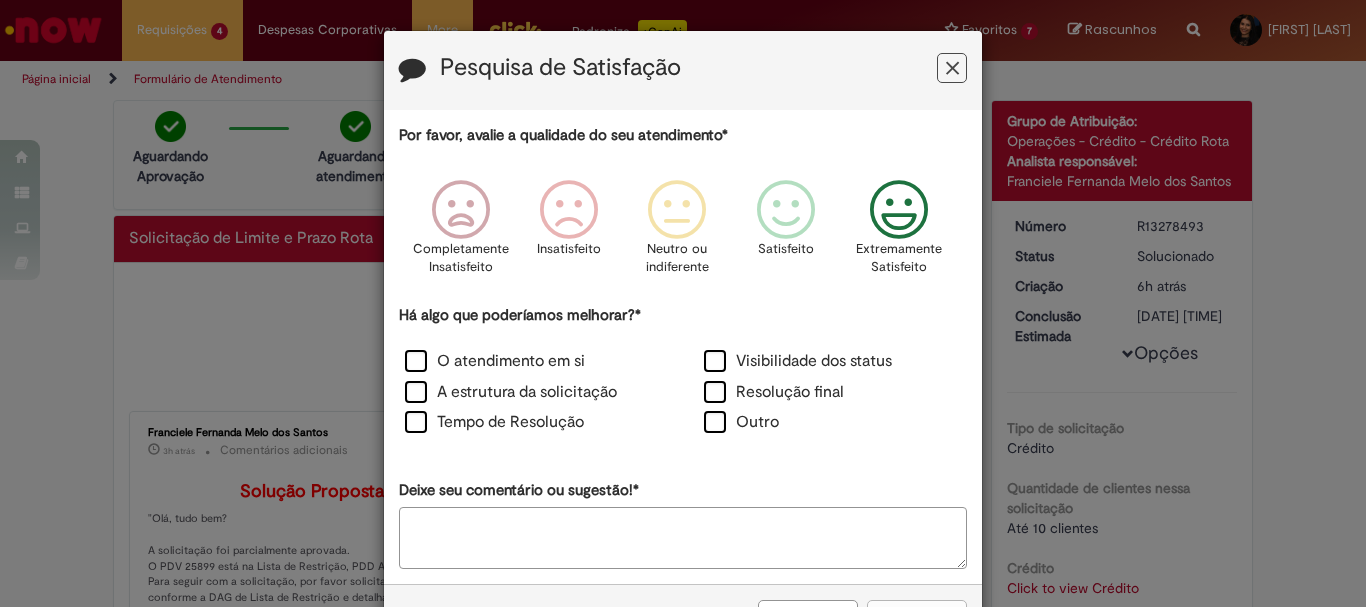 click on "Extremamente Satisfeito" at bounding box center [899, 258] 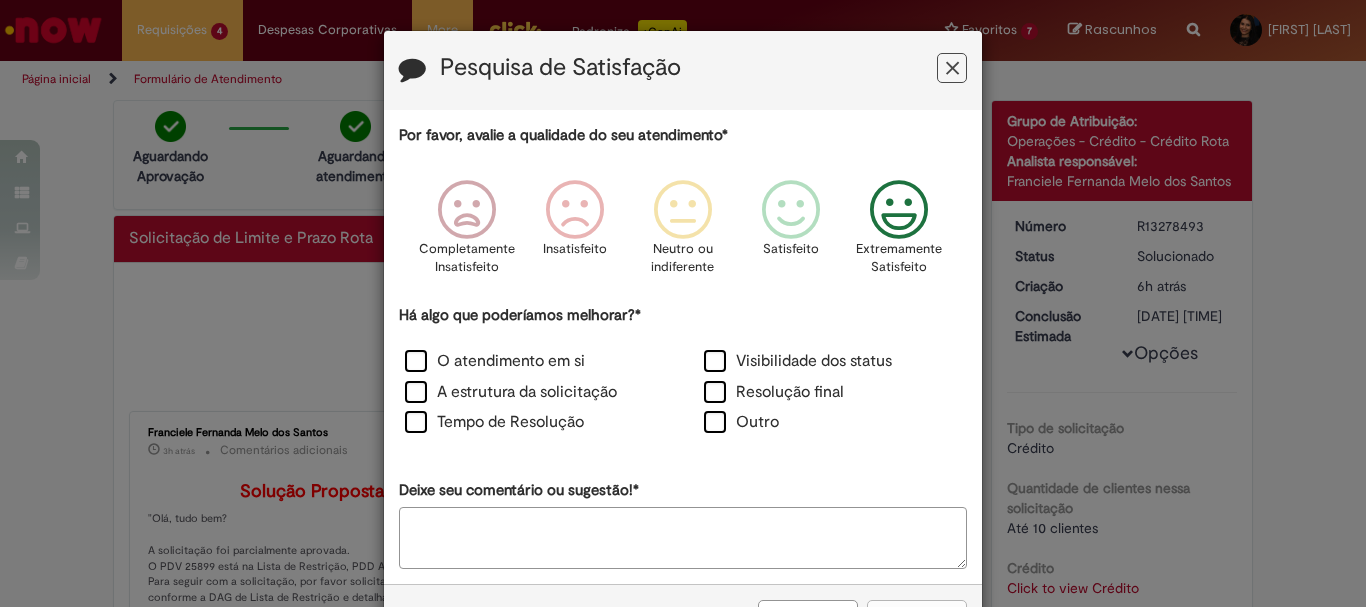 click at bounding box center [952, 68] 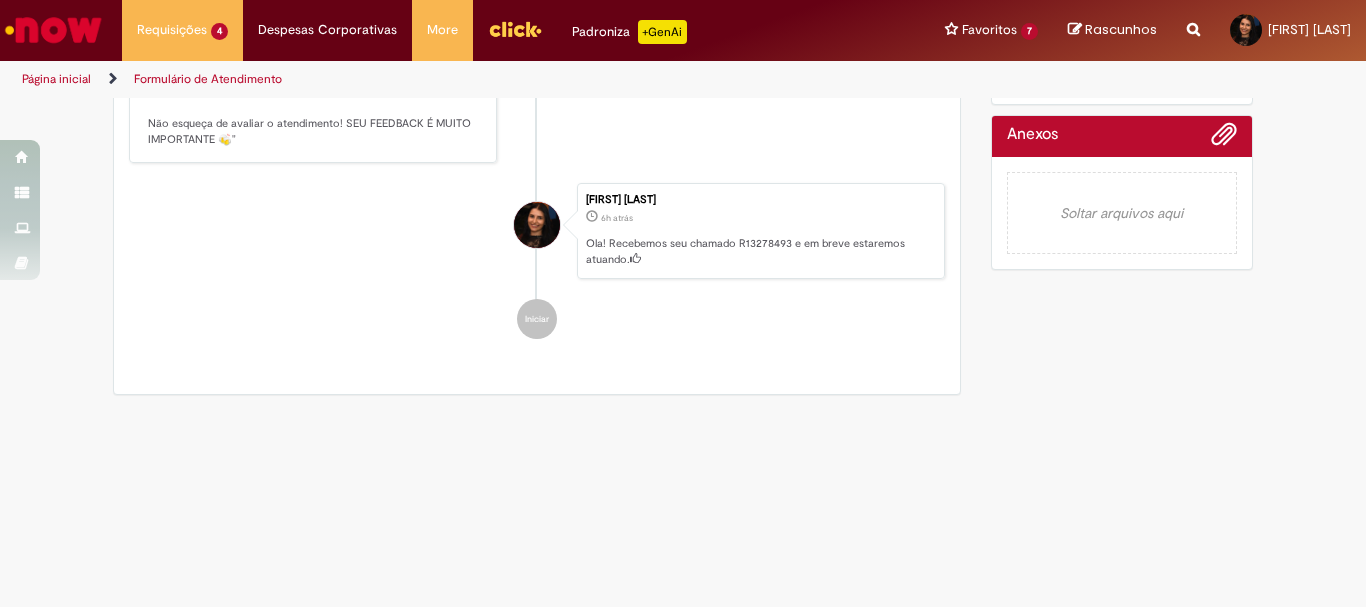 scroll, scrollTop: 0, scrollLeft: 0, axis: both 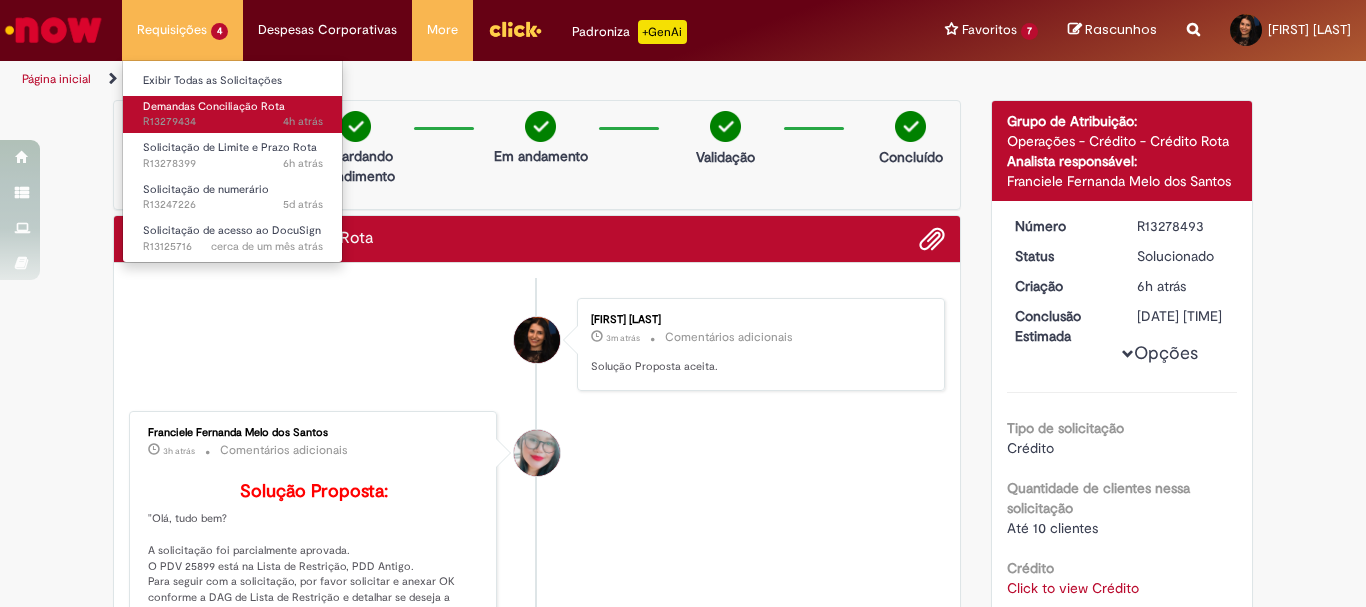 click on "4h atrás 4 horas atrás  R13279434" at bounding box center [233, 122] 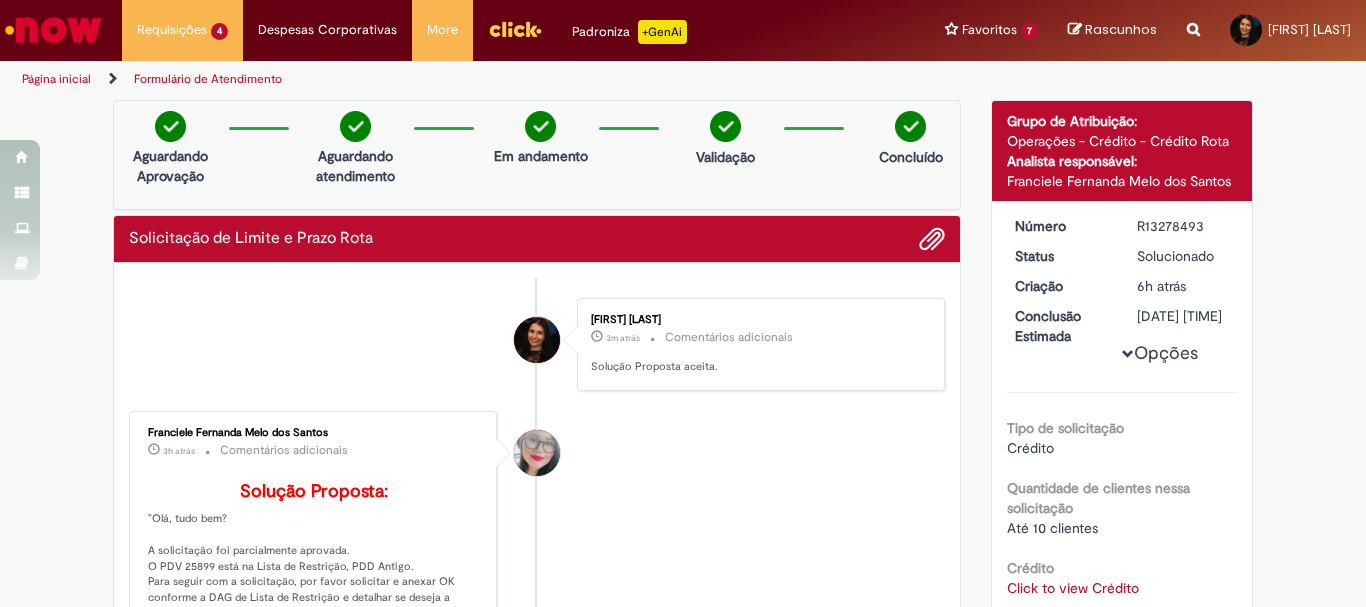 click on "[FIRST] [LAST]
3m atrás 3 minutos atrás     Comentários adicionais
Solução Proposta aceita." at bounding box center [537, 344] 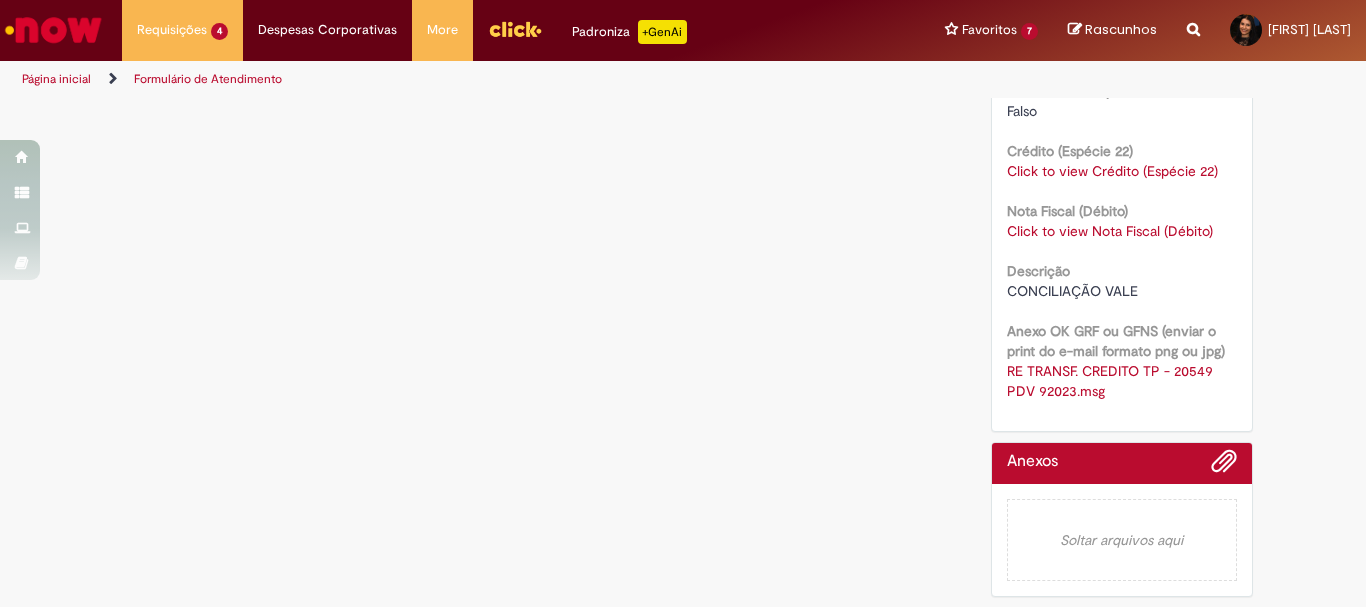 scroll, scrollTop: 0, scrollLeft: 0, axis: both 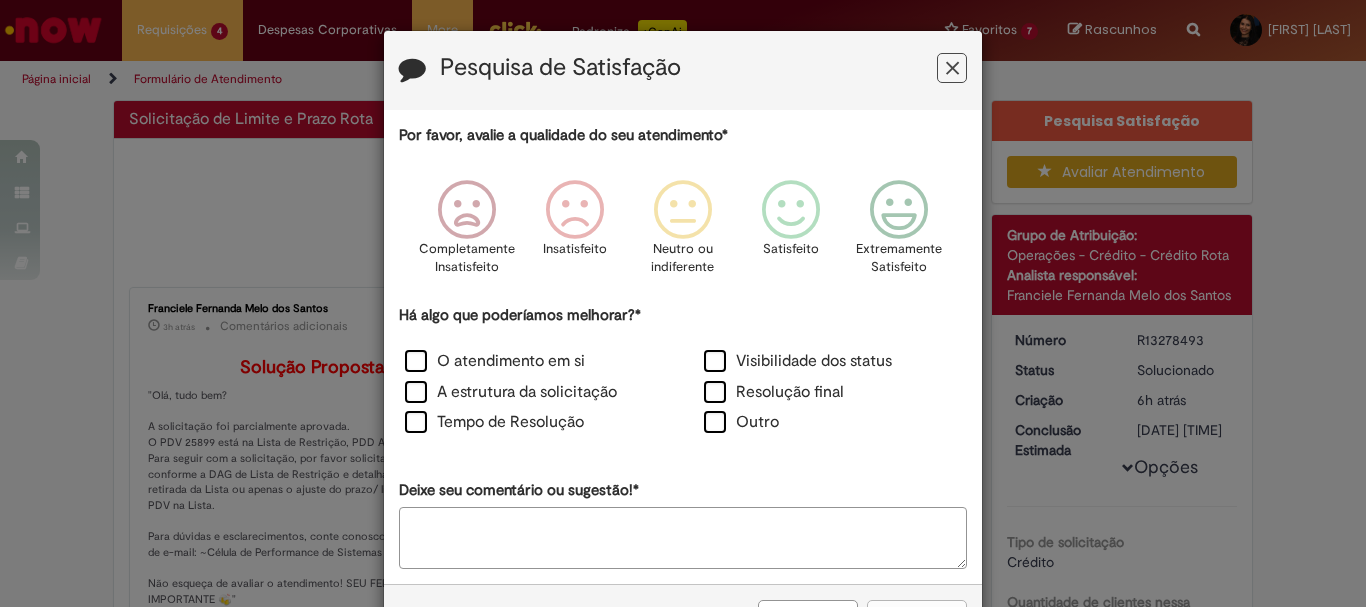 click on "Pesquisa de Satisfação" at bounding box center [683, 70] 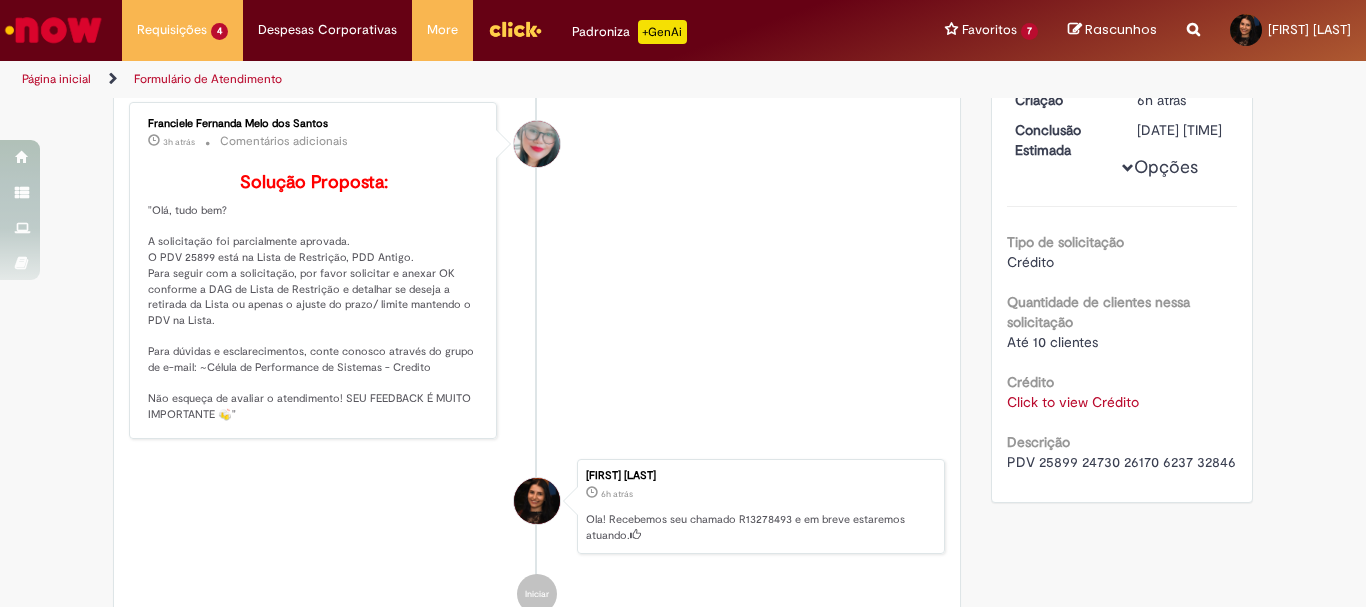 scroll, scrollTop: 500, scrollLeft: 0, axis: vertical 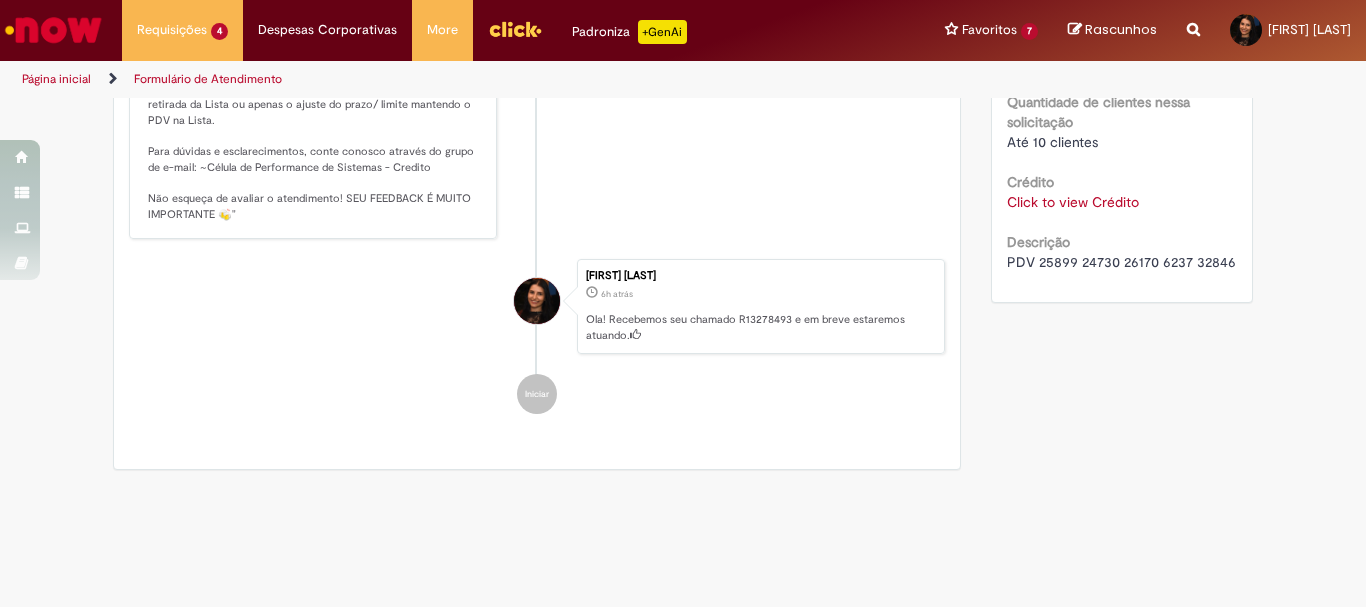 click on "PDV 25899 24730 26170 6237 32846" at bounding box center [1121, 262] 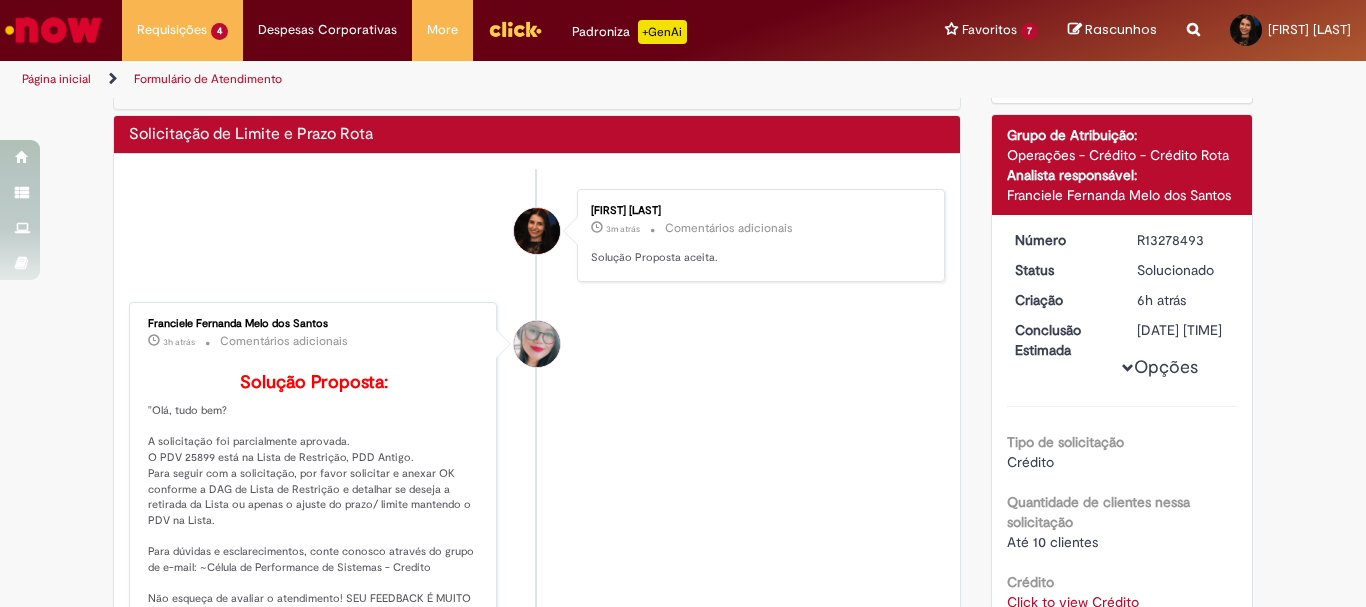 scroll, scrollTop: 400, scrollLeft: 0, axis: vertical 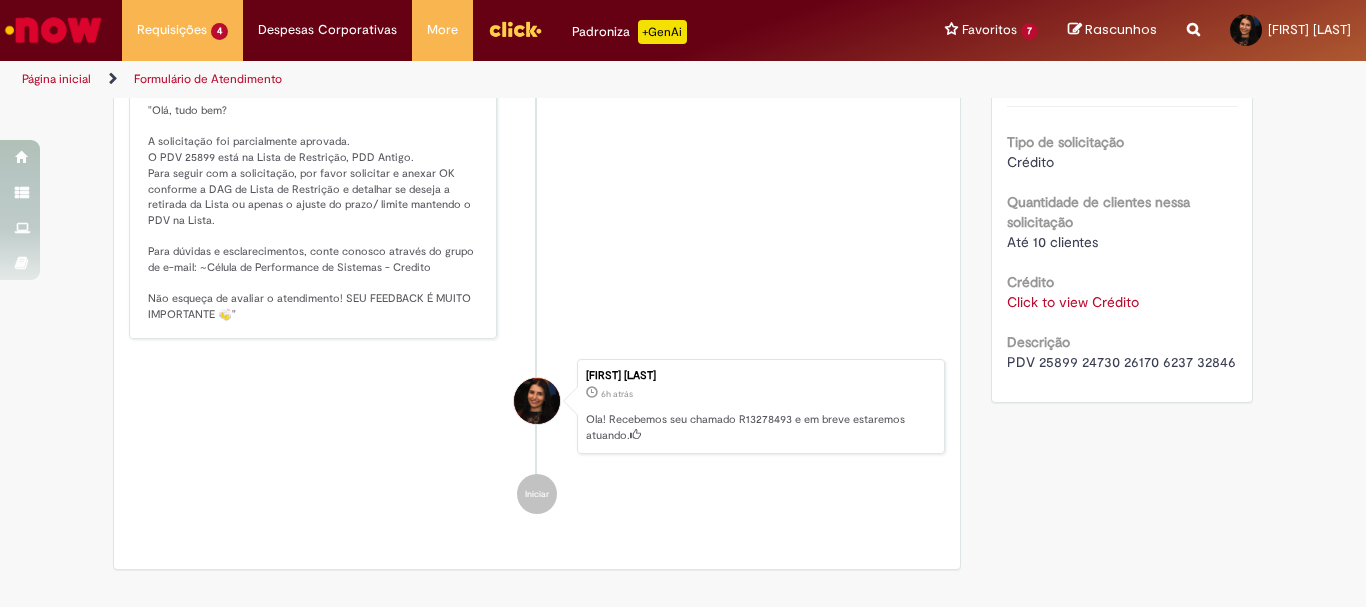 click on "PDV 25899 24730 26170 6237 32846" at bounding box center [1121, 362] 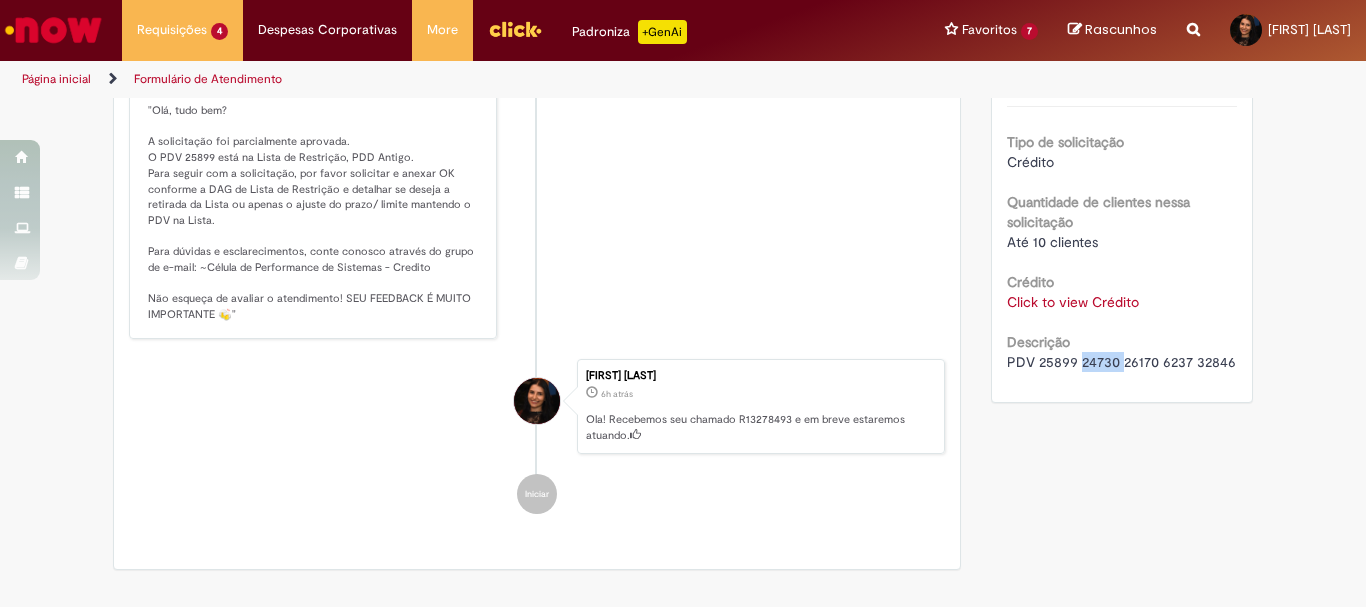 click on "PDV 25899 24730 26170 6237 32846" at bounding box center [1121, 362] 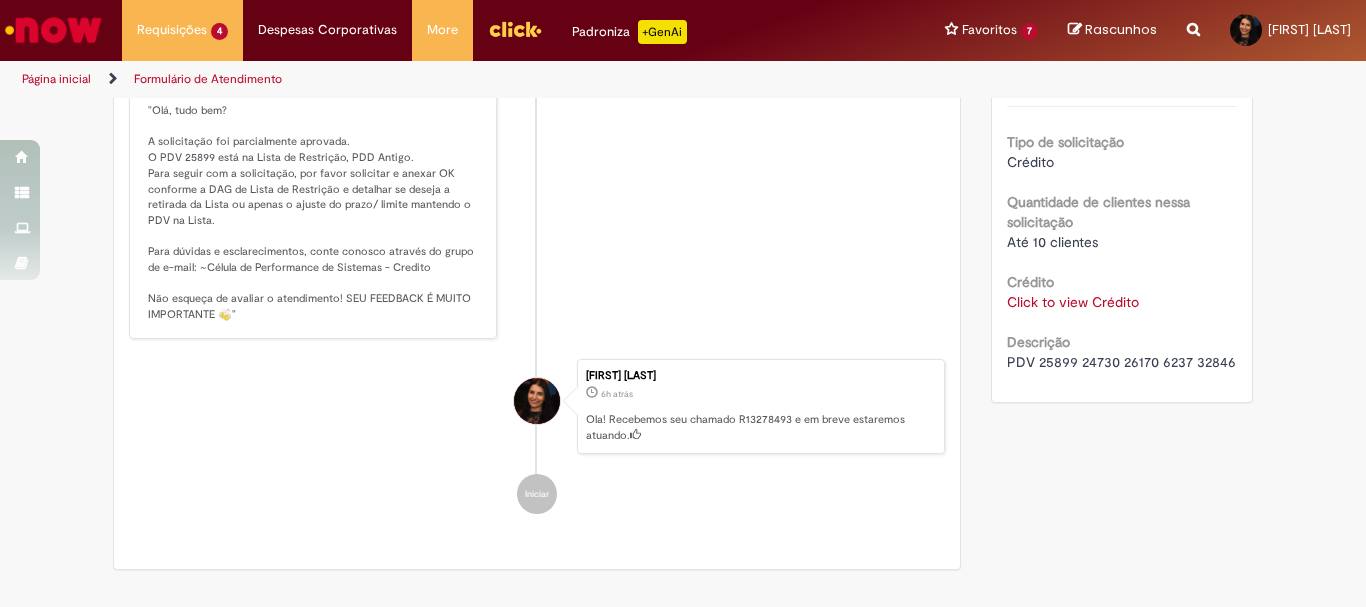 click on "PDV 25899 24730 26170 6237 32846" at bounding box center (1121, 362) 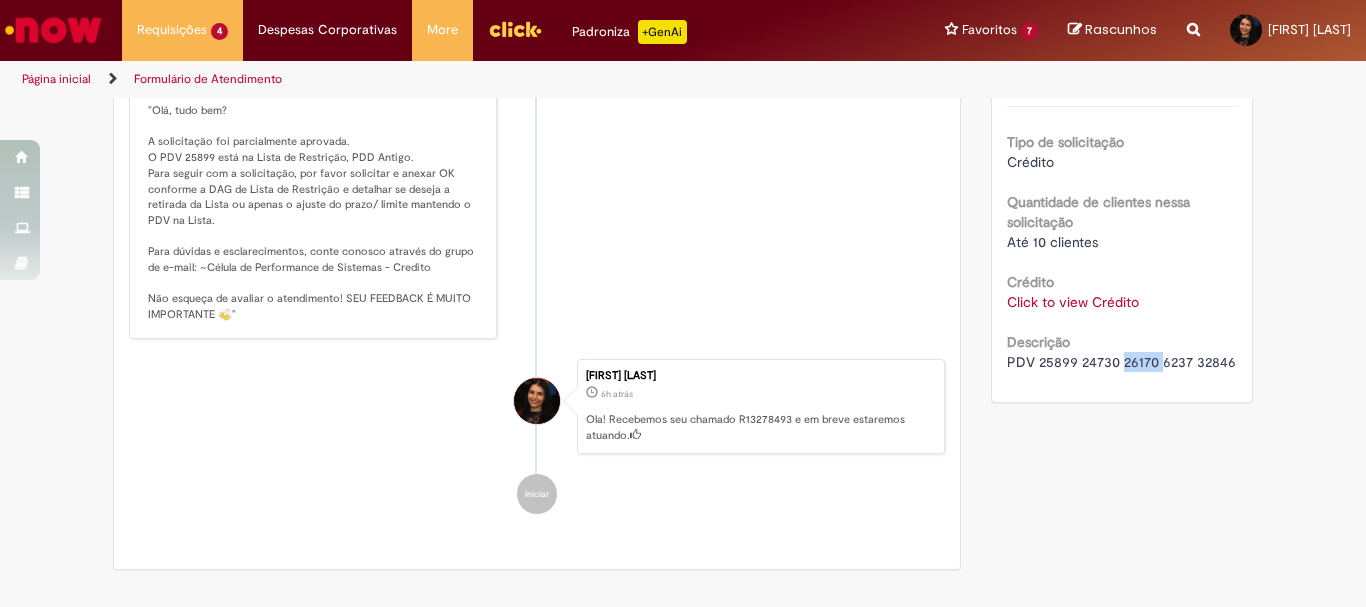 click on "PDV 25899 24730 26170 6237 32846" at bounding box center (1121, 362) 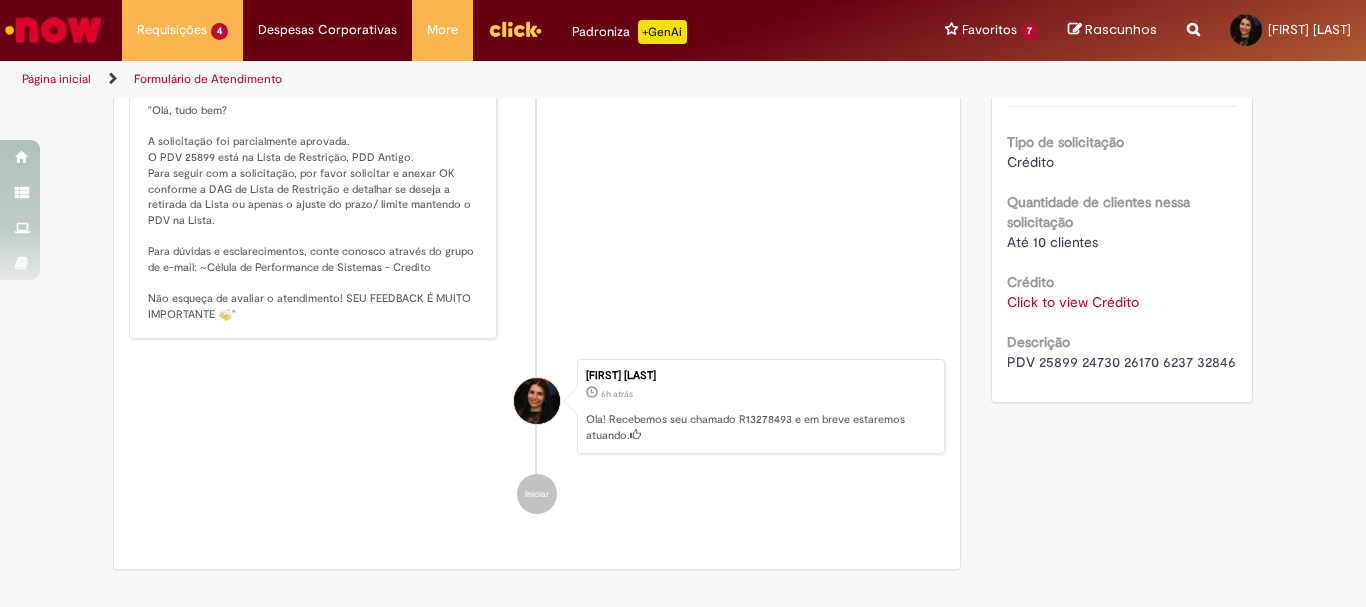 click on "PDV 25899 24730 26170 6237 32846" at bounding box center (1121, 362) 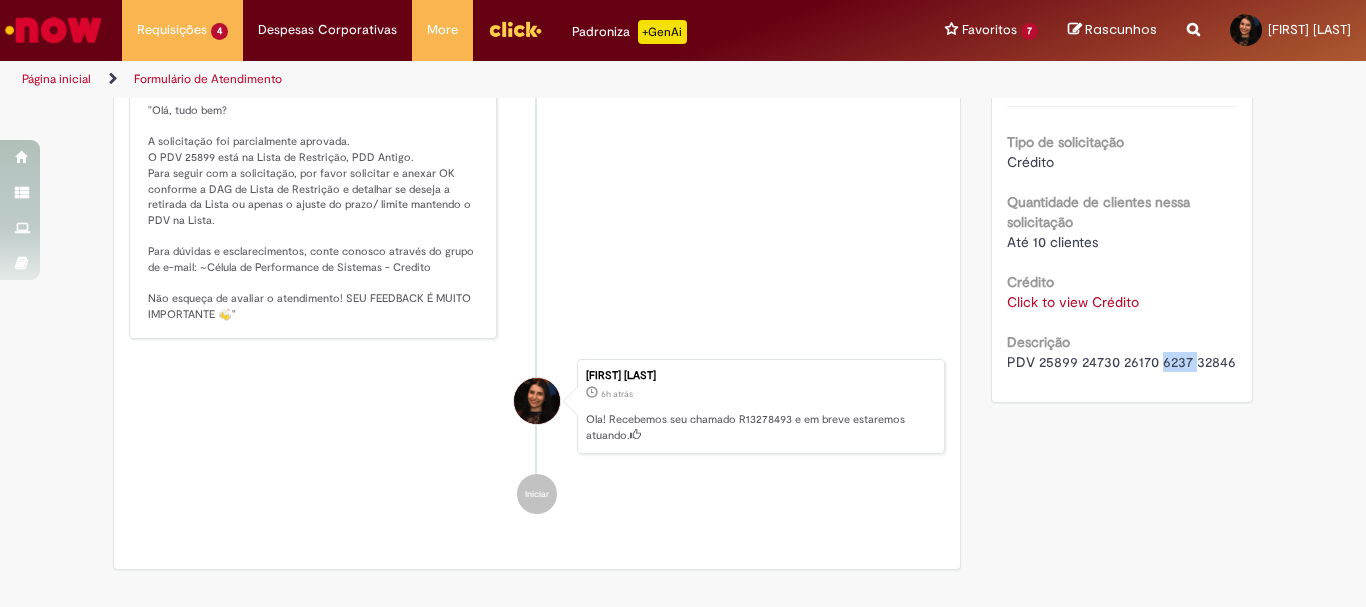 click on "PDV 25899 24730 26170 6237 32846" at bounding box center [1121, 362] 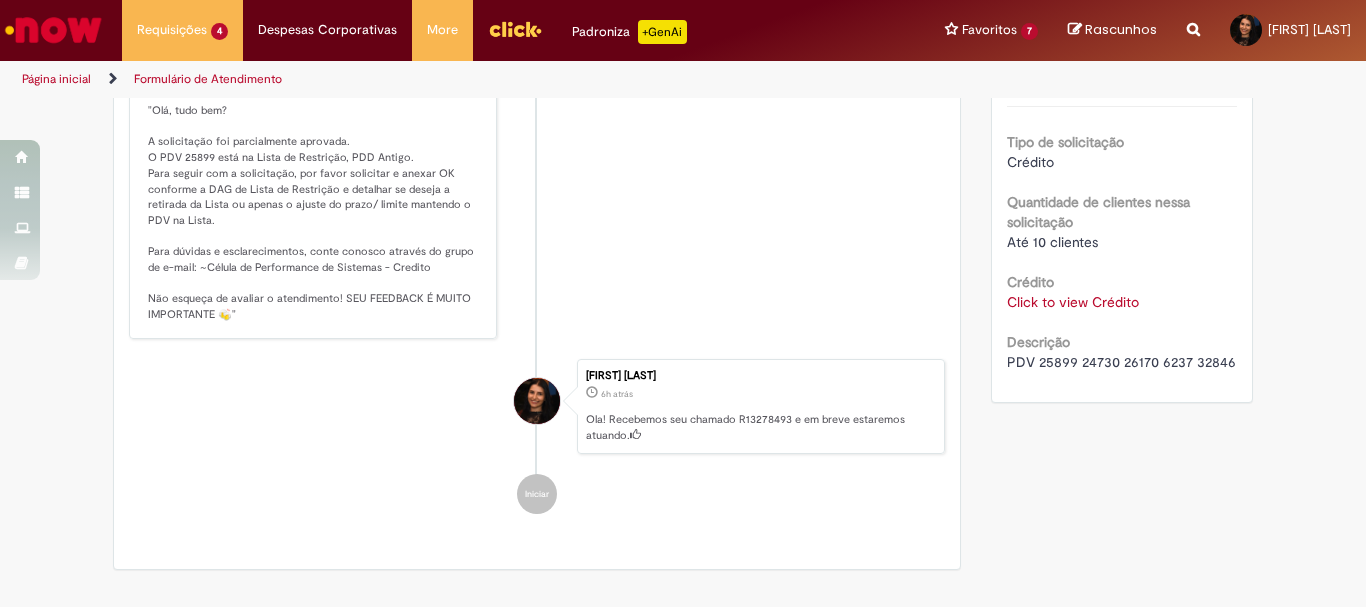 click on "PDV 25899 24730 26170 6237 32846" at bounding box center (1121, 362) 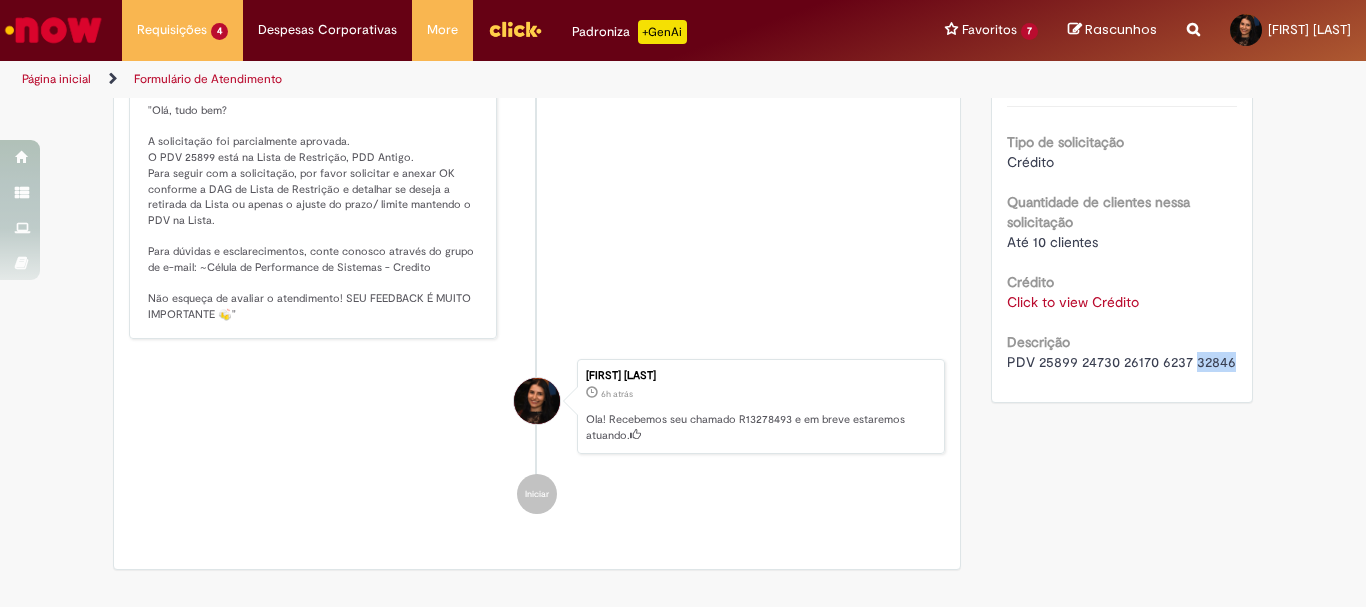 click on "PDV 25899 24730 26170 6237 32846" at bounding box center [1121, 362] 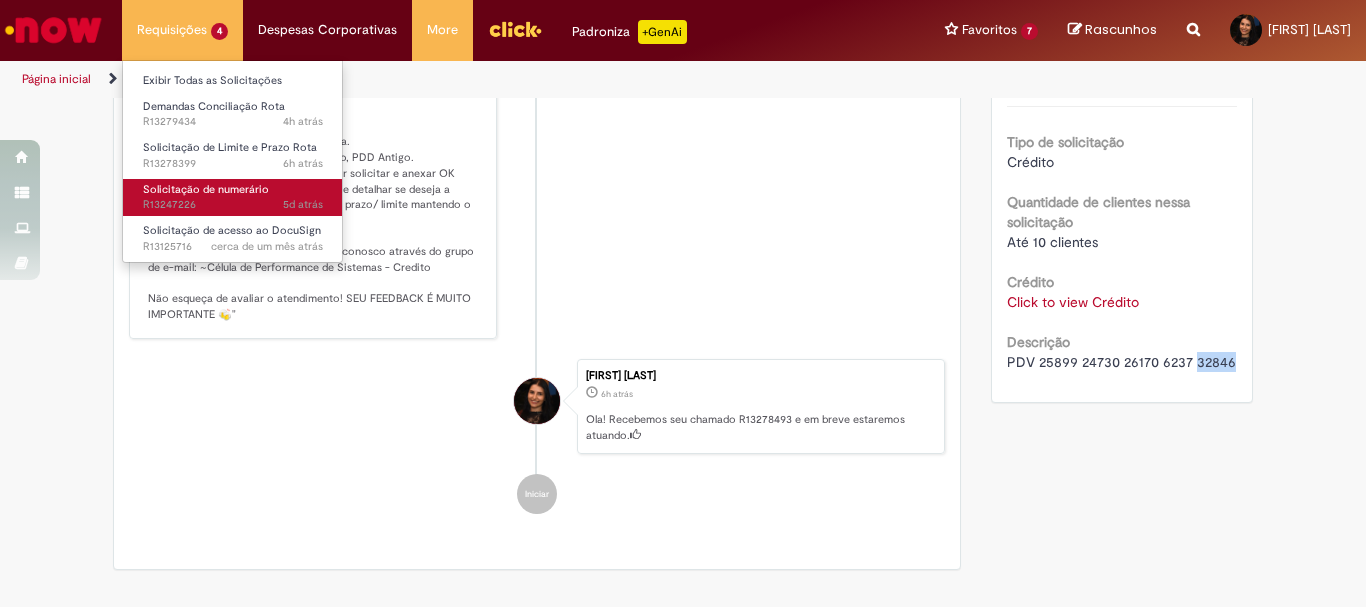 click on "[NUMBER]d atrás [NUMBER] dias atrás  R[NUMBER]" at bounding box center [233, 205] 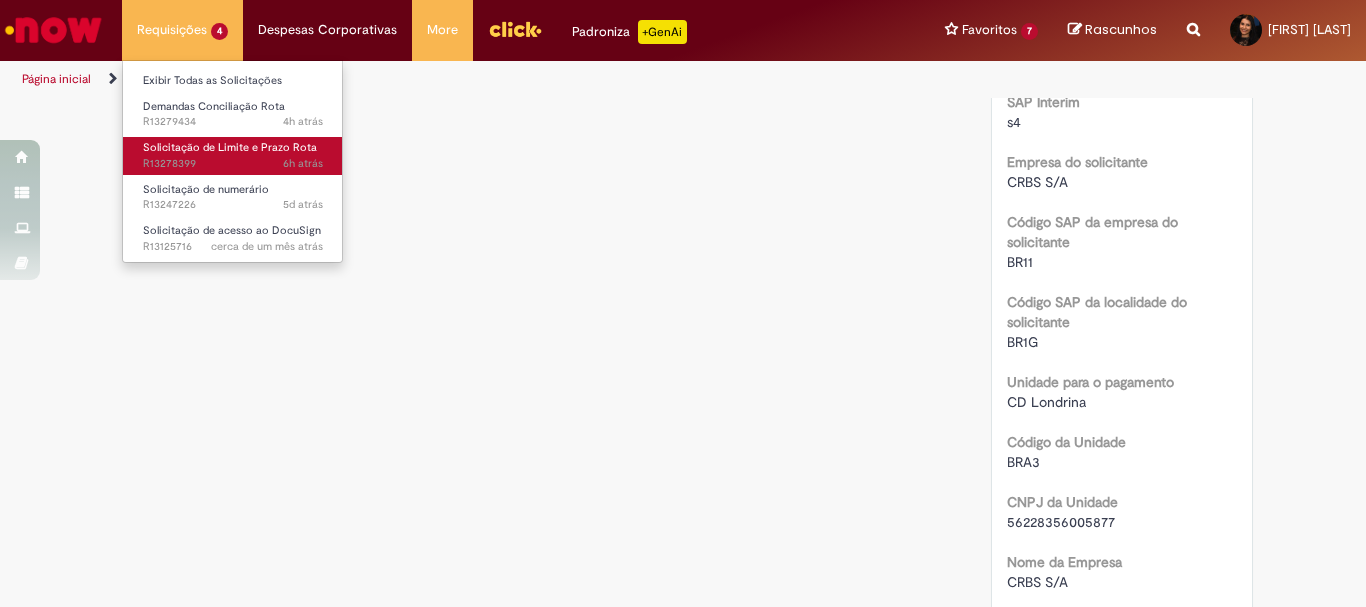 scroll, scrollTop: 0, scrollLeft: 0, axis: both 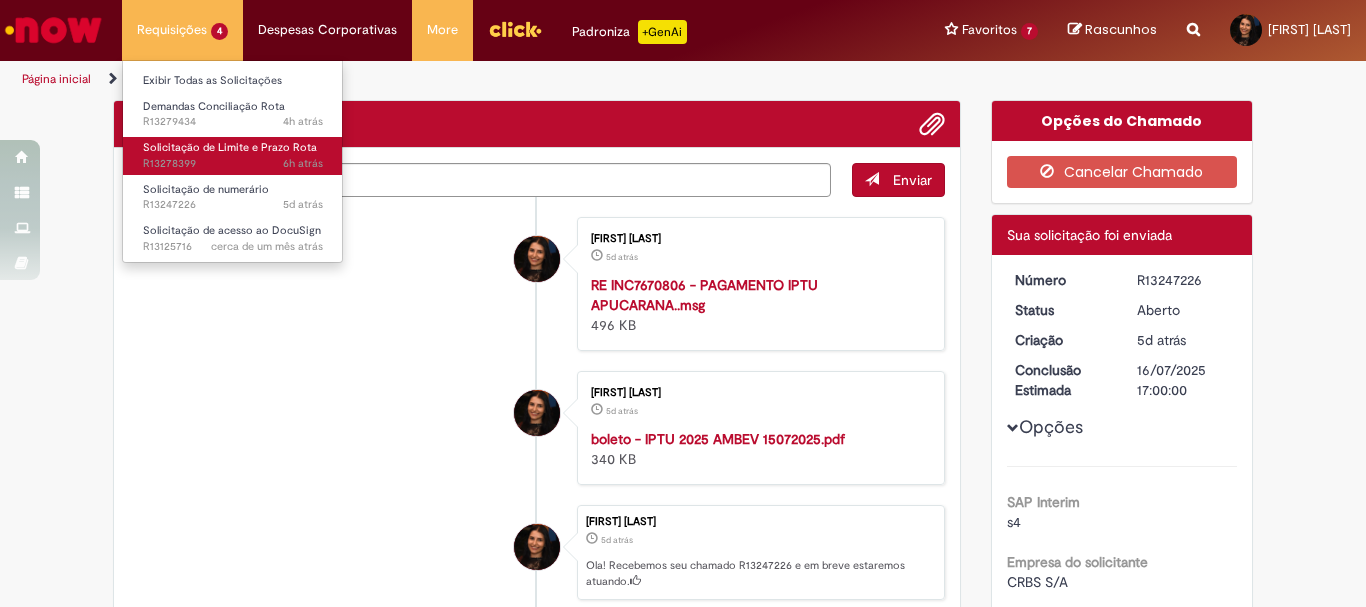 click on "Solicitação de Limite e Prazo Rota" at bounding box center (230, 147) 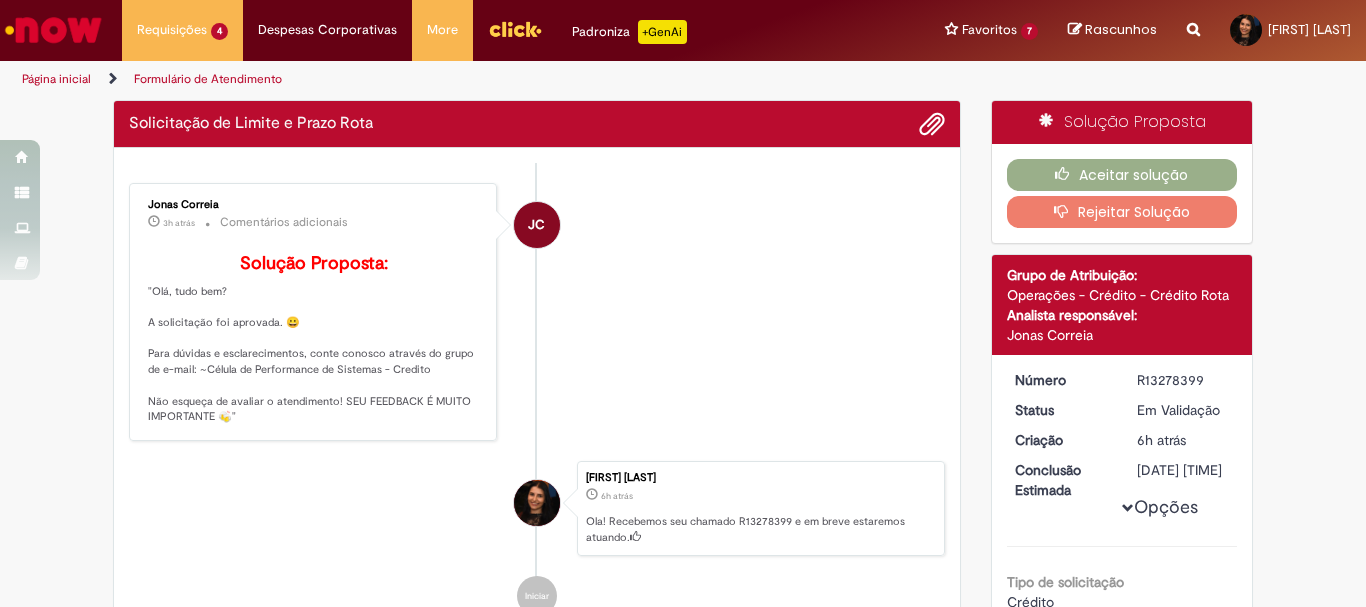 click on "JC
[FIRST] [LAST]
3h atrás 3 horas atrás     Comentários adicionais
Solução Proposta:
"Olá, tudo bem?
A solicitação foi aprovada. 😀
Para dúvidas e esclarecimentos, conte conosco através do grupo de e-mail: ~Célula de Performance de Sistemas - Credito
Não esqueça de avaliar o atendimento! SEU FEEDBACK É MUITO IMPORTANTE 🍻"" at bounding box center (537, 312) 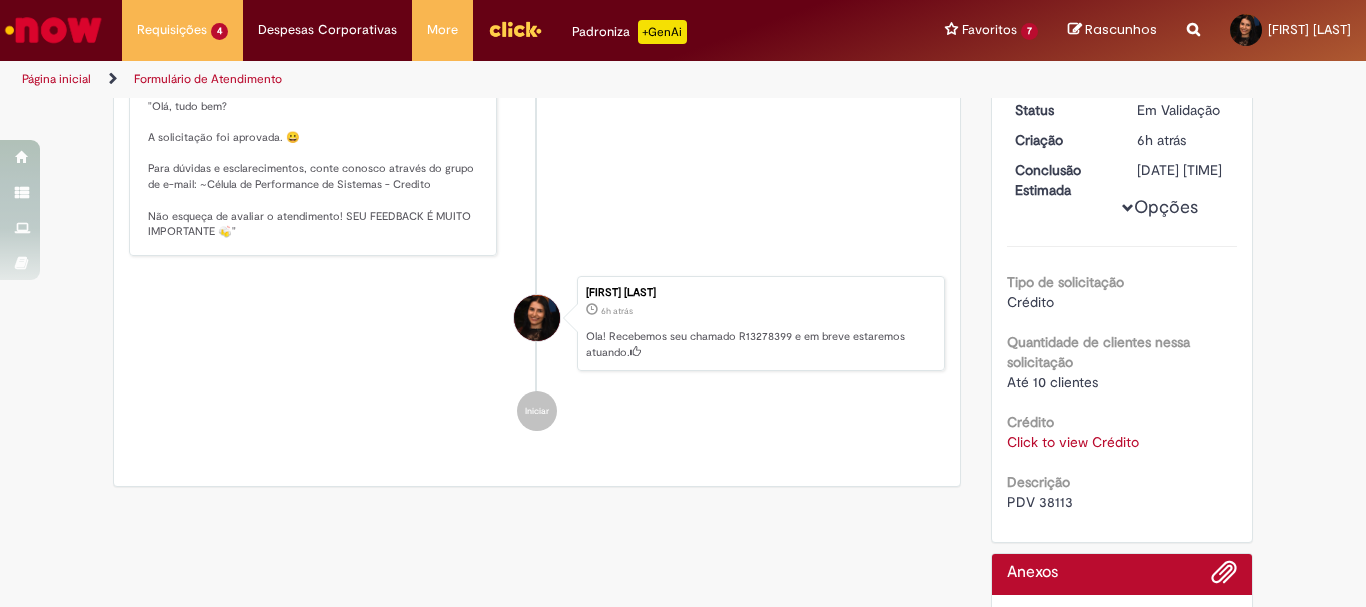 scroll, scrollTop: 415, scrollLeft: 0, axis: vertical 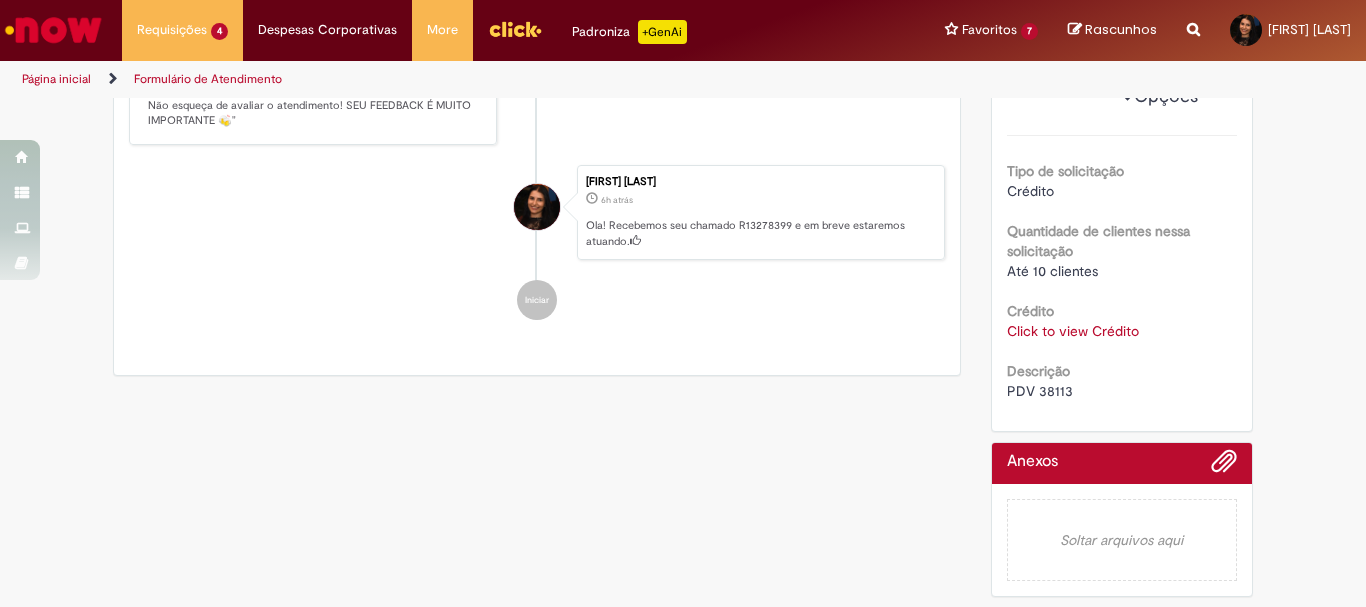 click on "PDV 38113" at bounding box center [1040, 391] 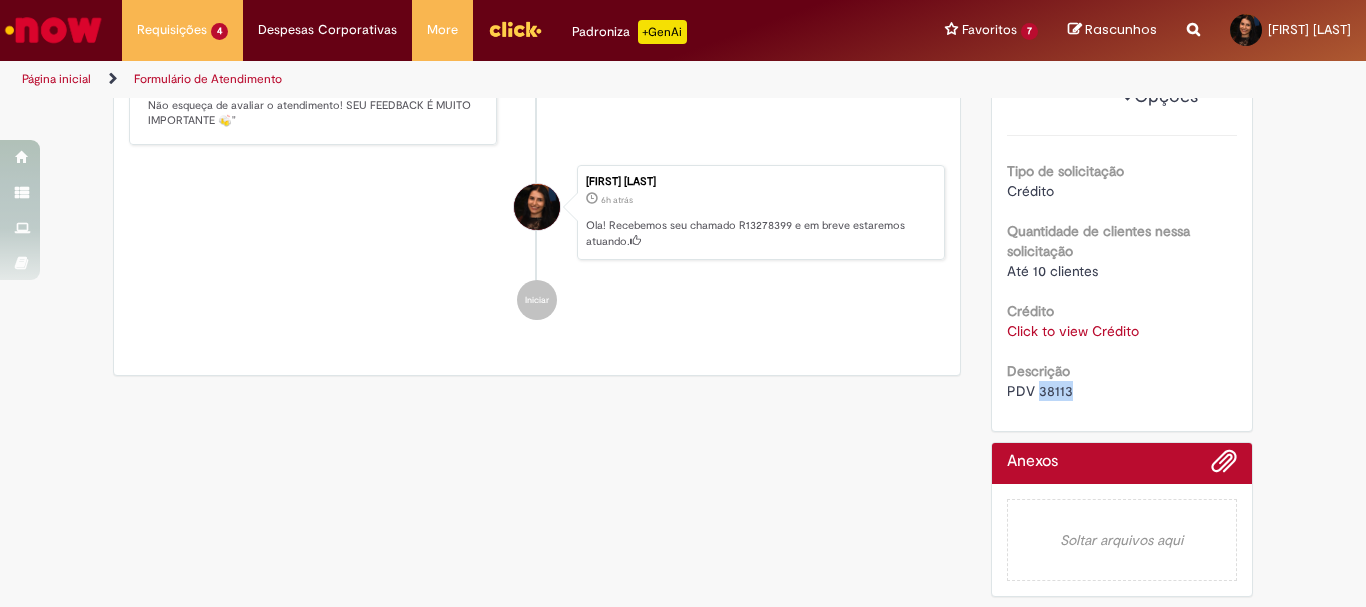 click on "PDV 38113" at bounding box center (1040, 391) 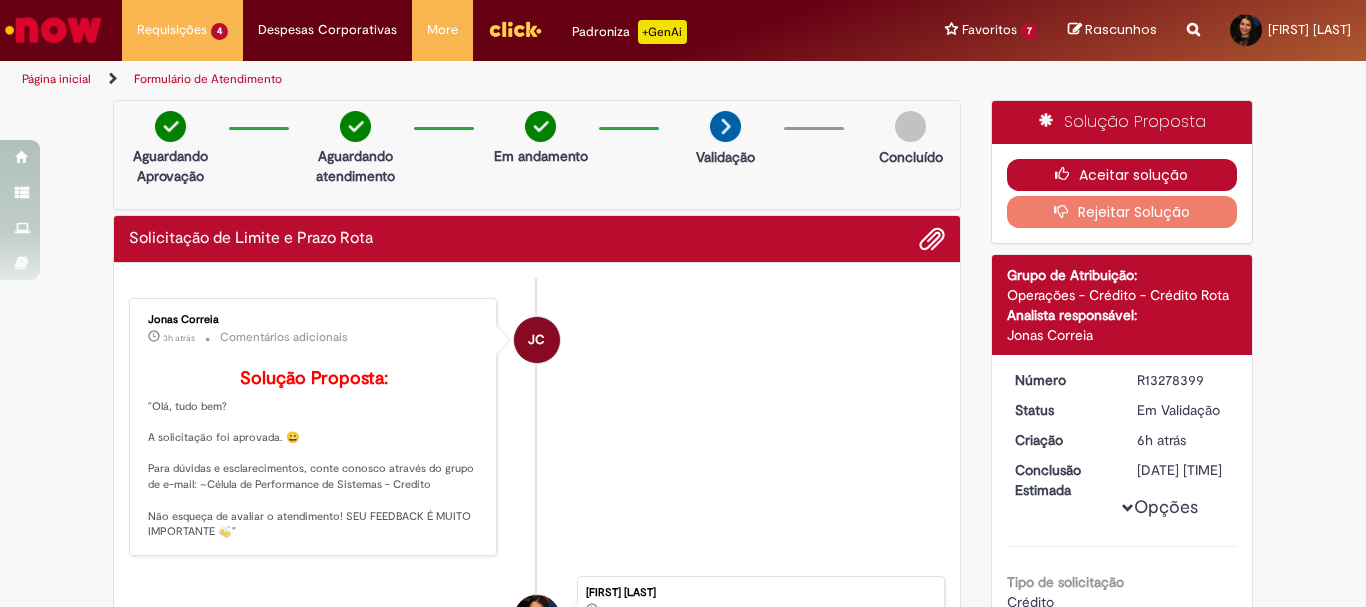click on "Aceitar solução" at bounding box center (1122, 175) 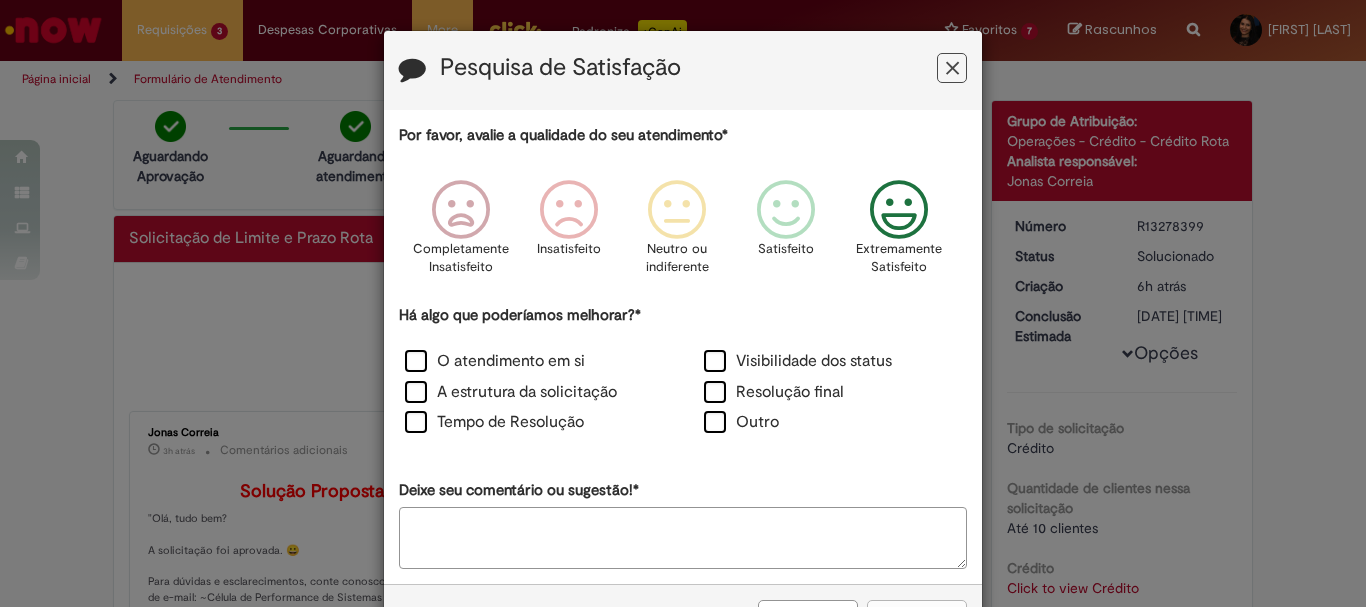 click at bounding box center [899, 210] 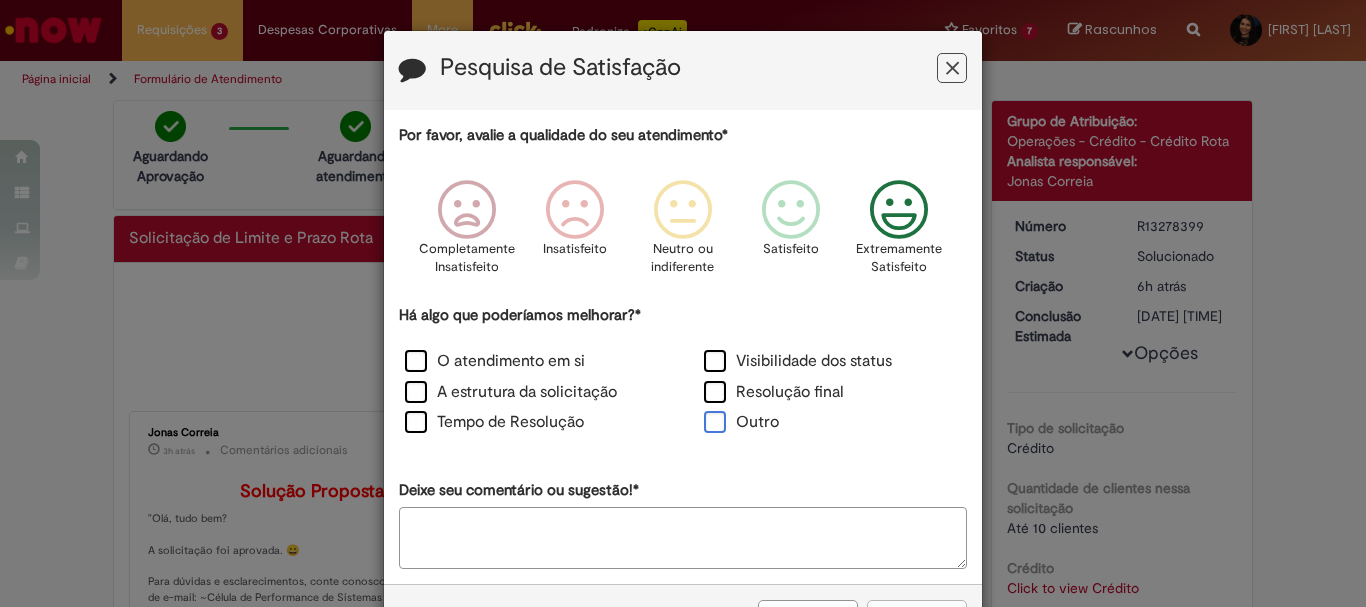 click on "Outro" at bounding box center [741, 422] 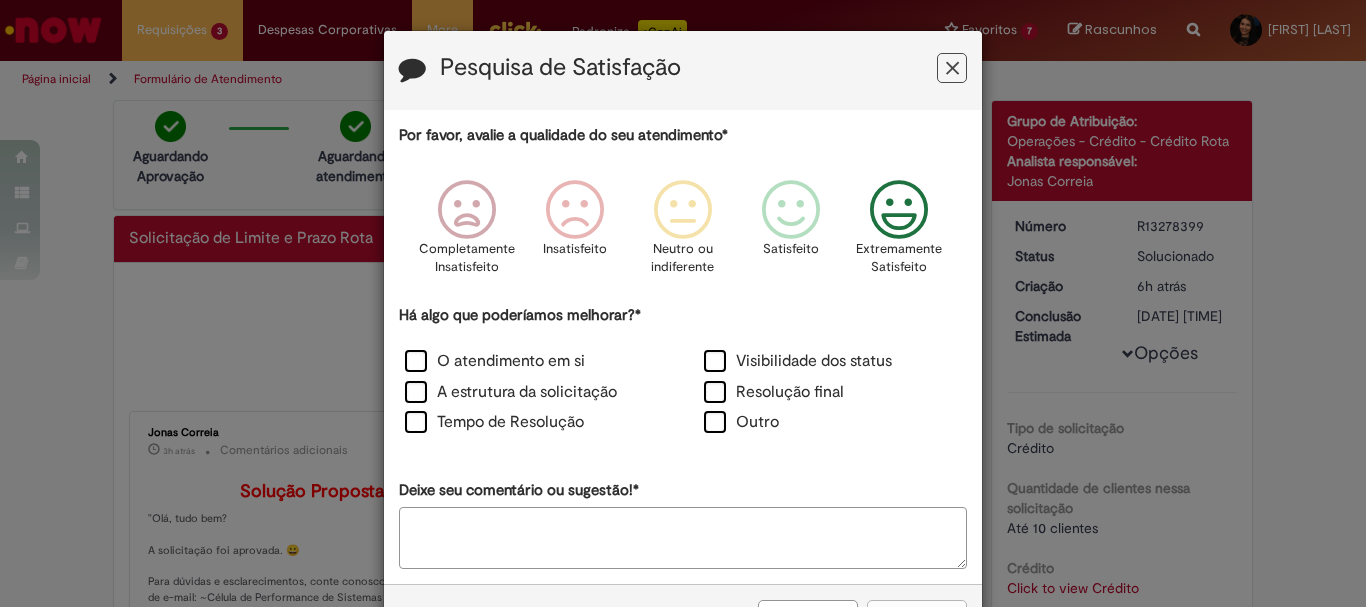 click on "Por favor, avalie a qualidade do seu atendimento*
Completamente Insatisfeito
Insatisfeito
Neutro ou indiferente
Satisfeito
Extremamente Satisfeito
Há algo que poderíamos melhorar?*
O atendimento em si
Visibilidade dos status
A estrutura da solicitação
Resolução final
Tempo de Resolução
Outro
Deixe seu comentário ou sugestão!*" at bounding box center [683, 346] 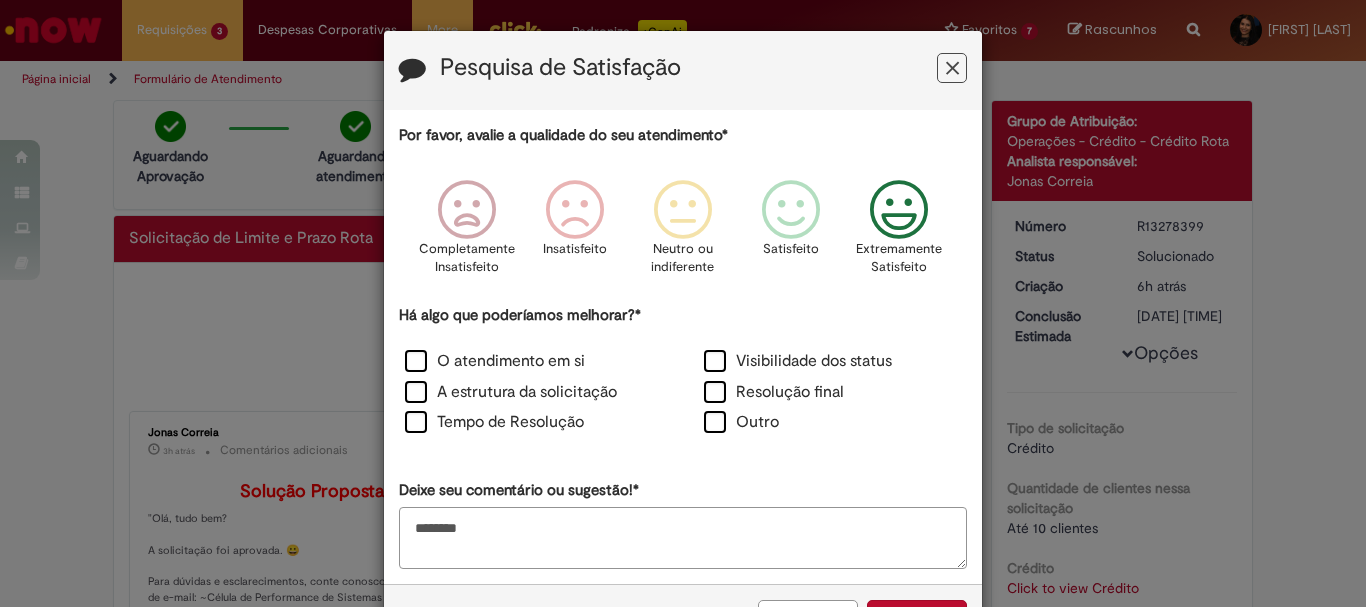 scroll, scrollTop: 73, scrollLeft: 0, axis: vertical 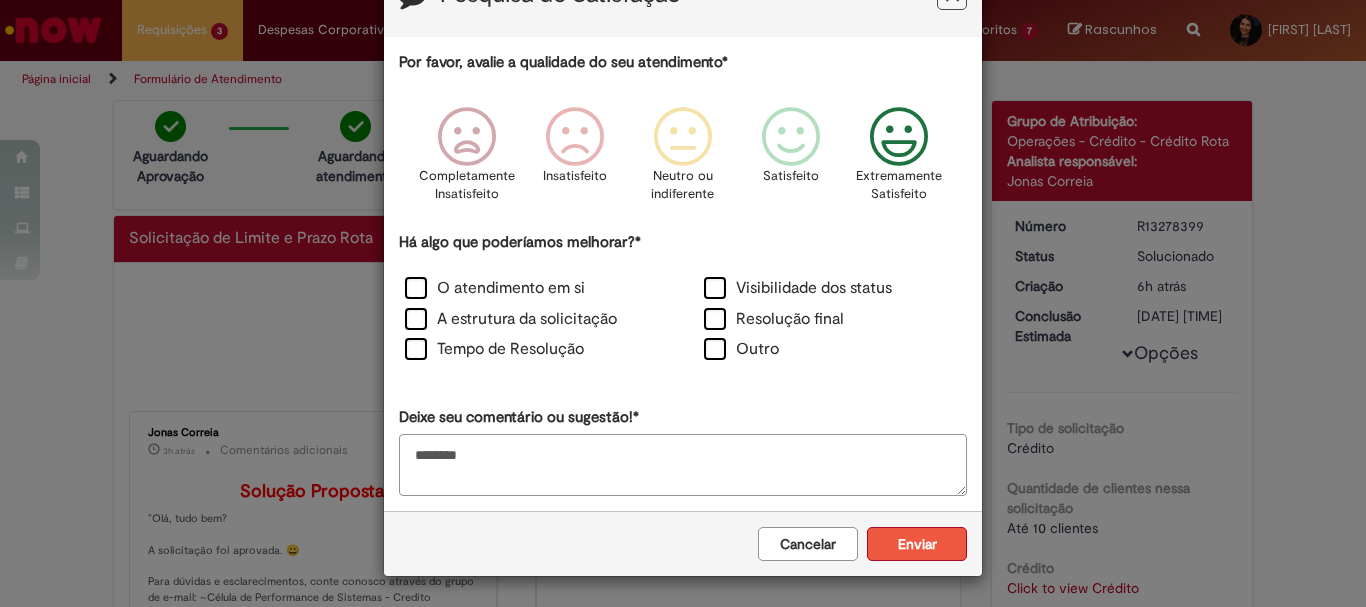 type on "********" 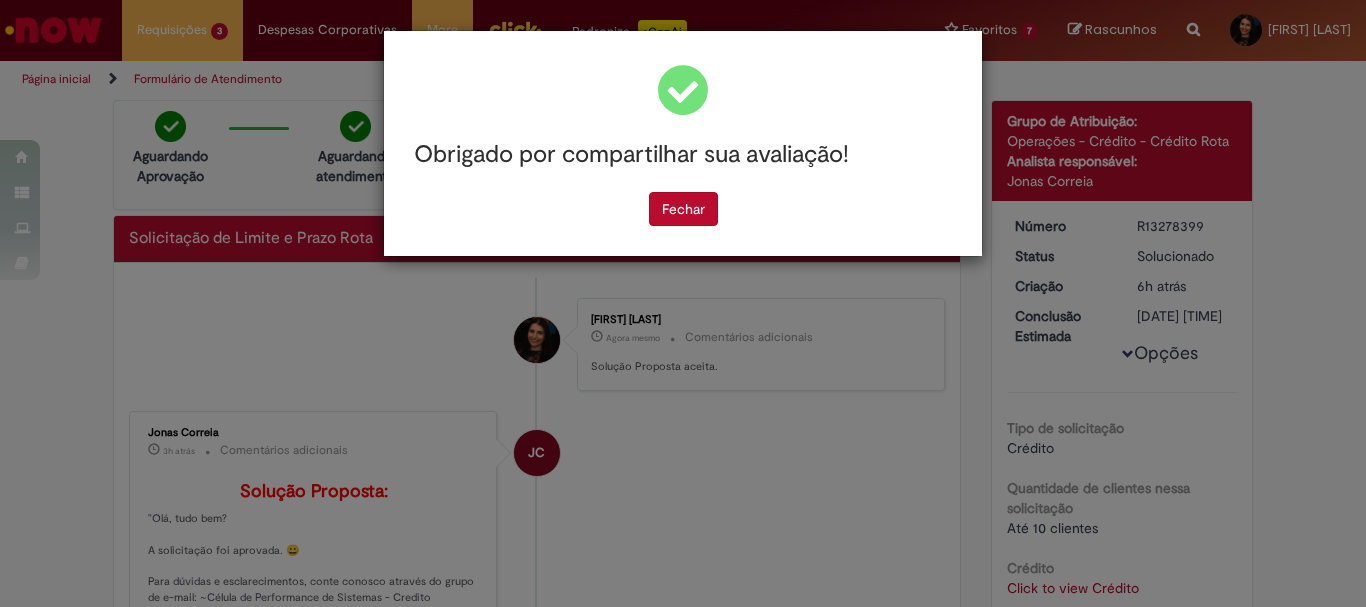 scroll, scrollTop: 0, scrollLeft: 0, axis: both 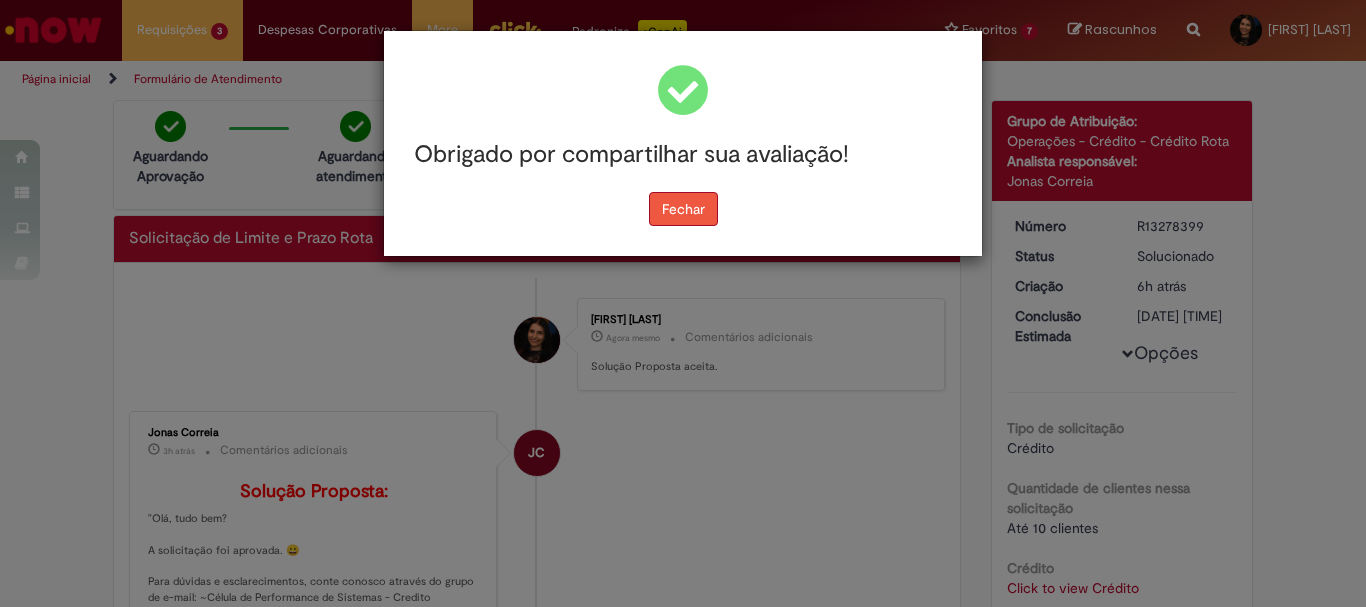 click on "Fechar" at bounding box center (683, 209) 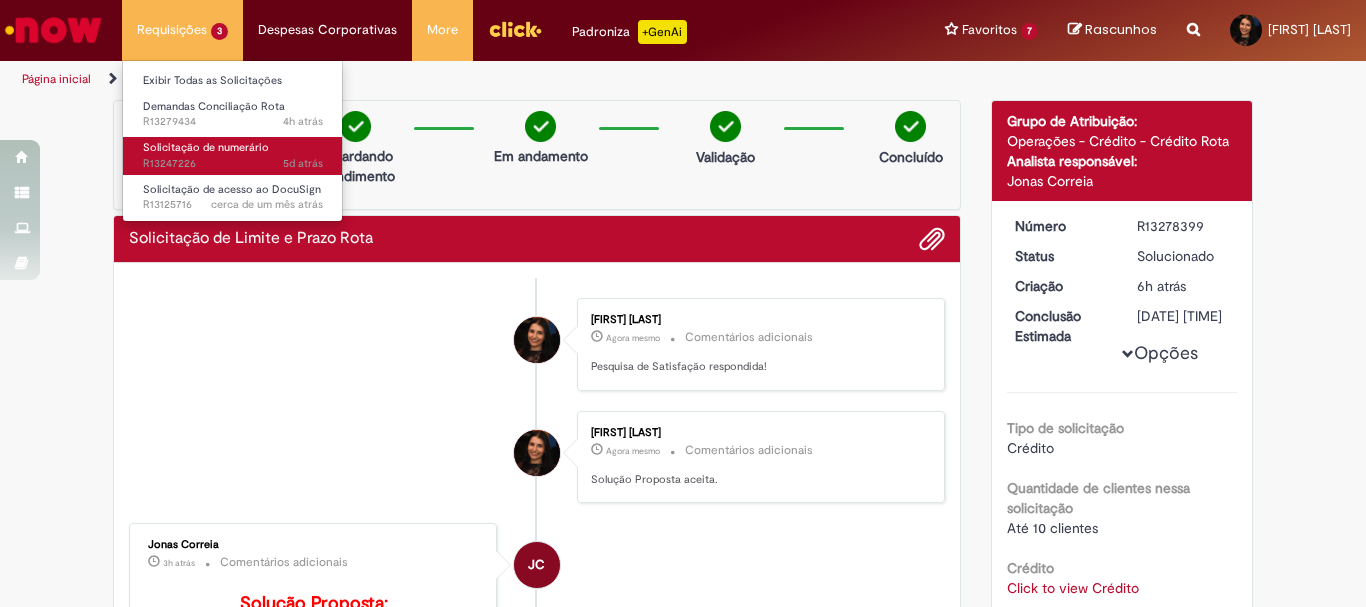 click on "Solicitação de numerário" at bounding box center [206, 147] 